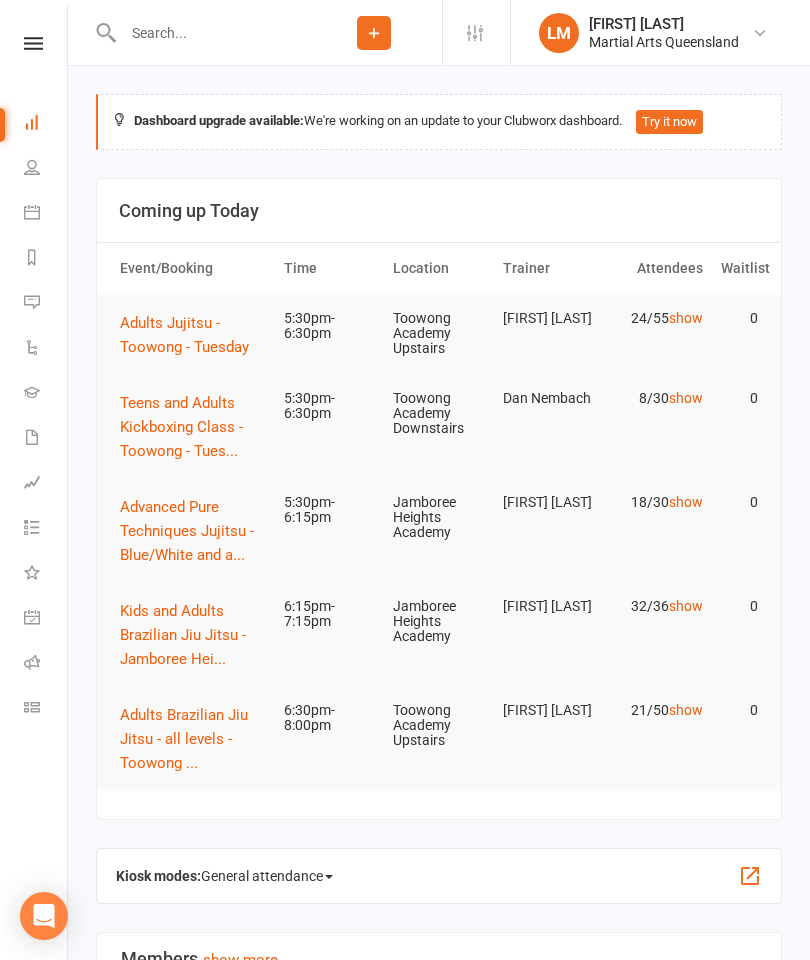 scroll, scrollTop: 0, scrollLeft: 0, axis: both 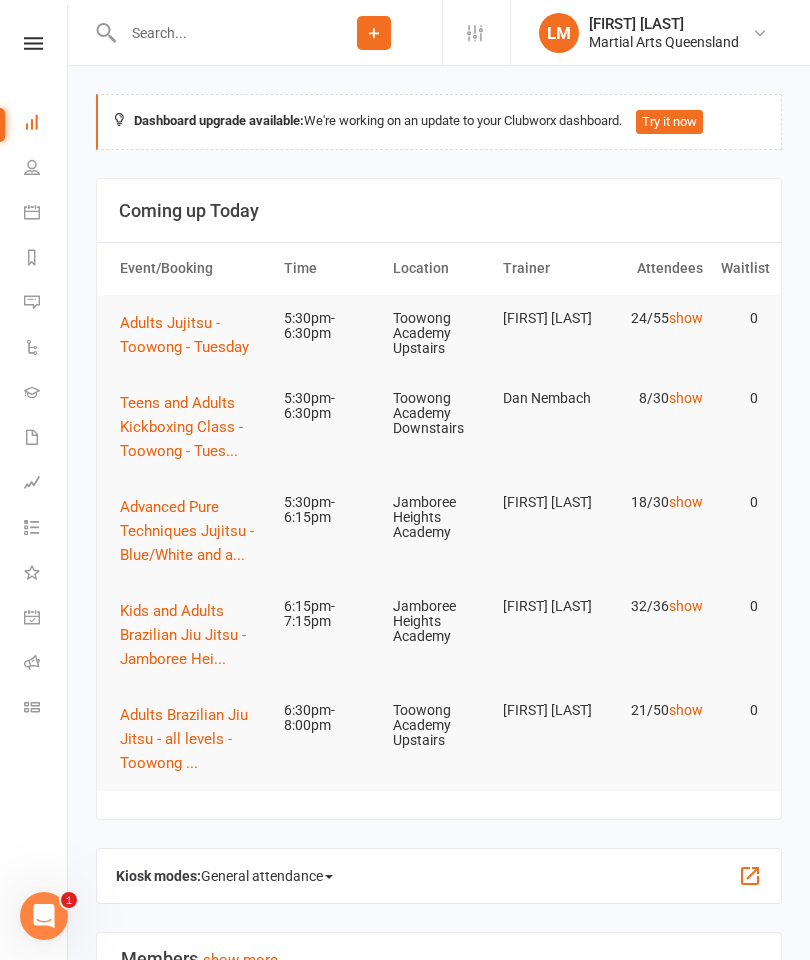 click on "Adults Jujitsu - Toowong - Tuesday" at bounding box center [193, 335] 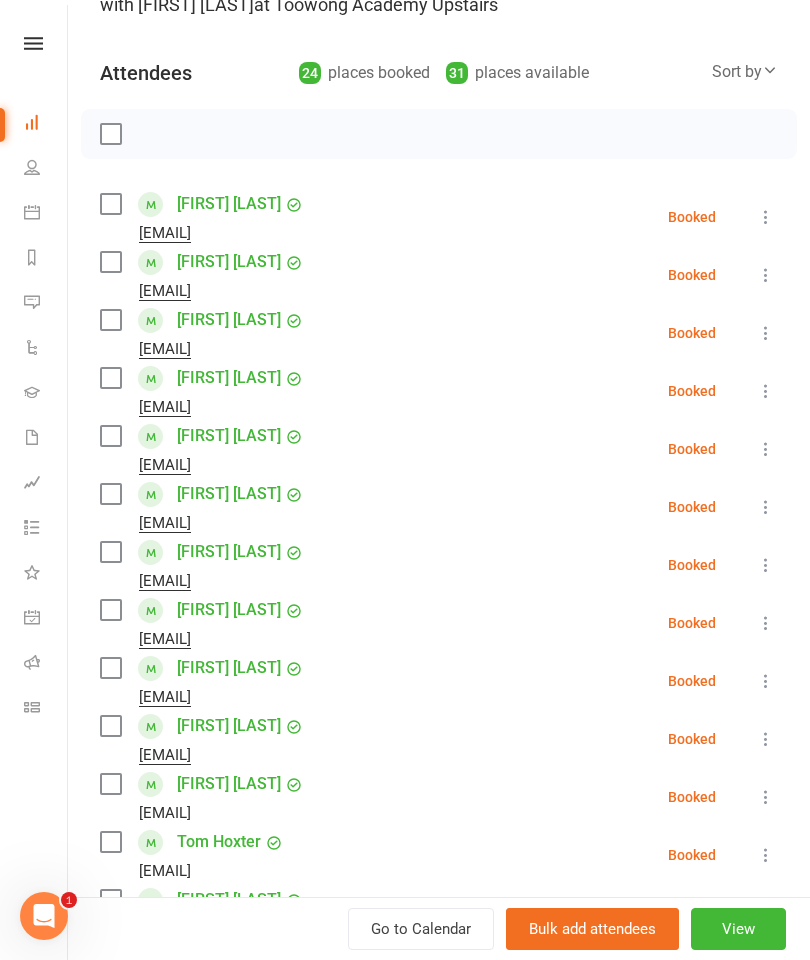 scroll, scrollTop: 188, scrollLeft: 0, axis: vertical 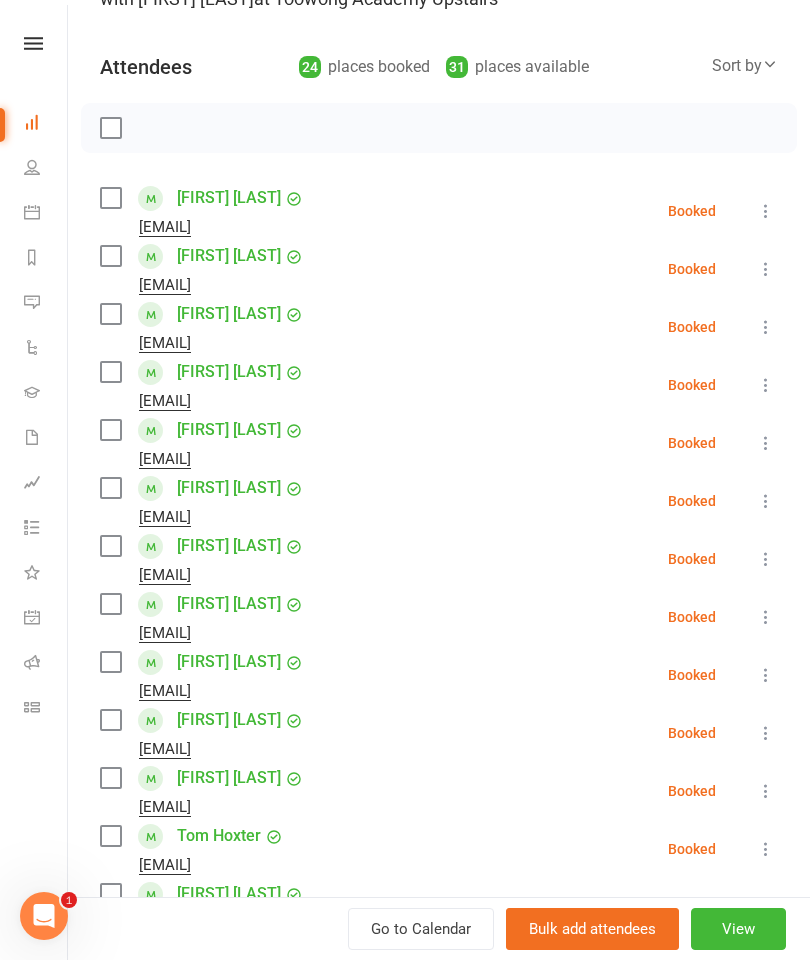 click at bounding box center (110, 256) 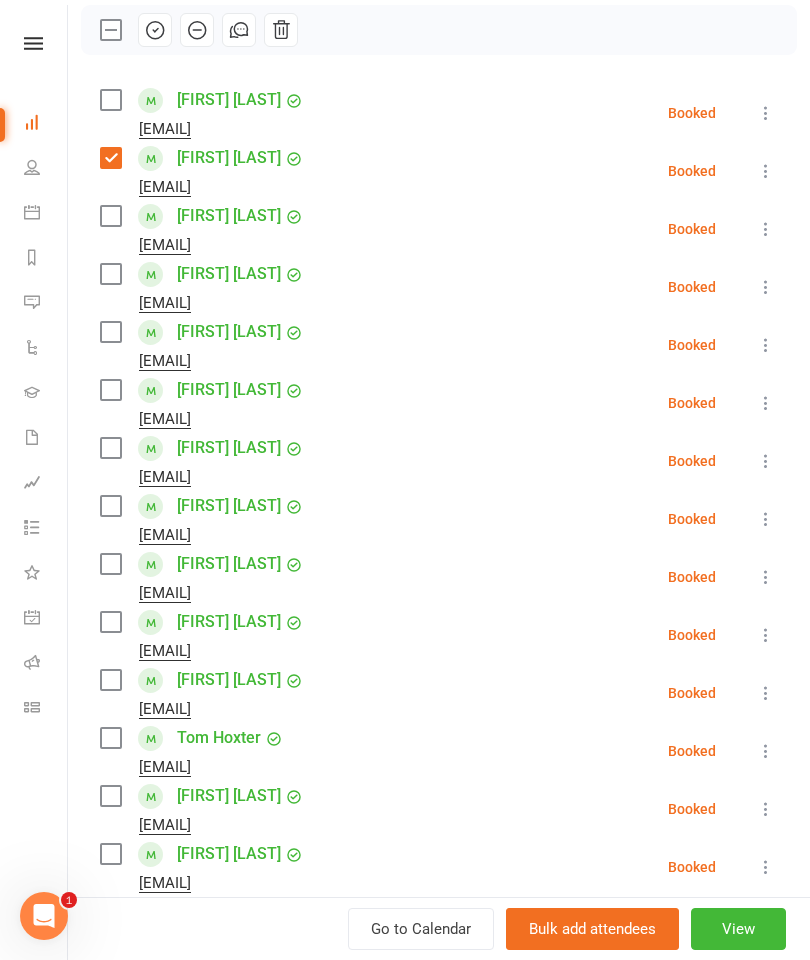 scroll, scrollTop: 287, scrollLeft: 0, axis: vertical 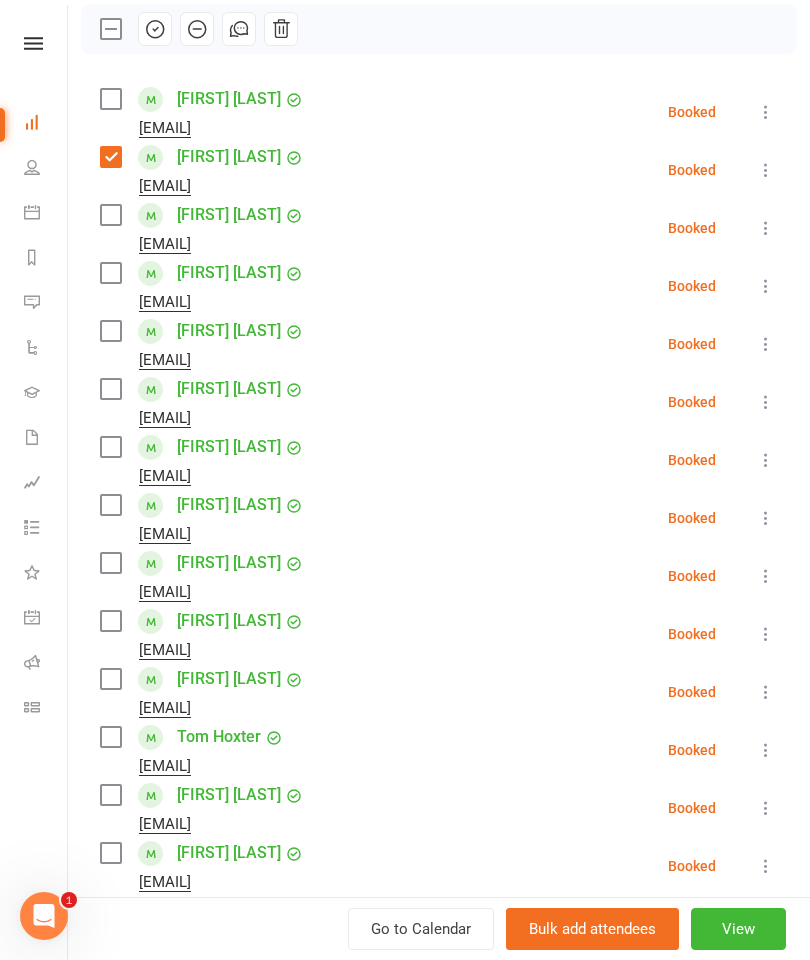 click at bounding box center (110, 273) 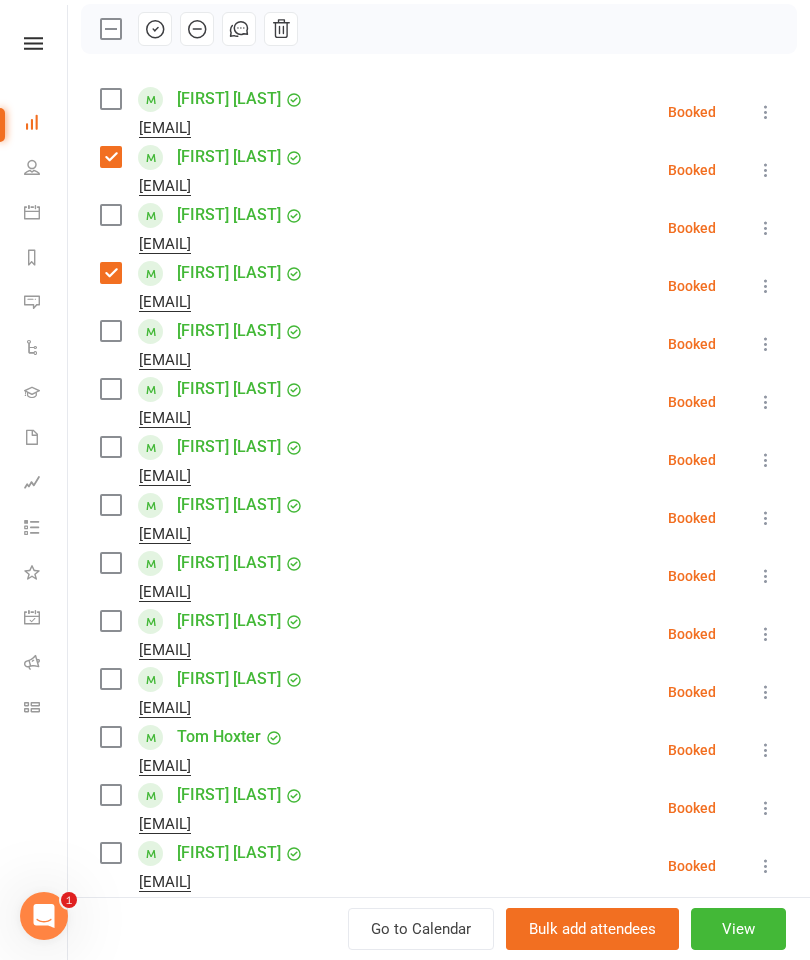 click at bounding box center (110, 331) 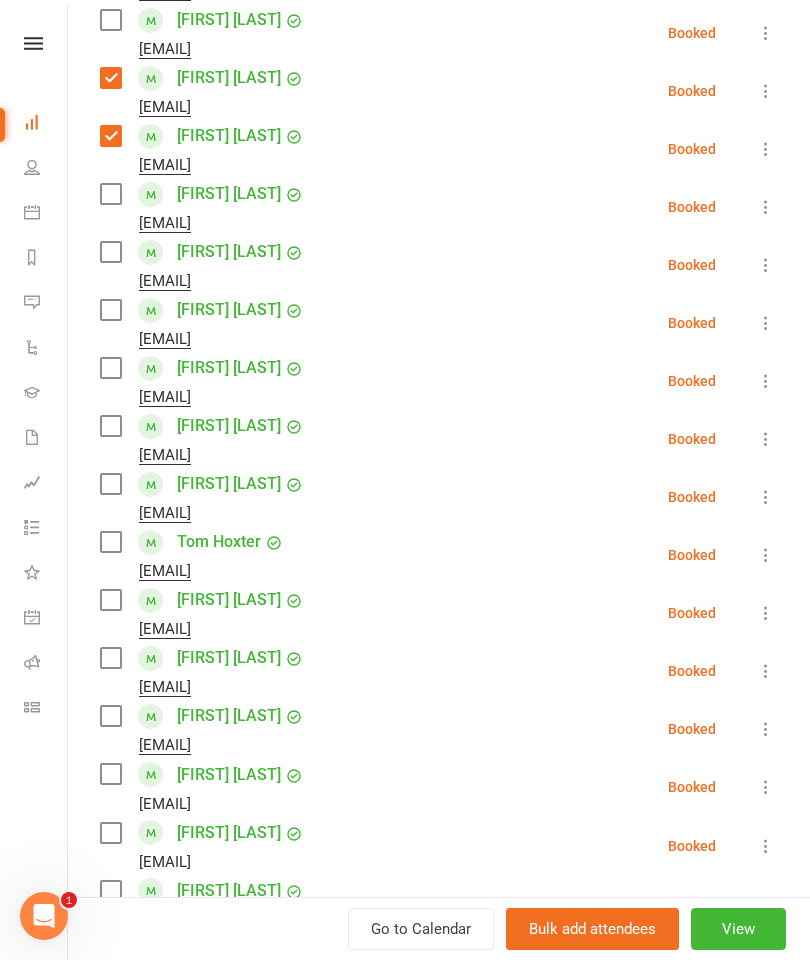 scroll, scrollTop: 505, scrollLeft: 0, axis: vertical 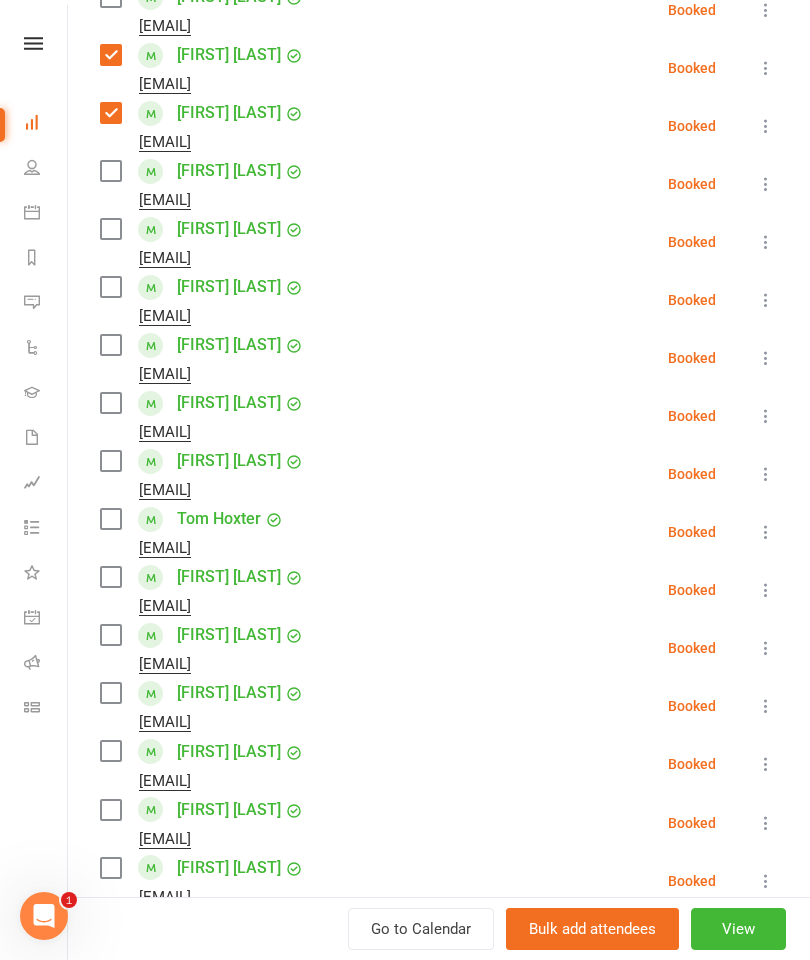 click at bounding box center [110, 287] 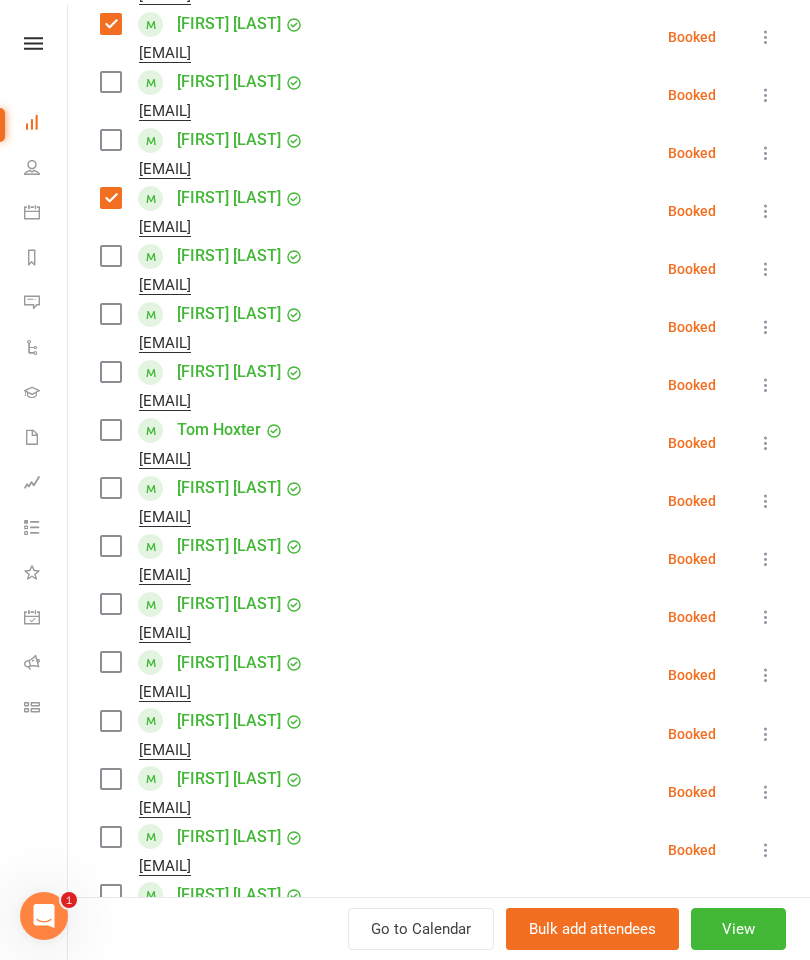 scroll, scrollTop: 599, scrollLeft: 0, axis: vertical 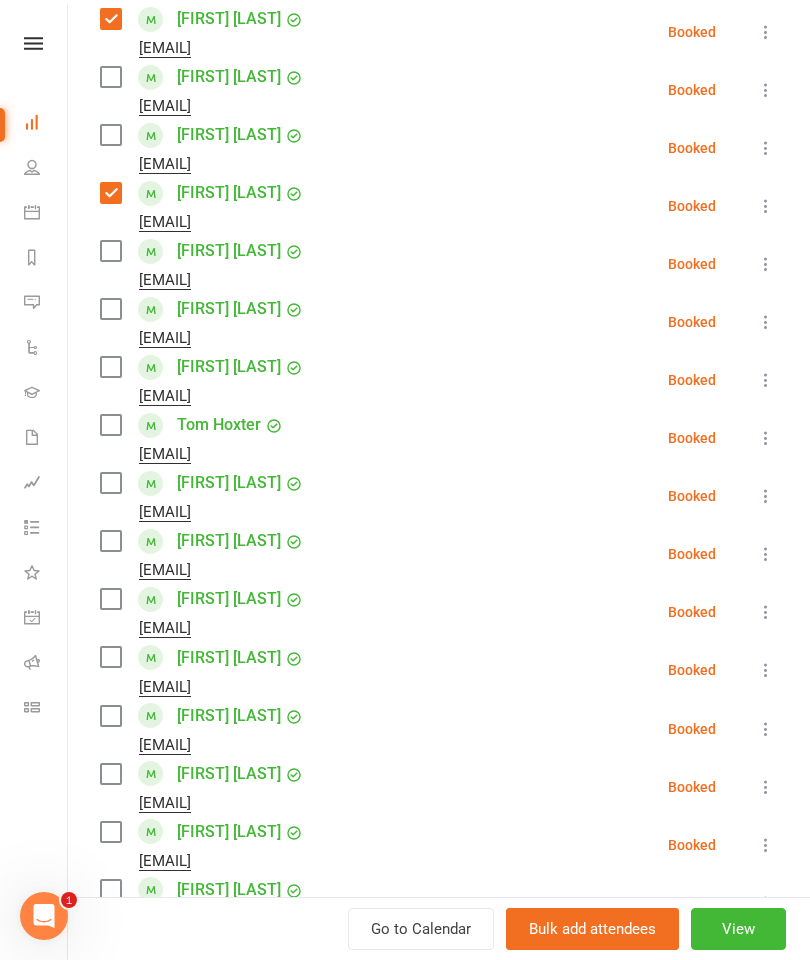 click at bounding box center (110, 251) 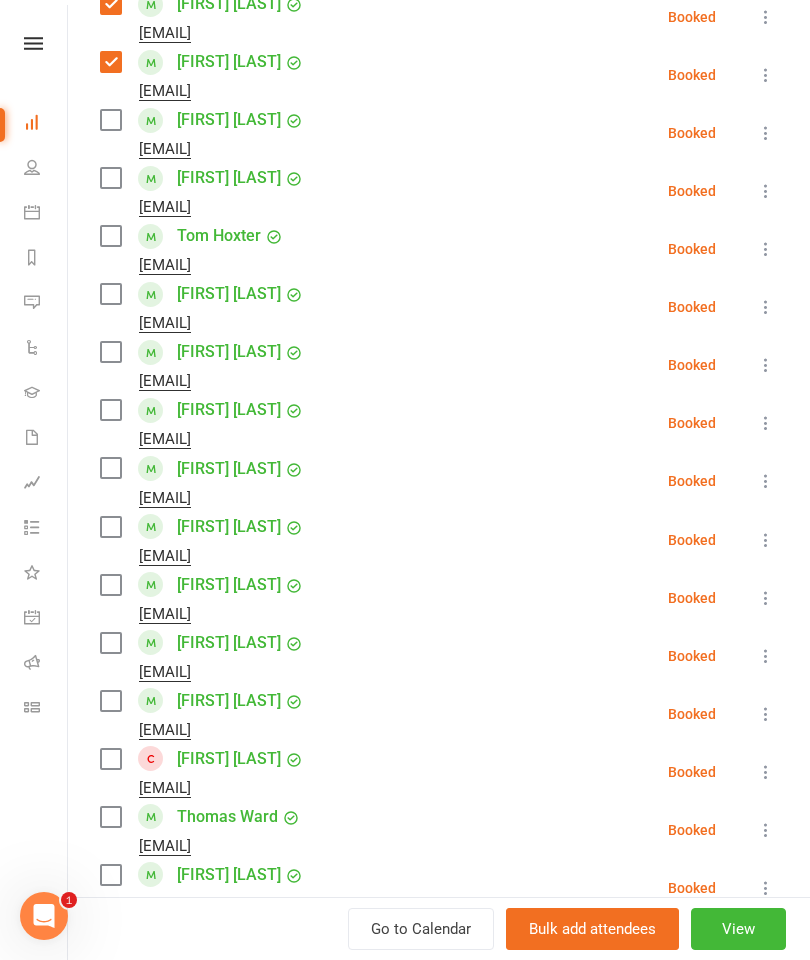 scroll, scrollTop: 785, scrollLeft: 0, axis: vertical 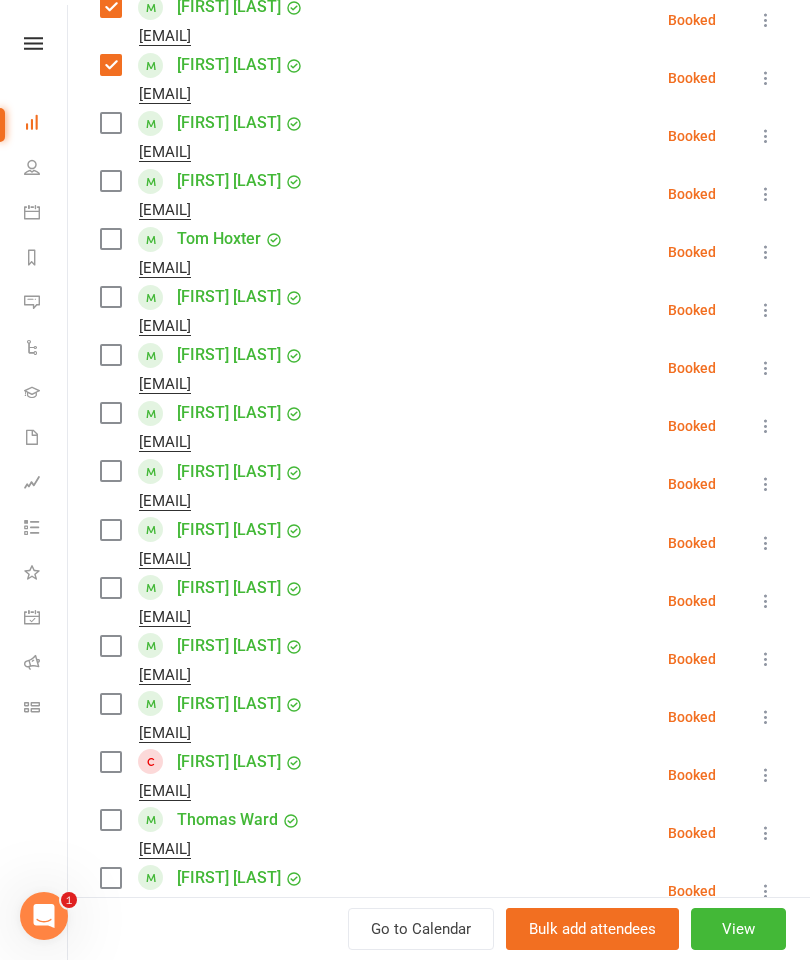 click at bounding box center [110, 355] 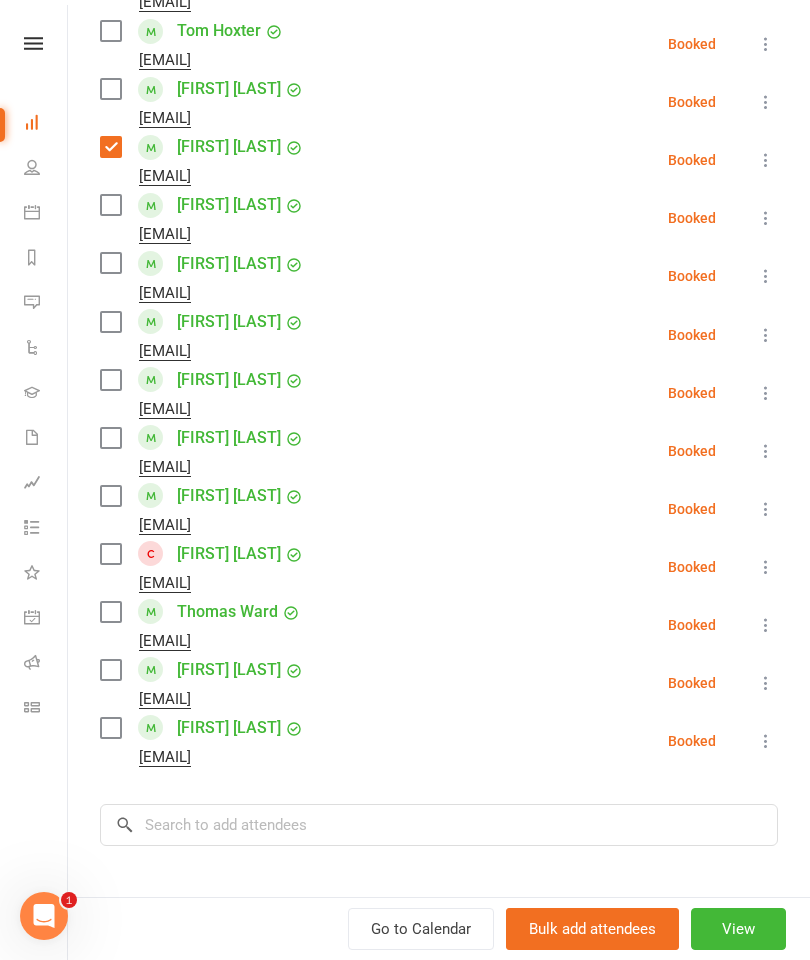 scroll, scrollTop: 992, scrollLeft: 0, axis: vertical 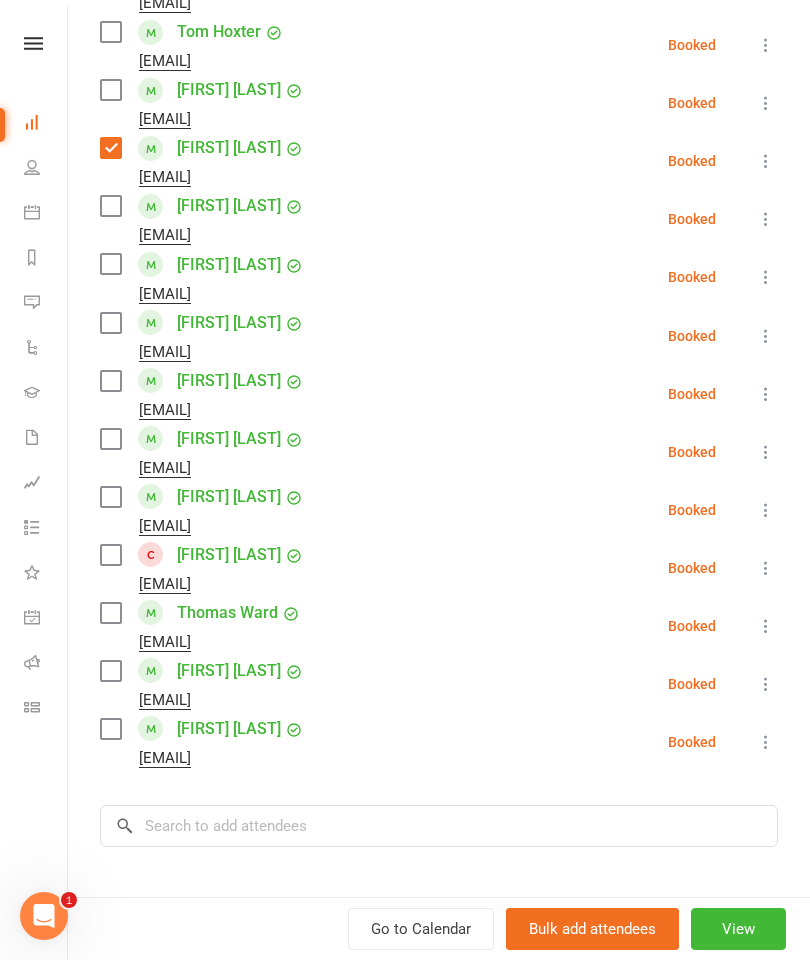 click at bounding box center [110, 323] 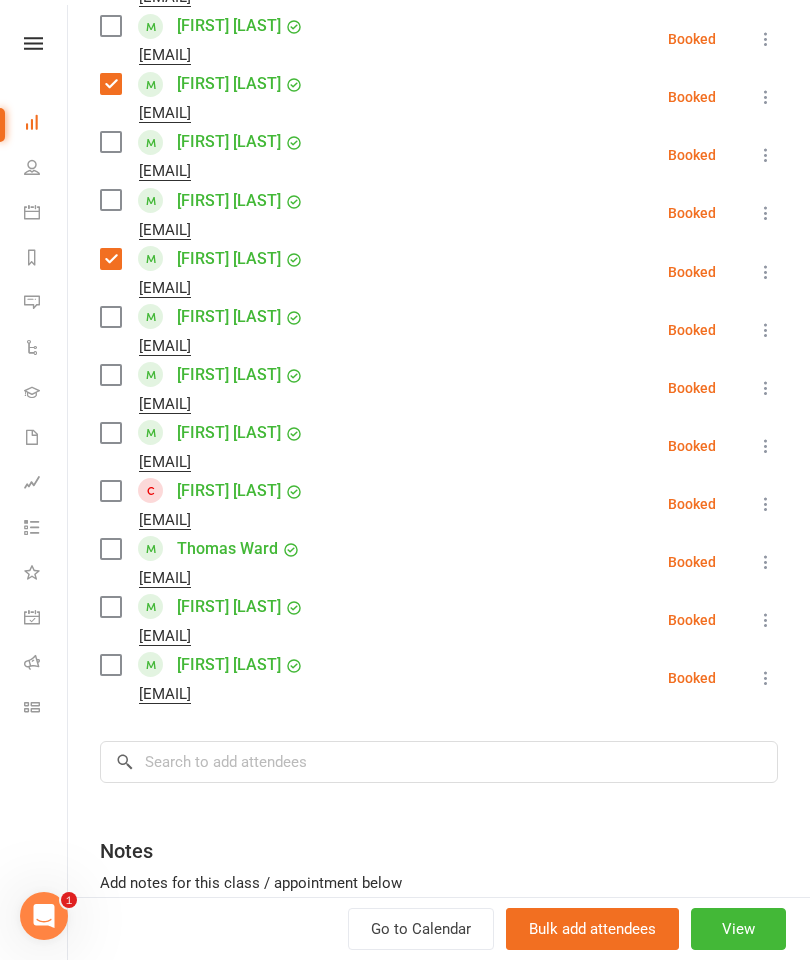 scroll, scrollTop: 1057, scrollLeft: 0, axis: vertical 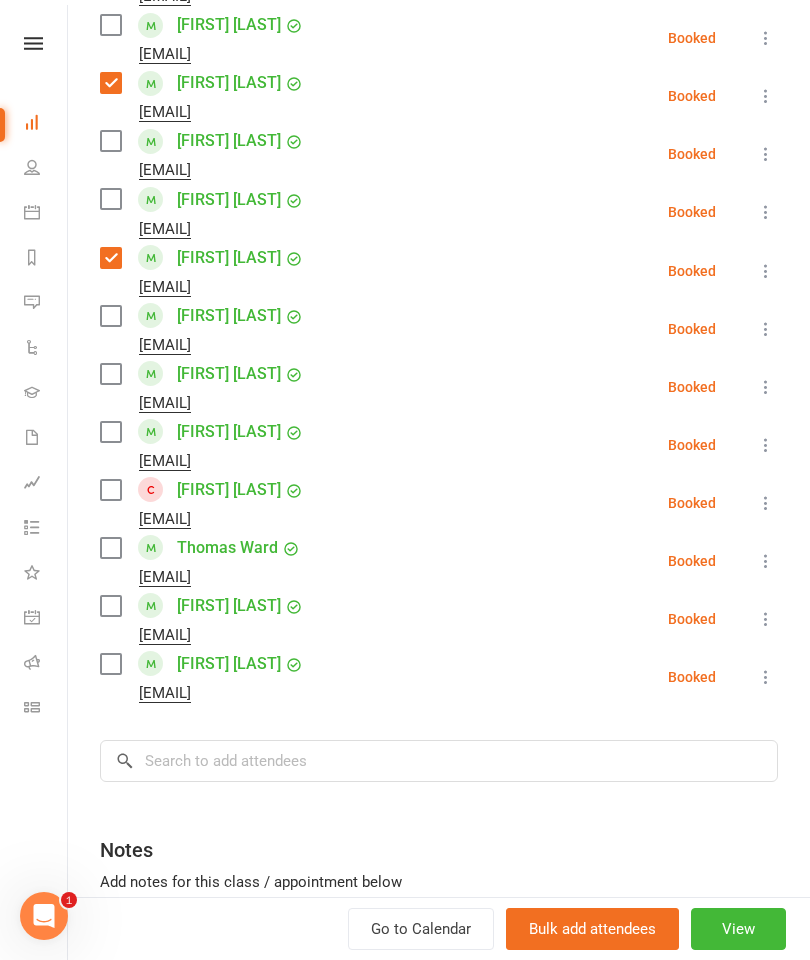 click at bounding box center [110, 316] 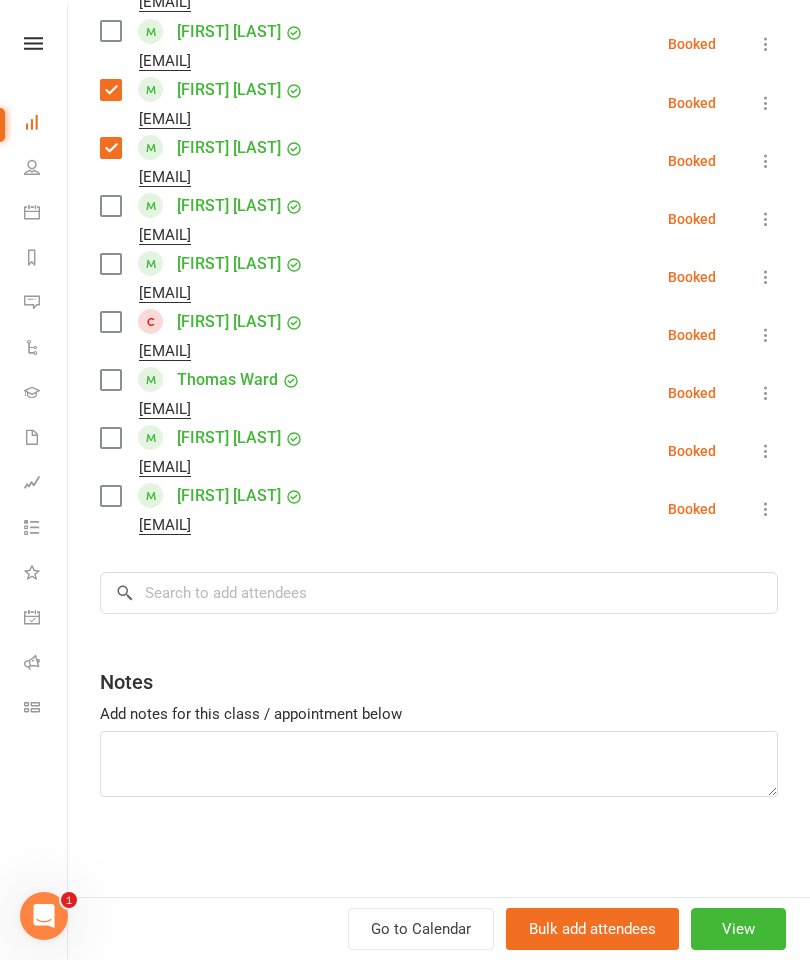scroll, scrollTop: 1225, scrollLeft: 0, axis: vertical 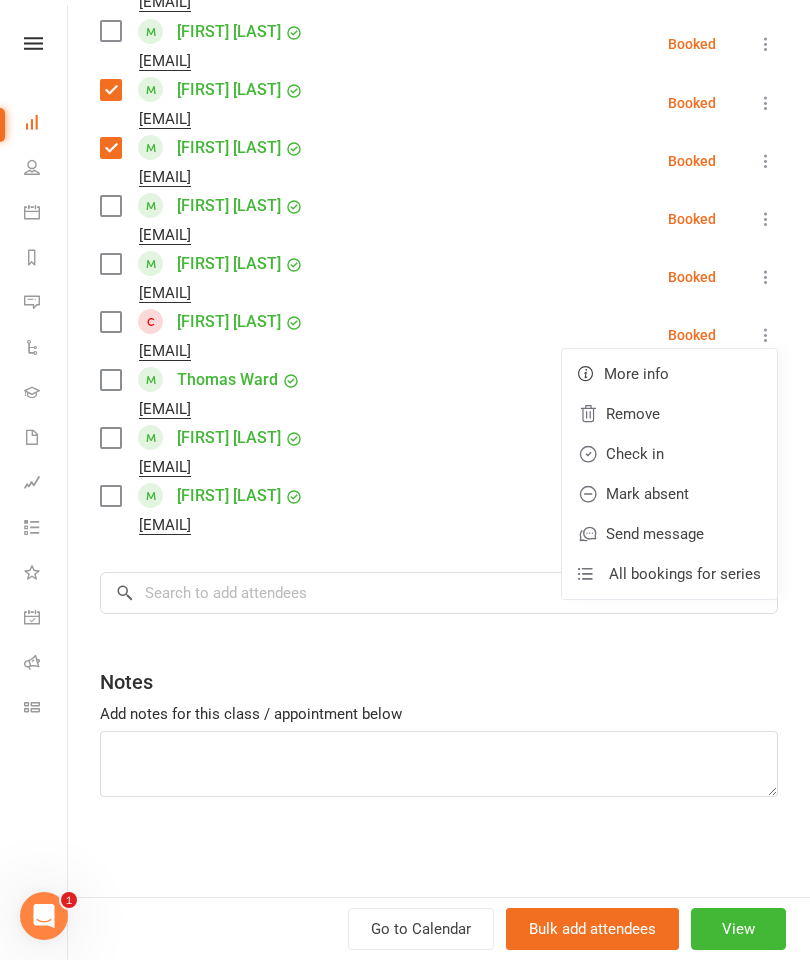 click on "Remove" at bounding box center [669, 414] 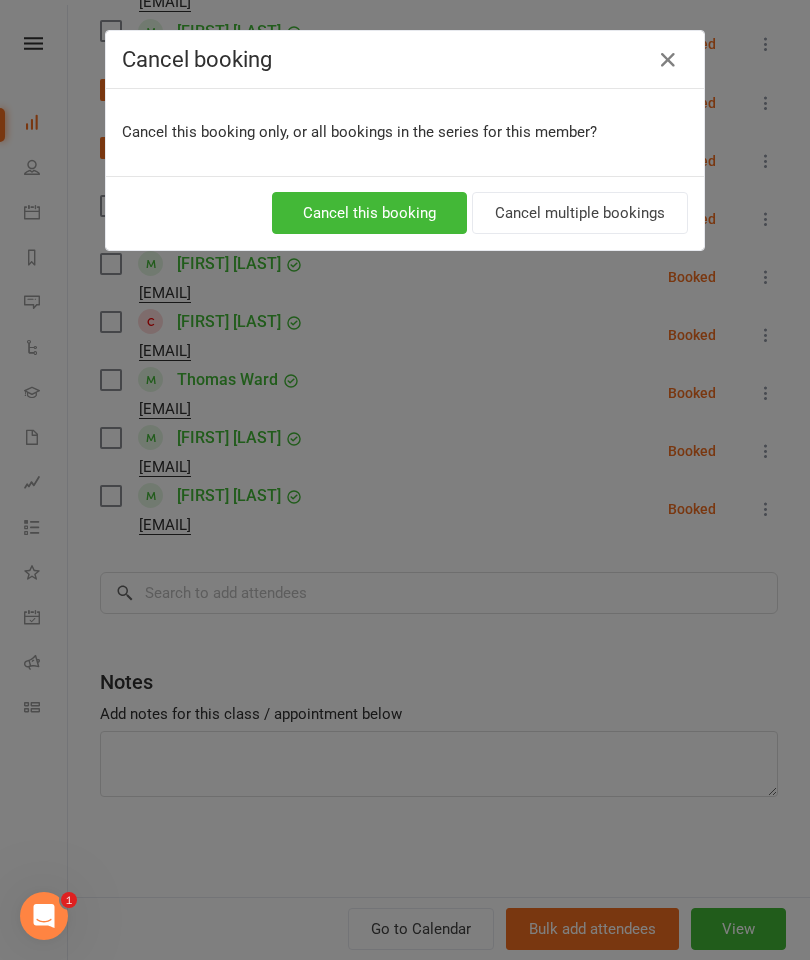 click on "Cancel multiple bookings" at bounding box center (580, 213) 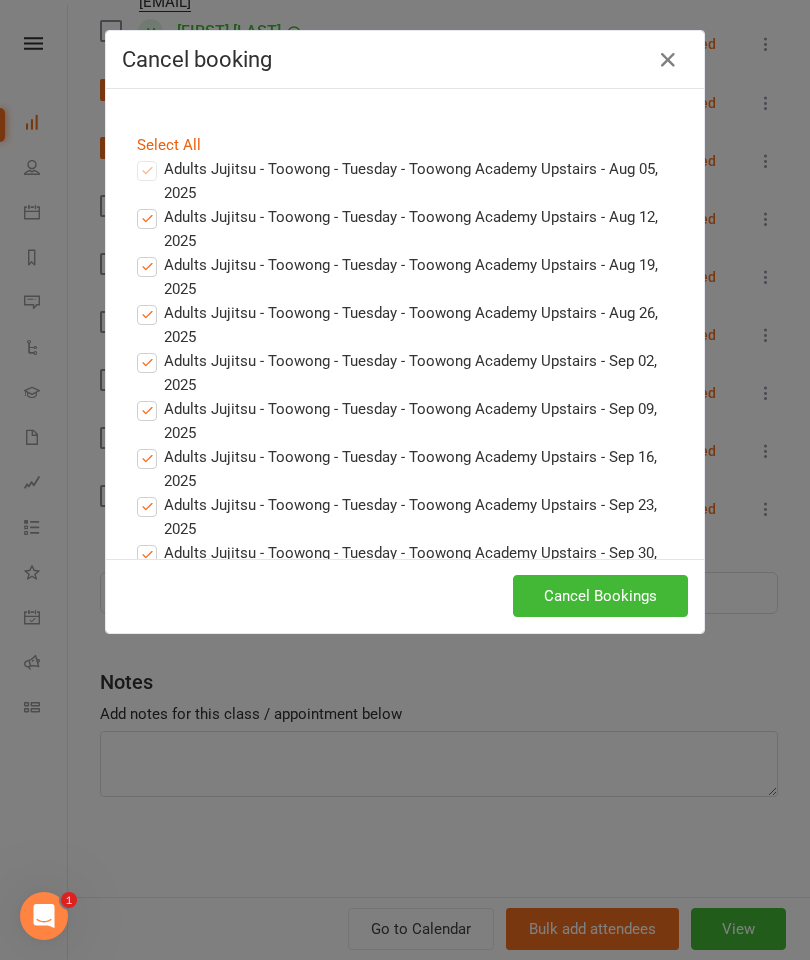 click on "Cancel Bookings" at bounding box center (600, 596) 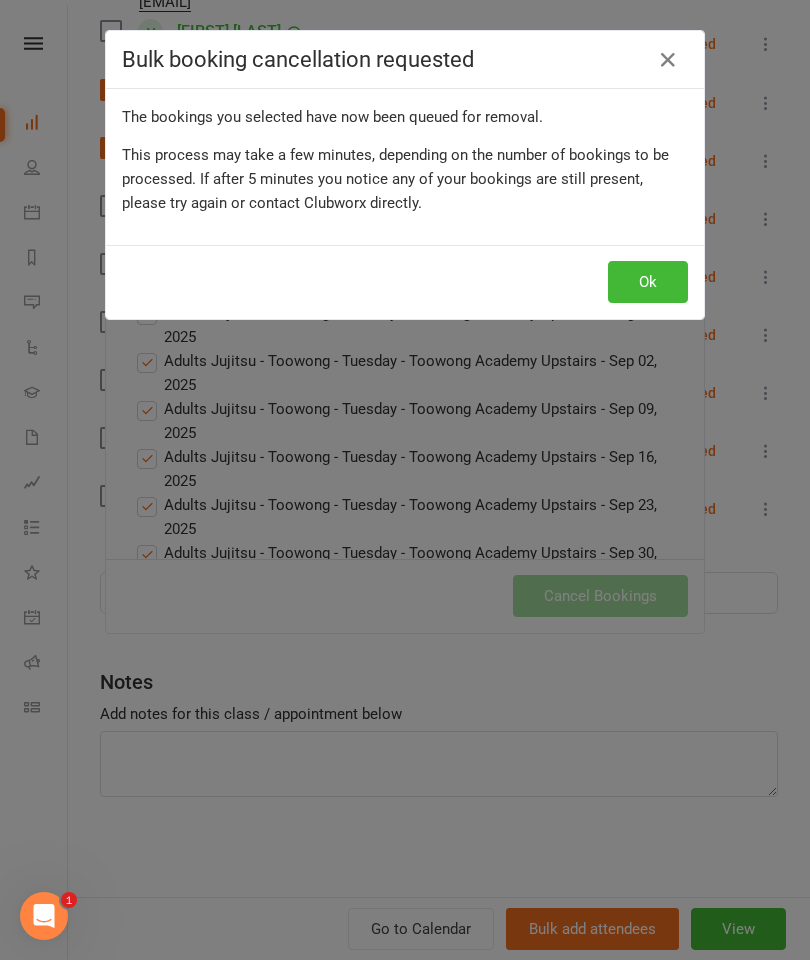 click on "Ok" at bounding box center [648, 282] 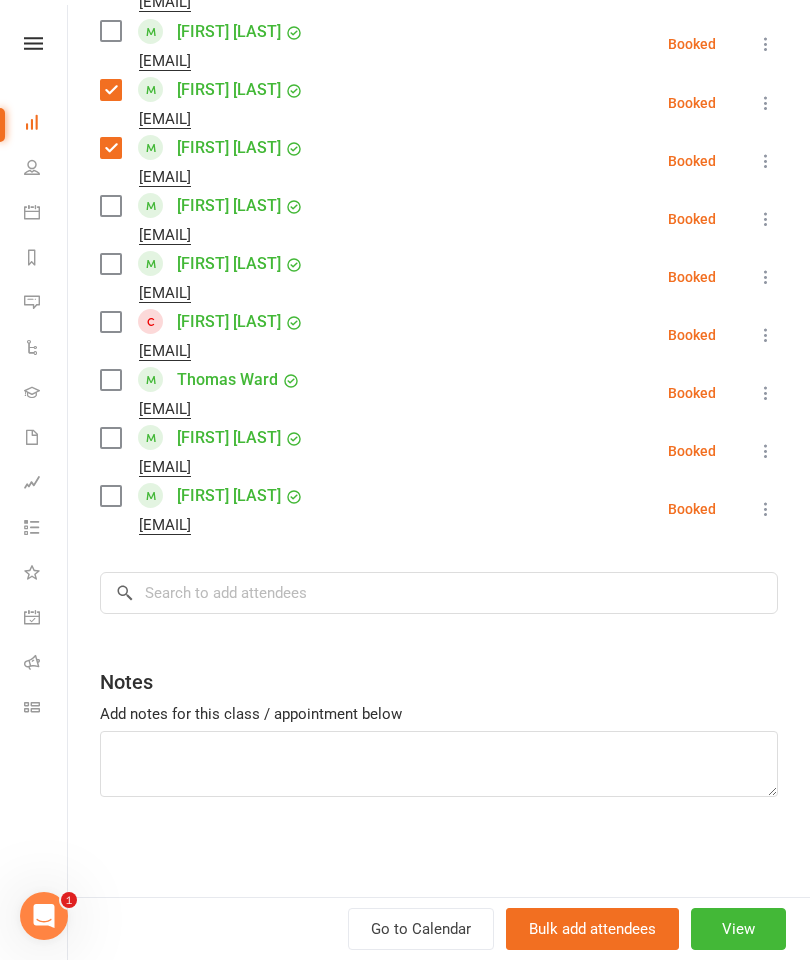 scroll, scrollTop: 1167, scrollLeft: 0, axis: vertical 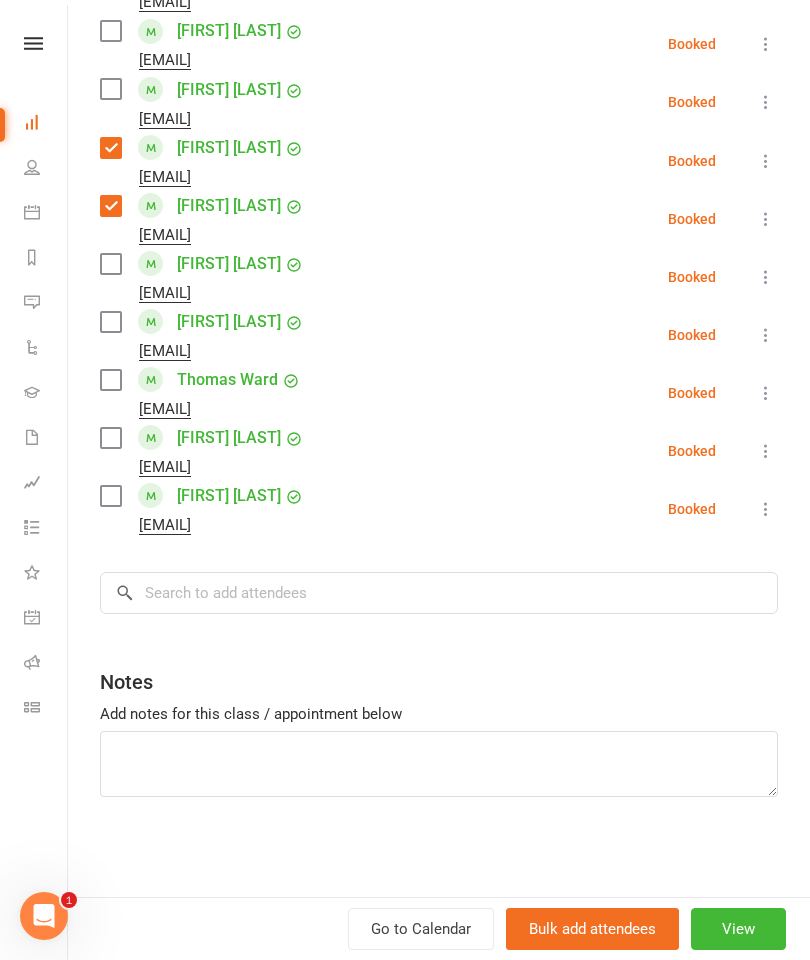 click at bounding box center (110, 496) 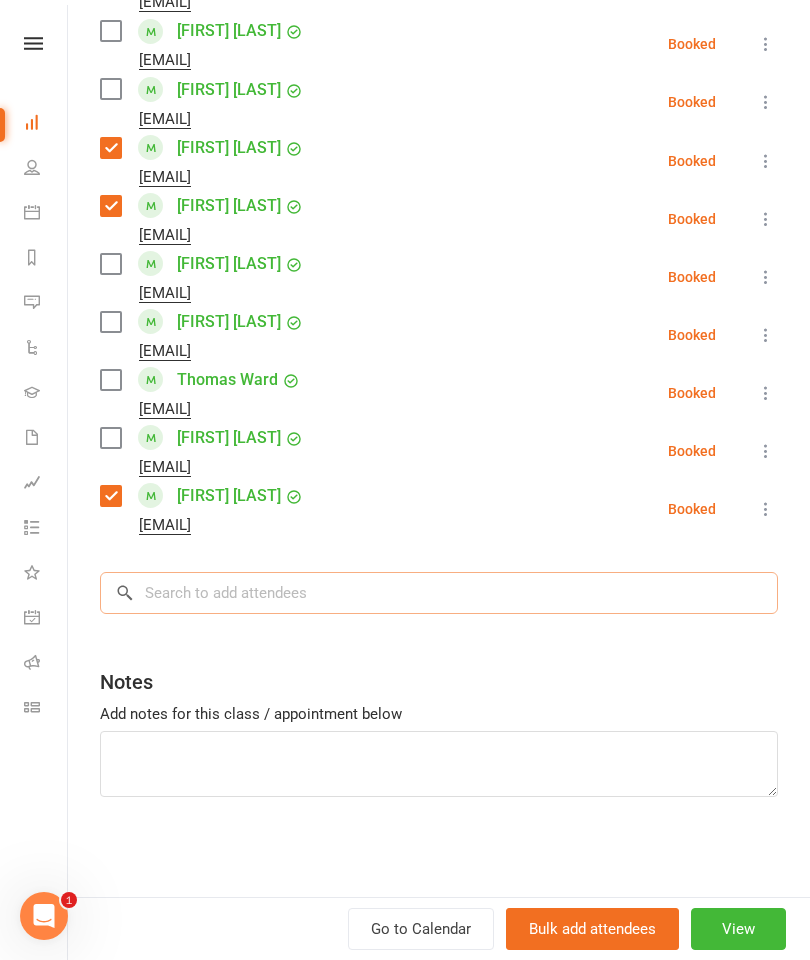 click at bounding box center [439, 593] 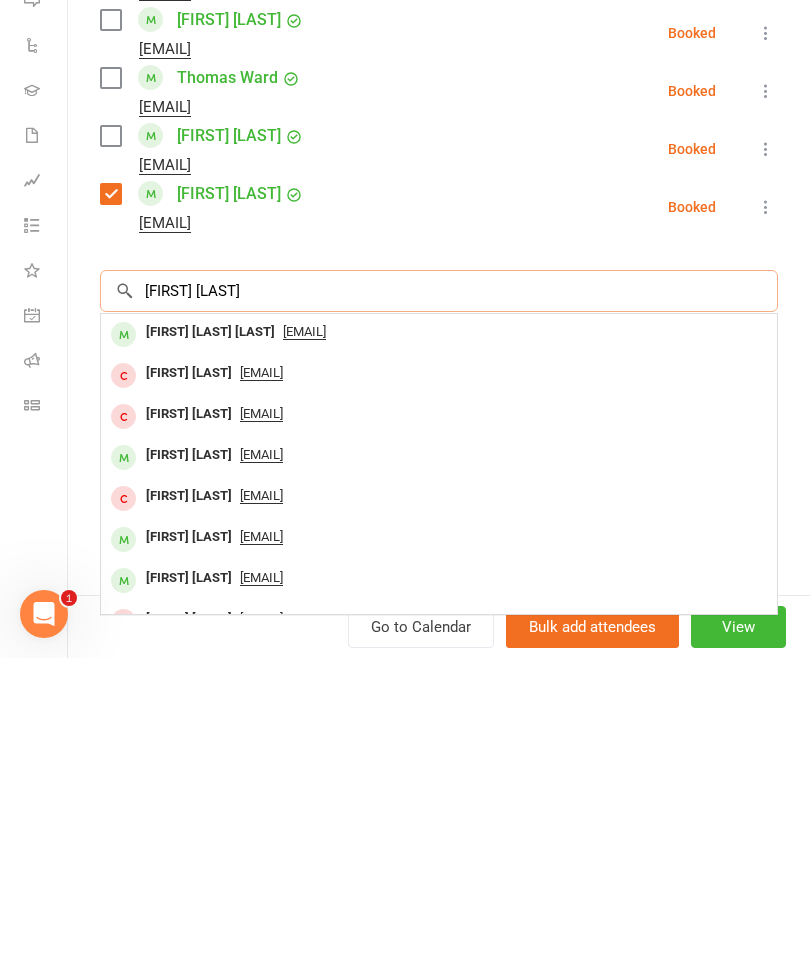type on "[FIRST] [LAST]" 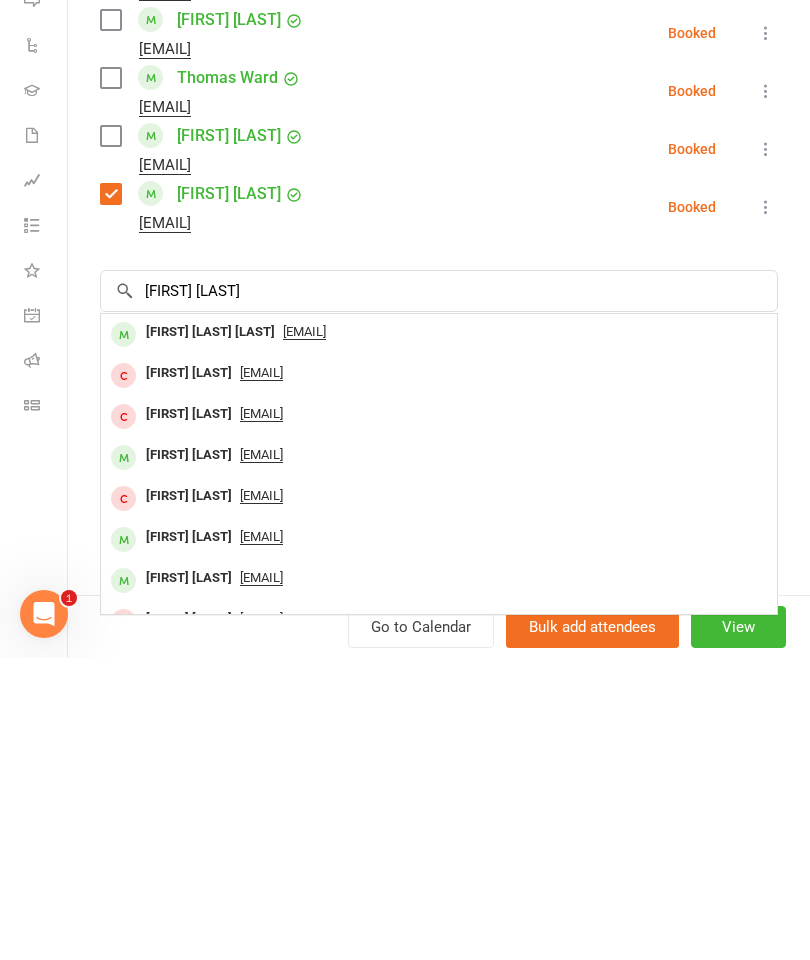 click on "[FIRST] [LAST] [LAST]" at bounding box center (210, 634) 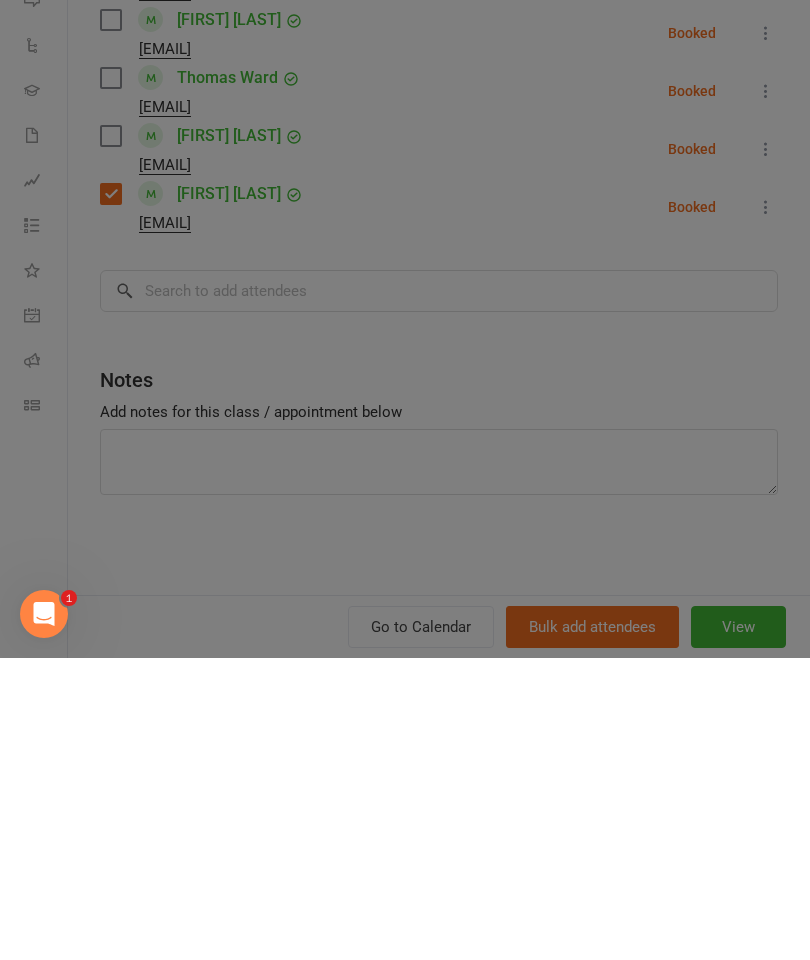 scroll, scrollTop: 302, scrollLeft: 0, axis: vertical 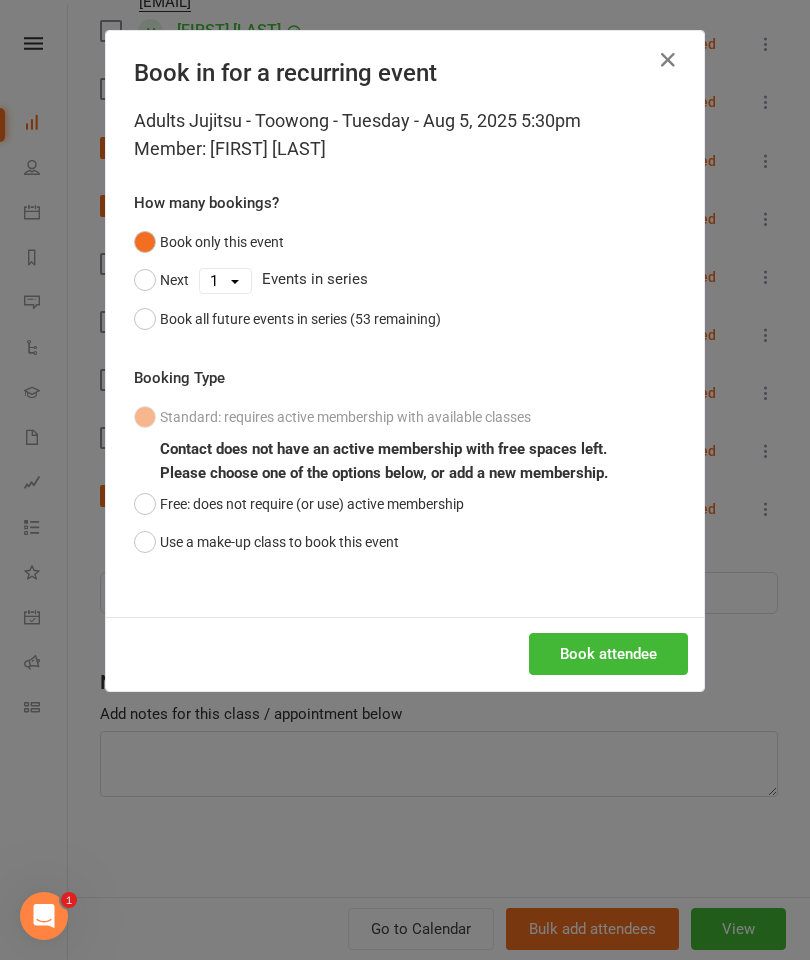 click on "Use a make-up class to book this event" at bounding box center [266, 542] 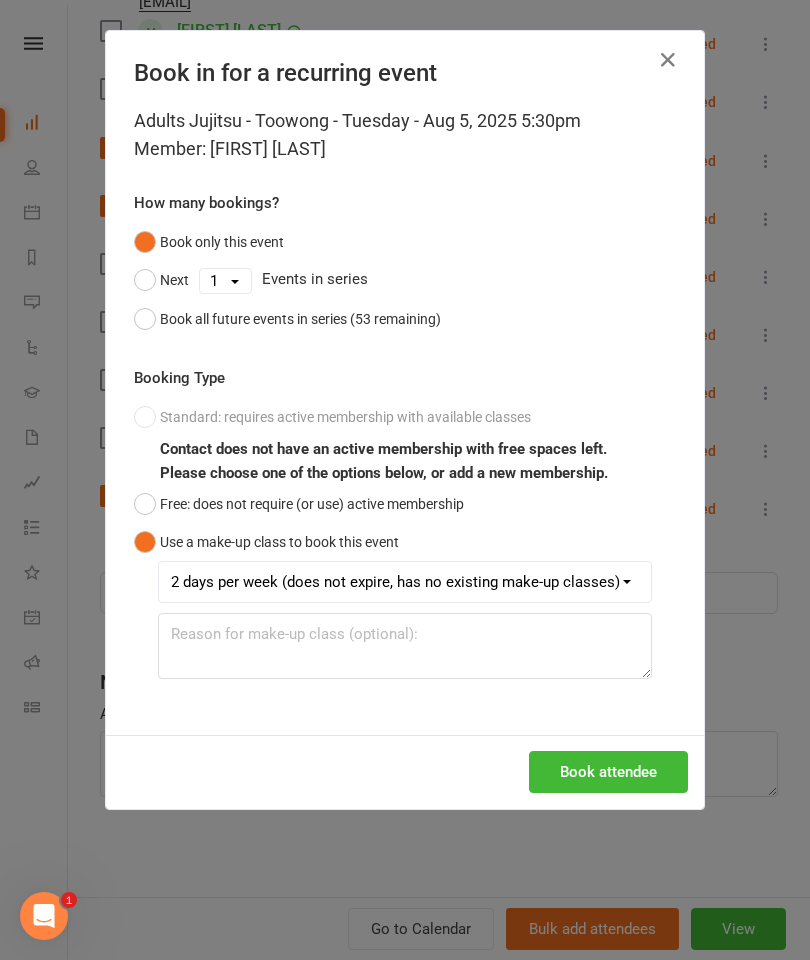 click on "Book attendee" at bounding box center [608, 772] 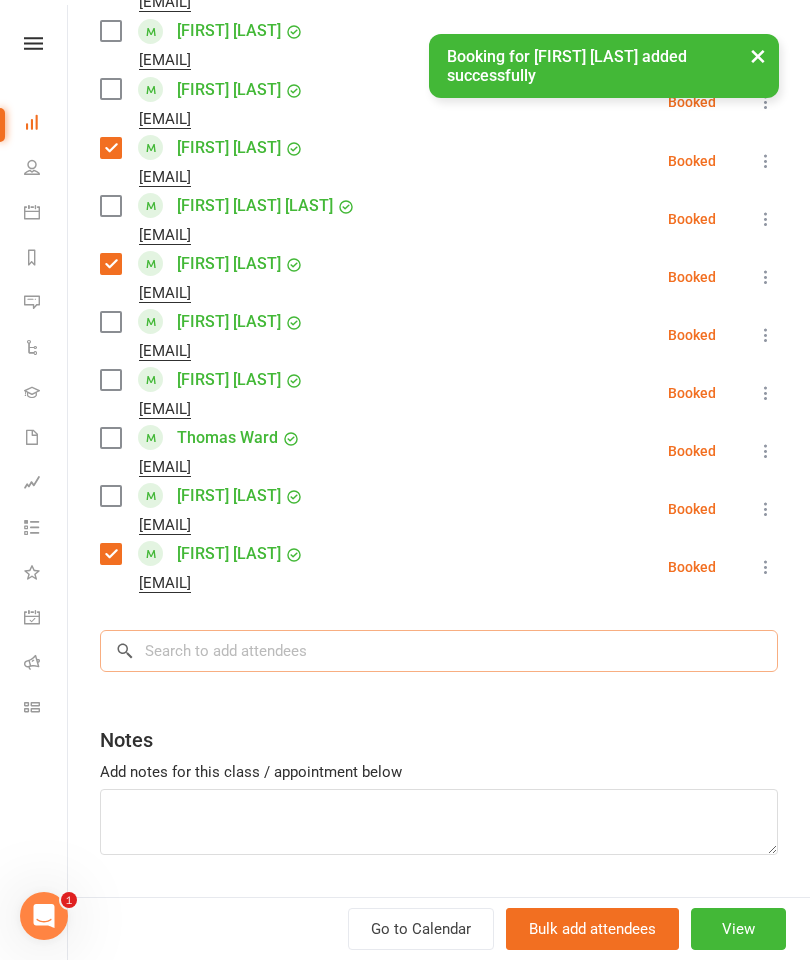 click at bounding box center [439, 651] 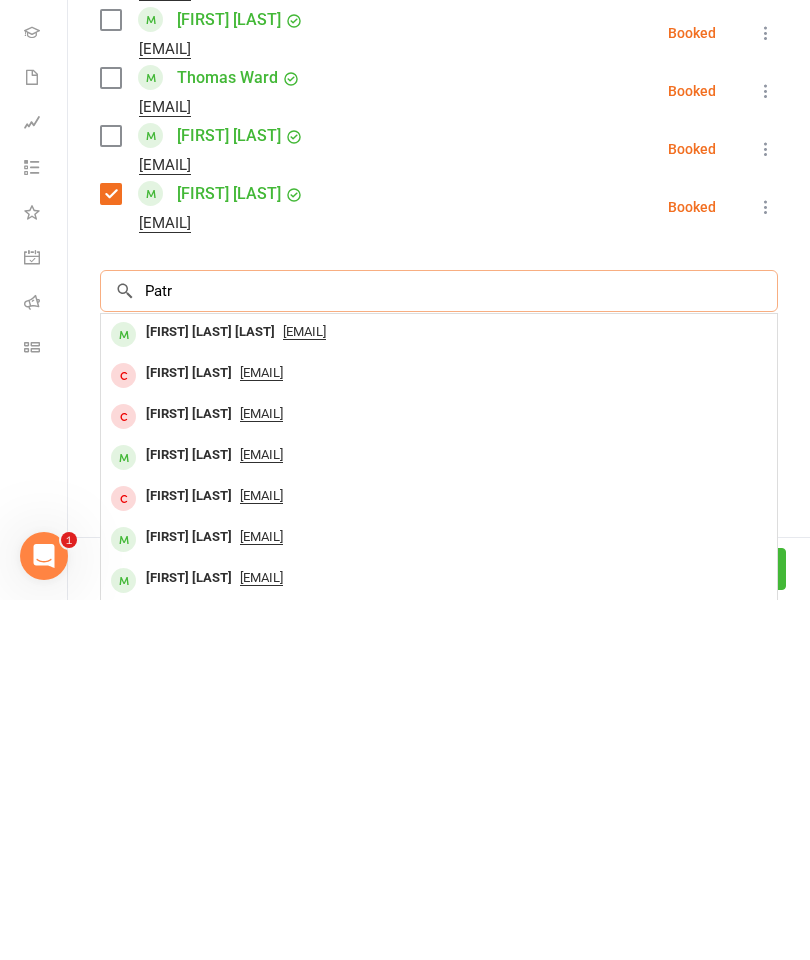scroll, scrollTop: 302, scrollLeft: 0, axis: vertical 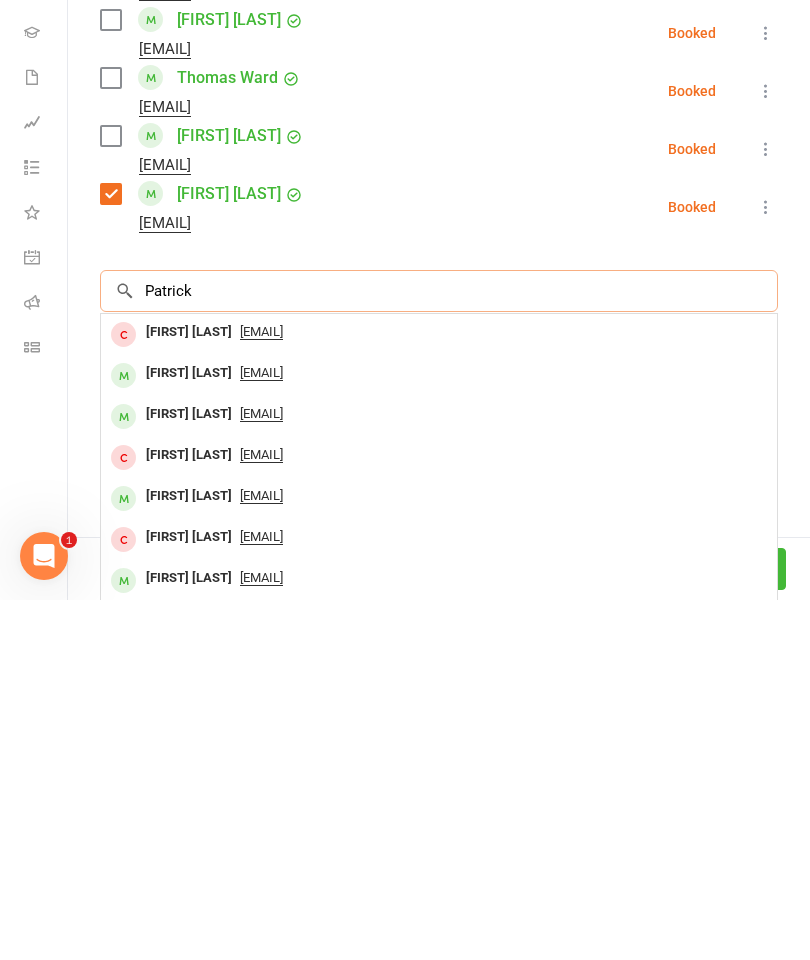 type on "Patrick" 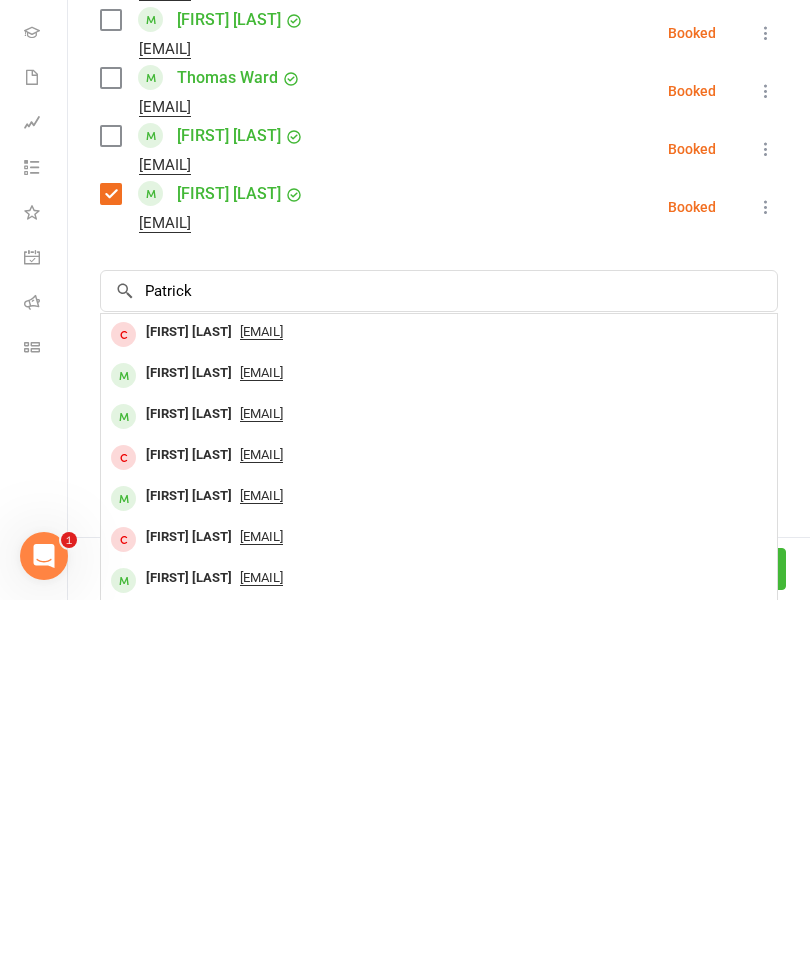click on "[FIRST] [LAST]" at bounding box center (189, 774) 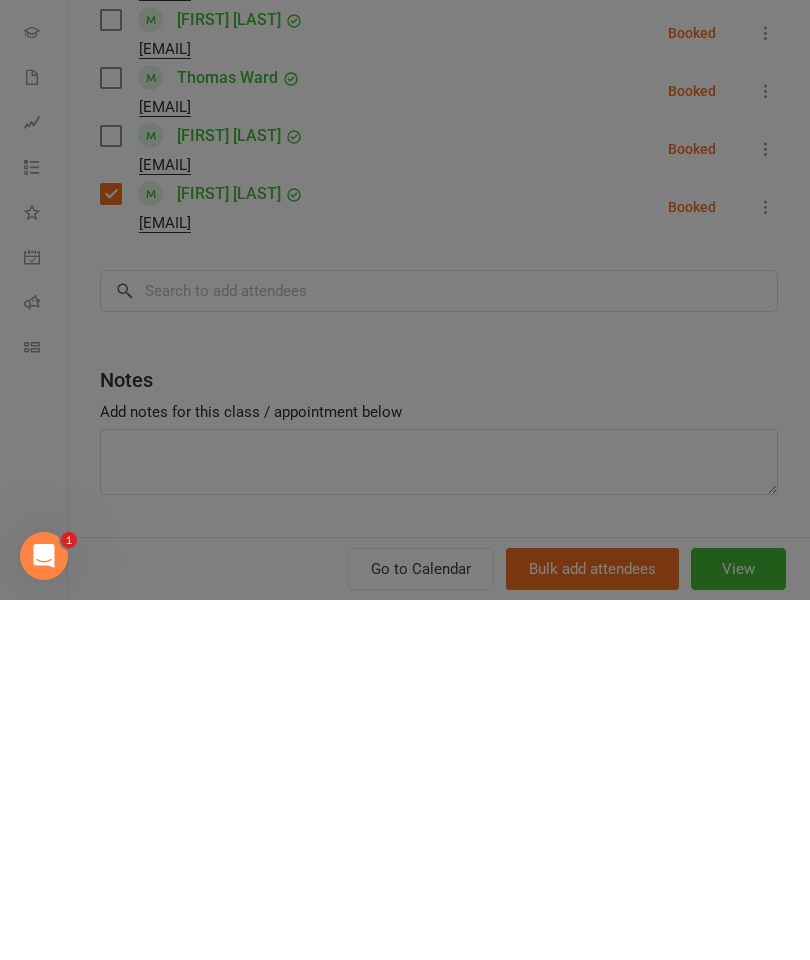 scroll, scrollTop: 662, scrollLeft: 0, axis: vertical 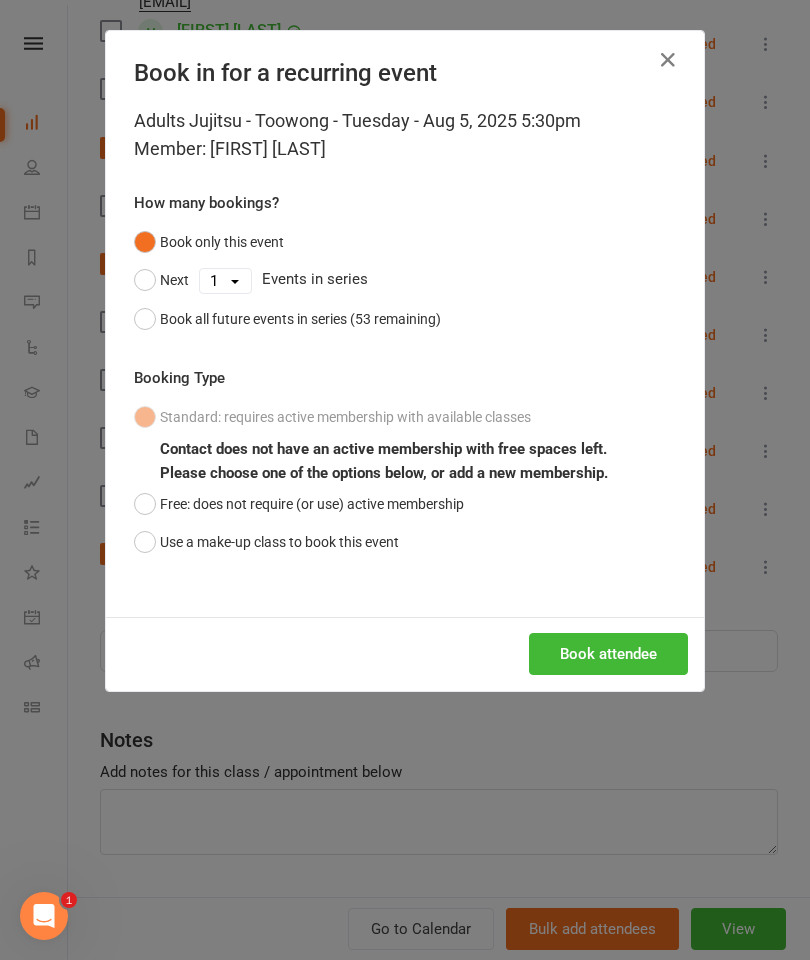 click on "Use a make-up class to book this event" at bounding box center (266, 542) 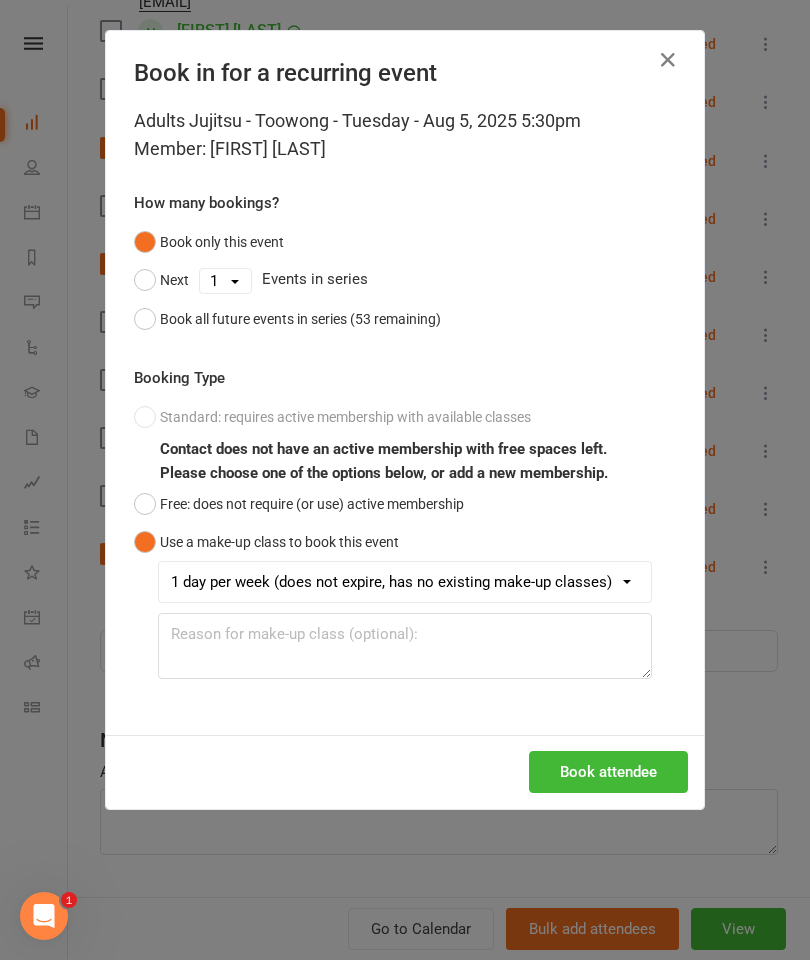 click on "Book attendee" at bounding box center (608, 772) 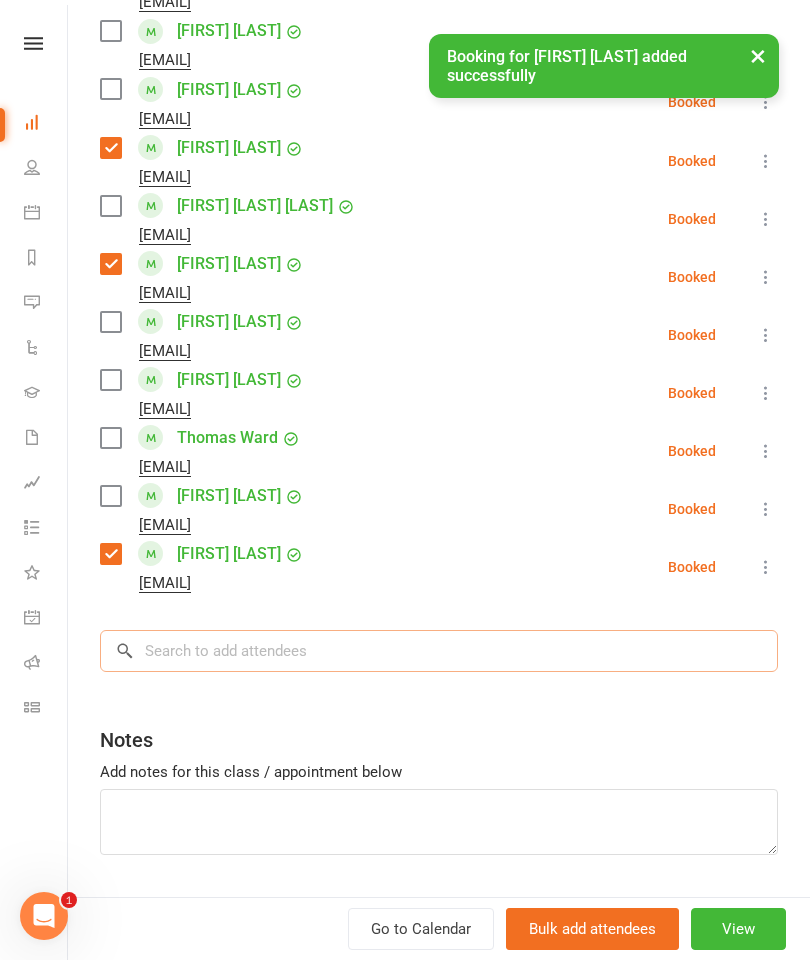 click at bounding box center (439, 651) 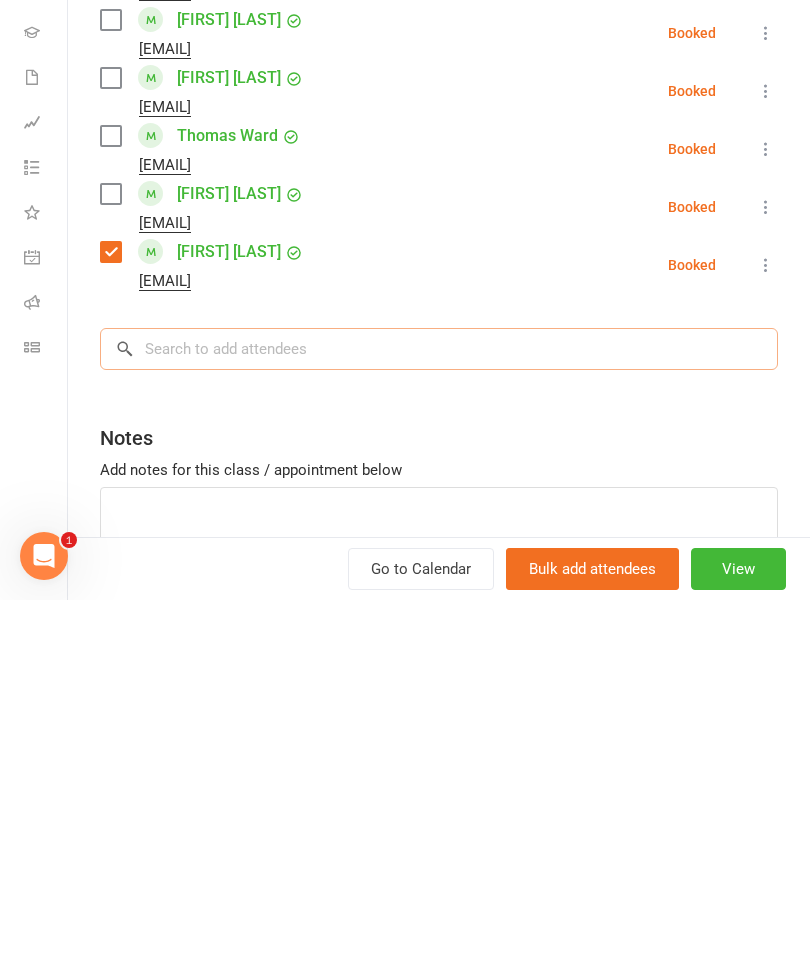 scroll, scrollTop: 662, scrollLeft: 0, axis: vertical 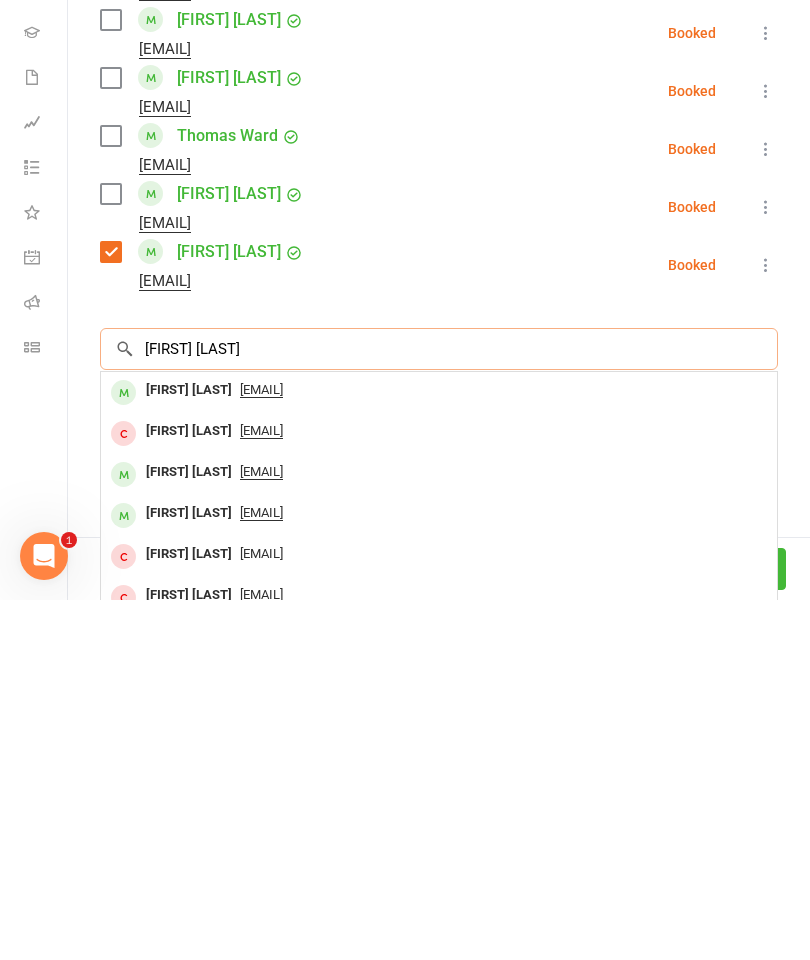 type on "[FIRST] [LAST]" 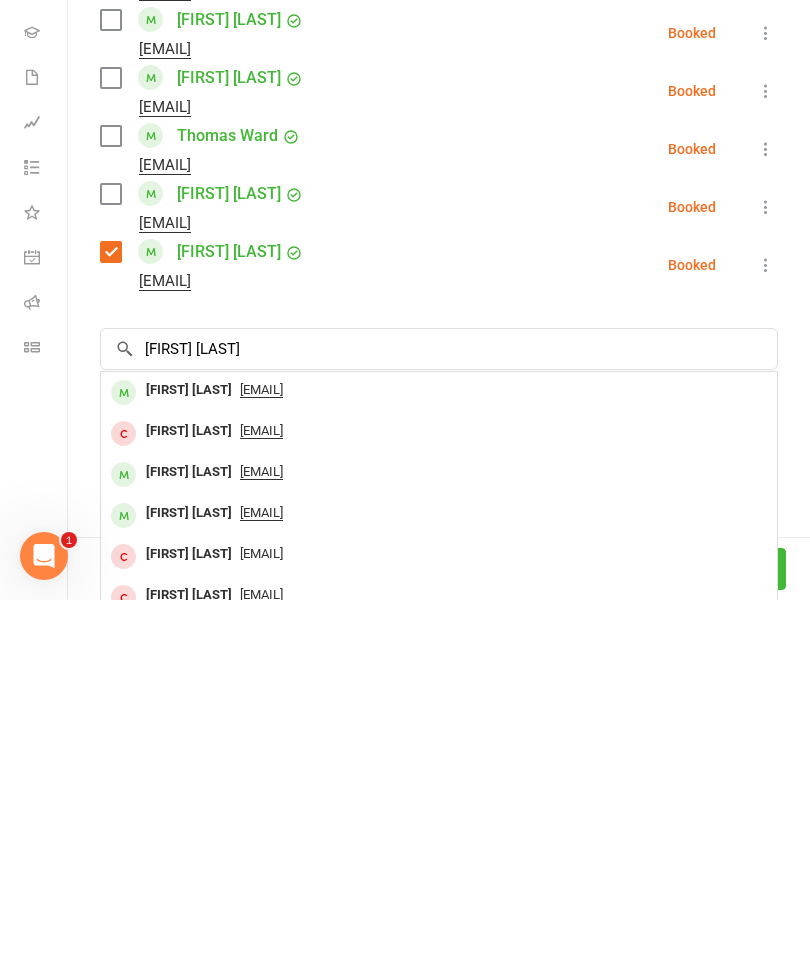 click on "[FIRST] [LAST]" at bounding box center (189, 750) 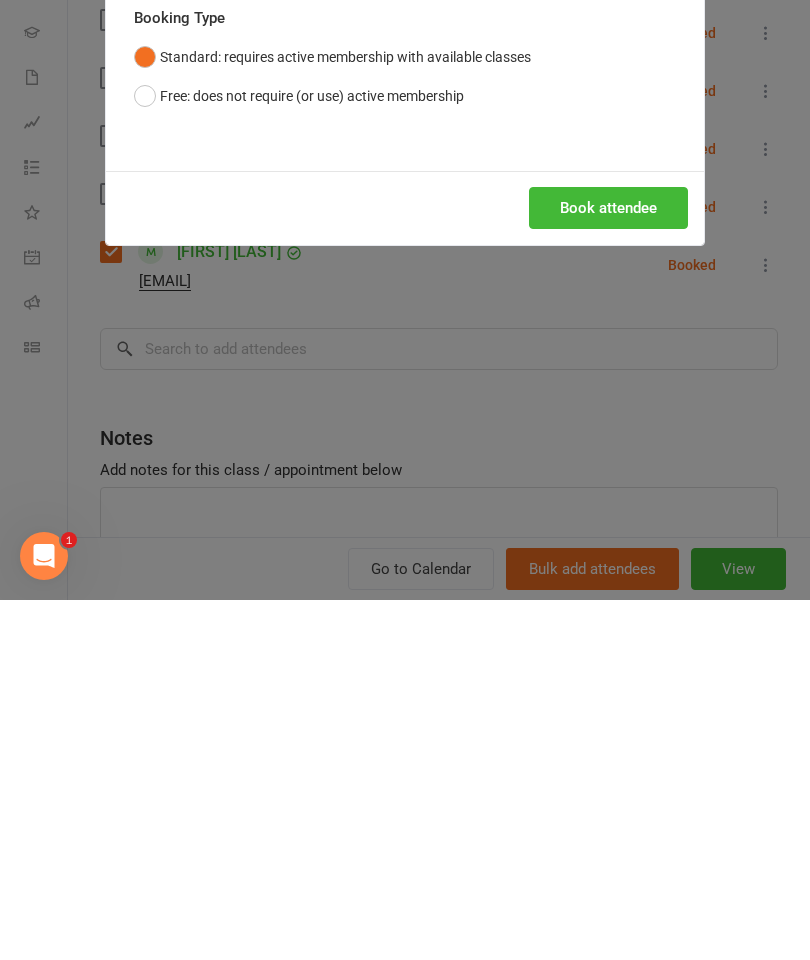 scroll, scrollTop: 1022, scrollLeft: 0, axis: vertical 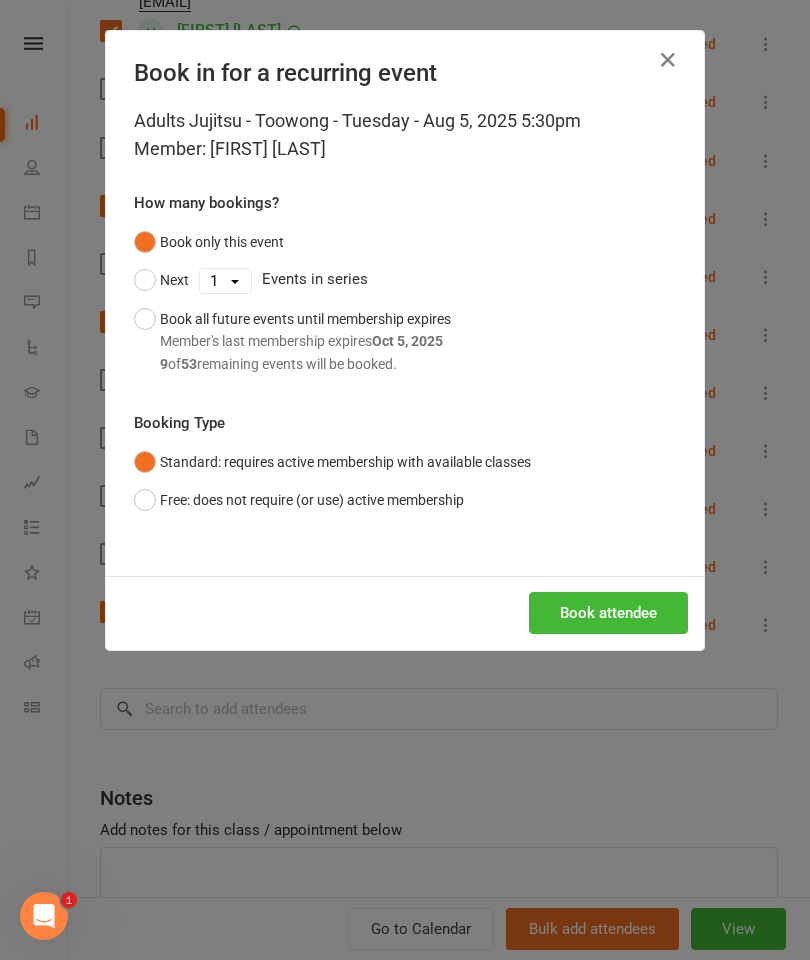 click on "Book attendee" at bounding box center [608, 613] 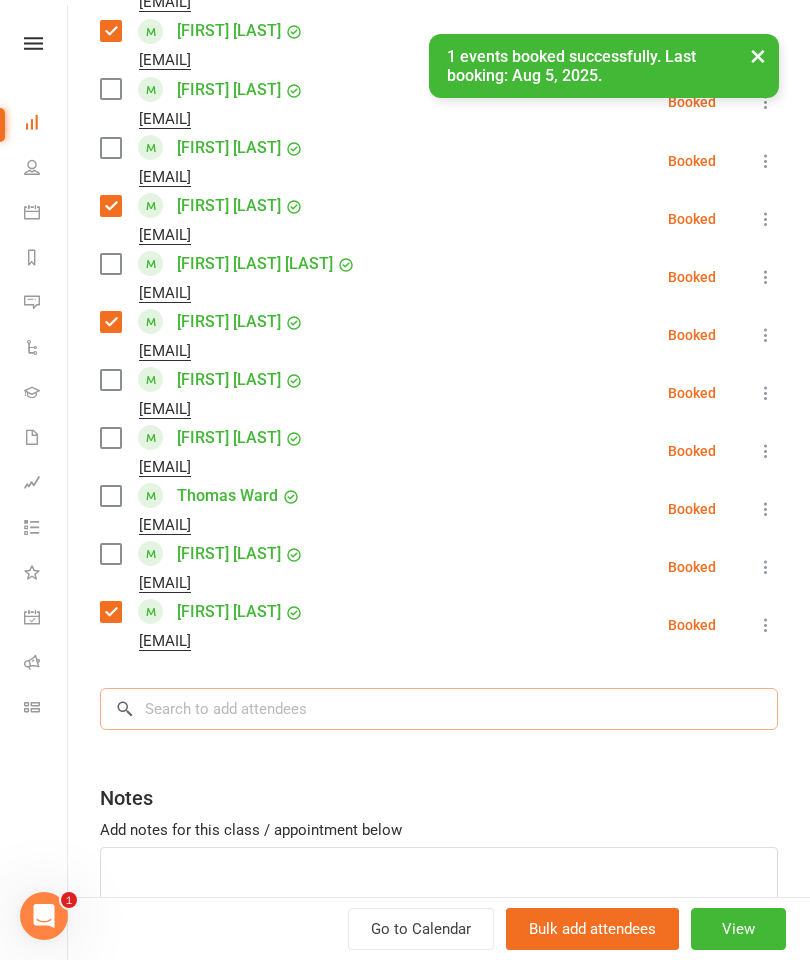 click at bounding box center [439, 709] 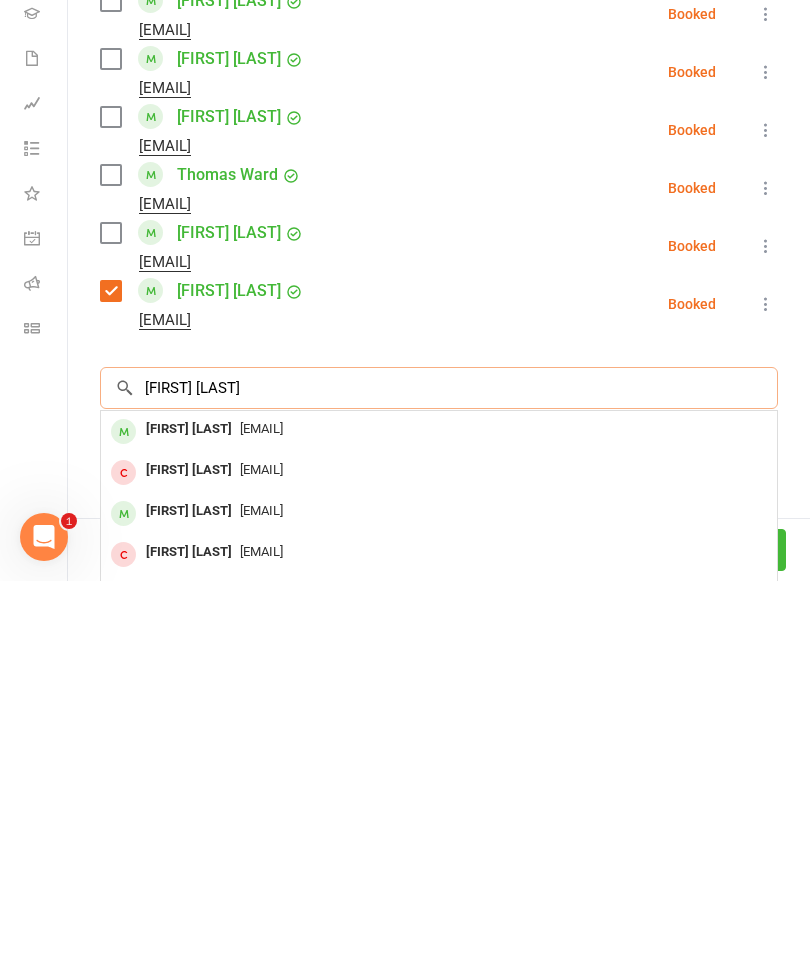 scroll, scrollTop: 1061, scrollLeft: 0, axis: vertical 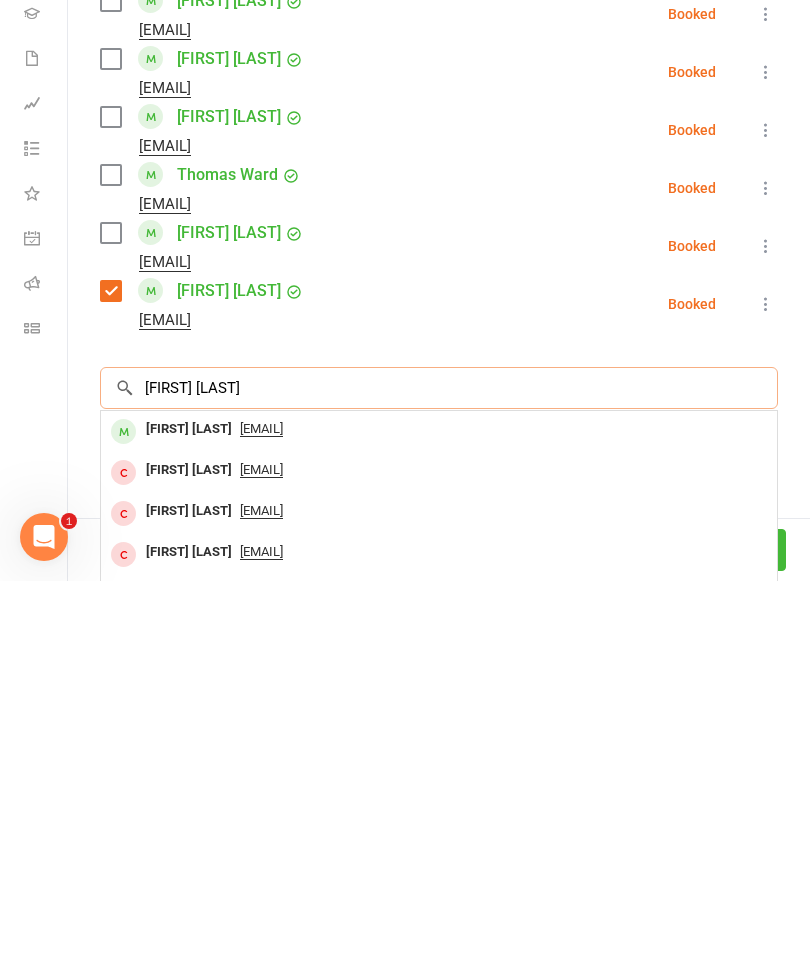 type on "[FIRST] [LAST]" 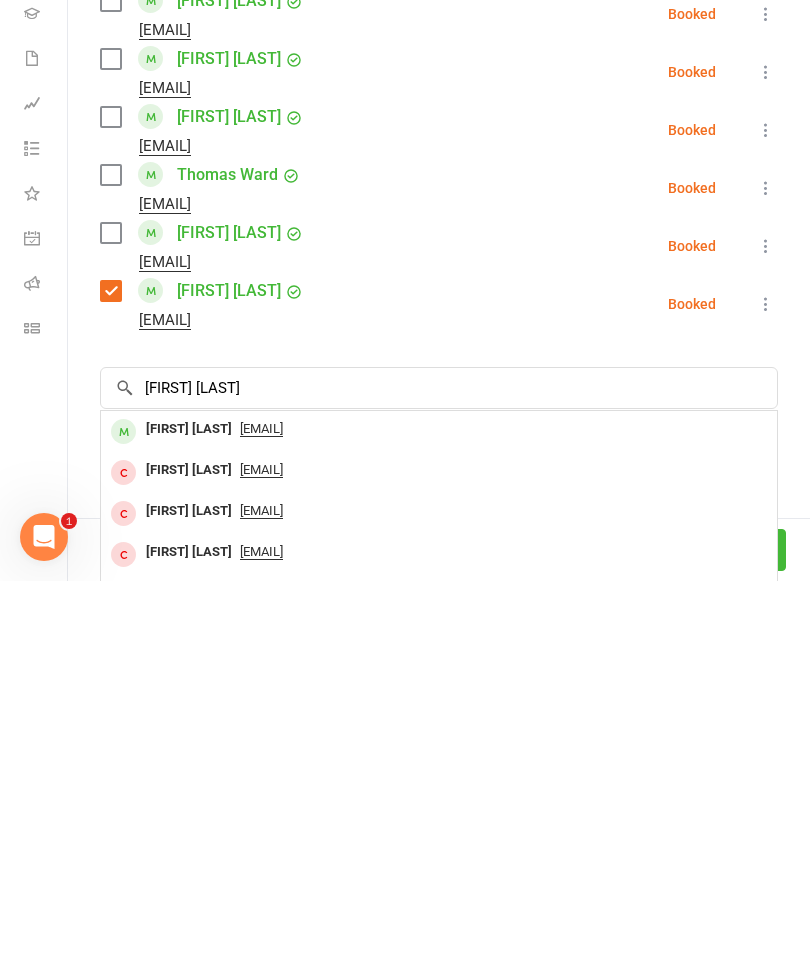 click on "[EMAIL]" at bounding box center (439, 808) 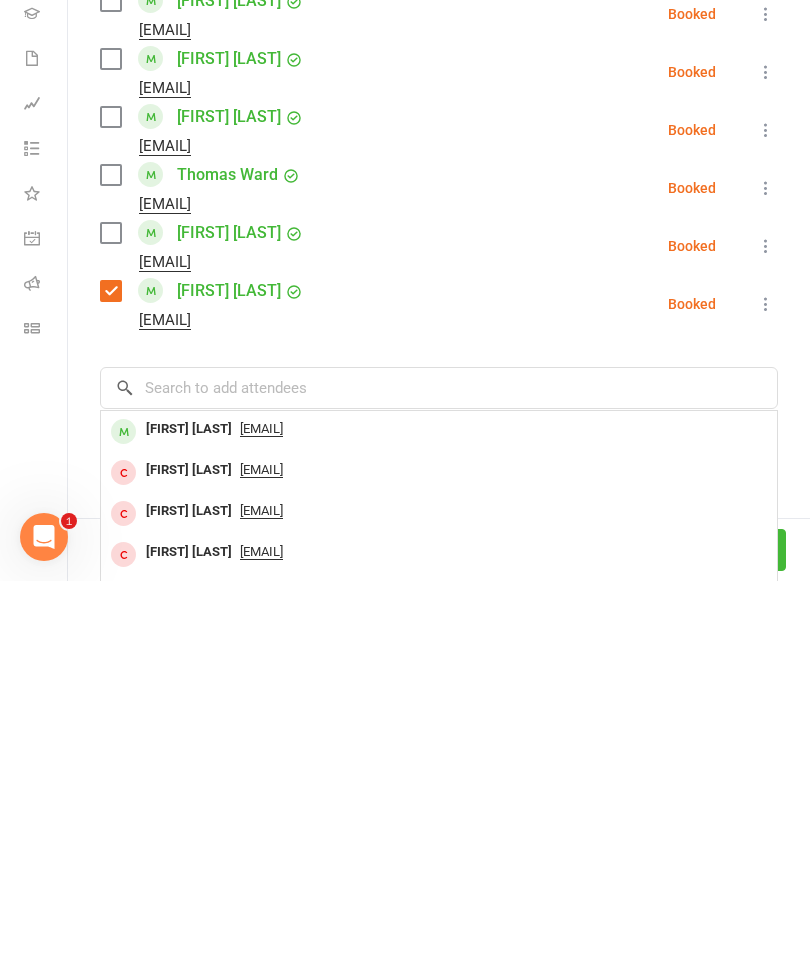 scroll, scrollTop: 1440, scrollLeft: 0, axis: vertical 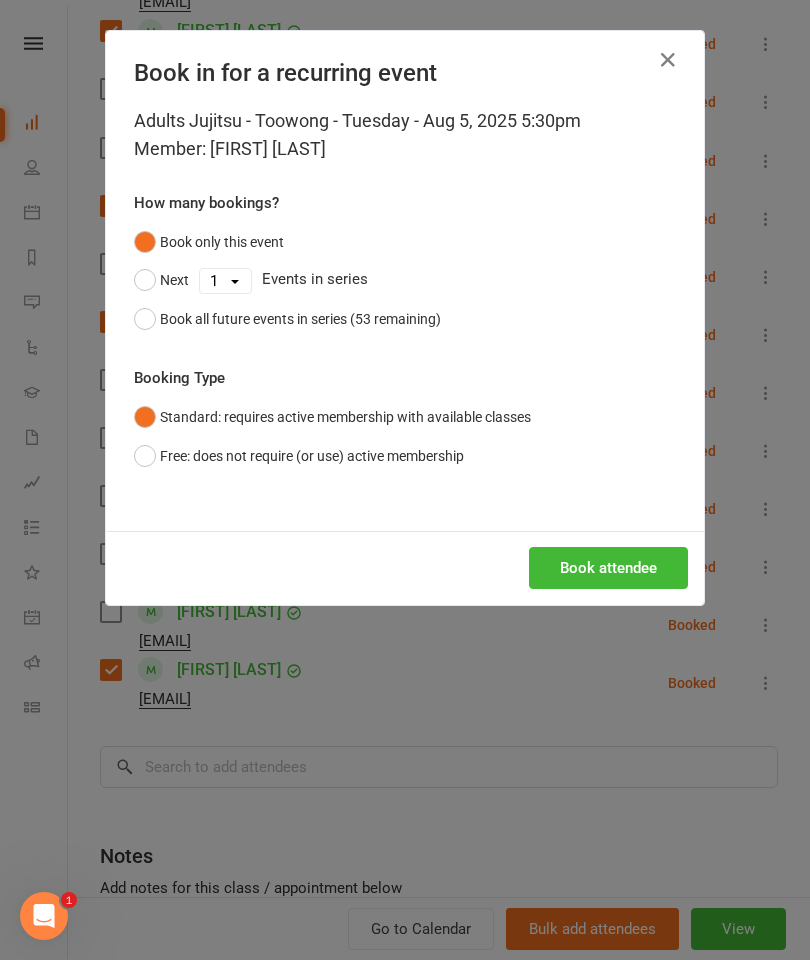 click on "Book attendee" at bounding box center [608, 568] 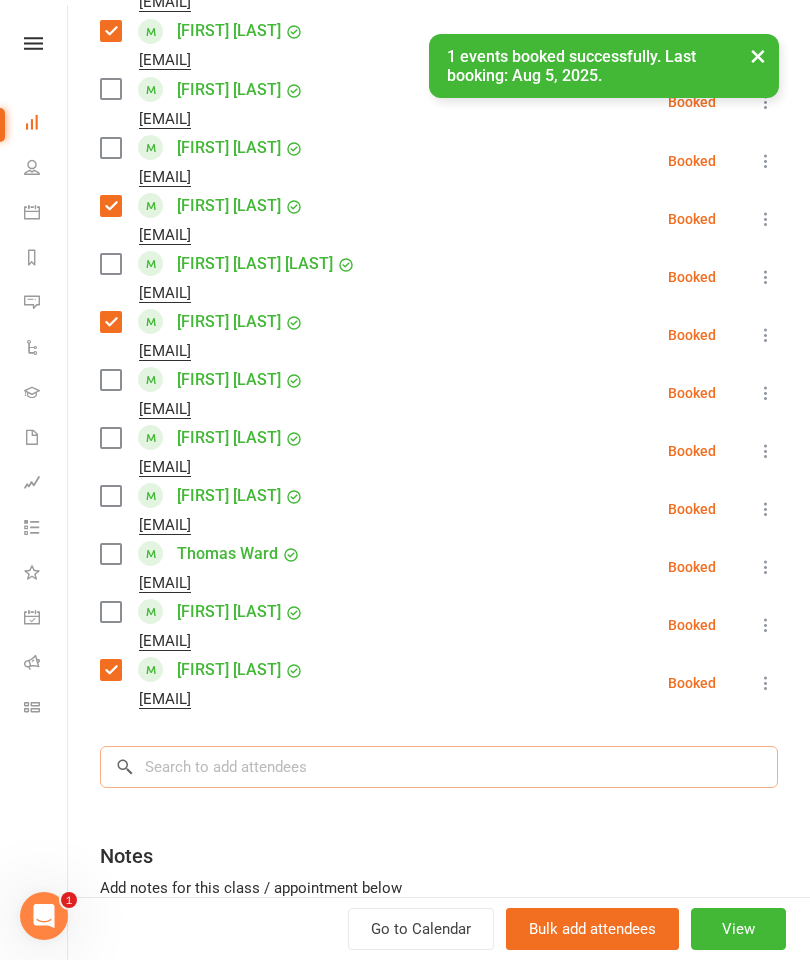 click at bounding box center [439, 767] 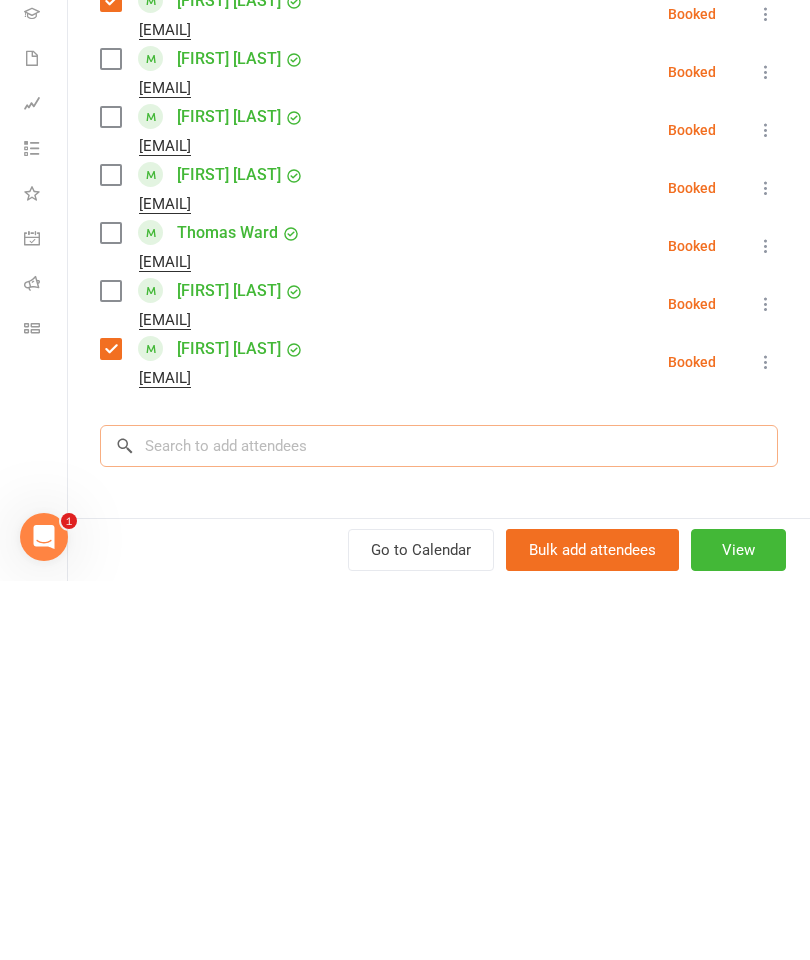 scroll, scrollTop: 1537, scrollLeft: 0, axis: vertical 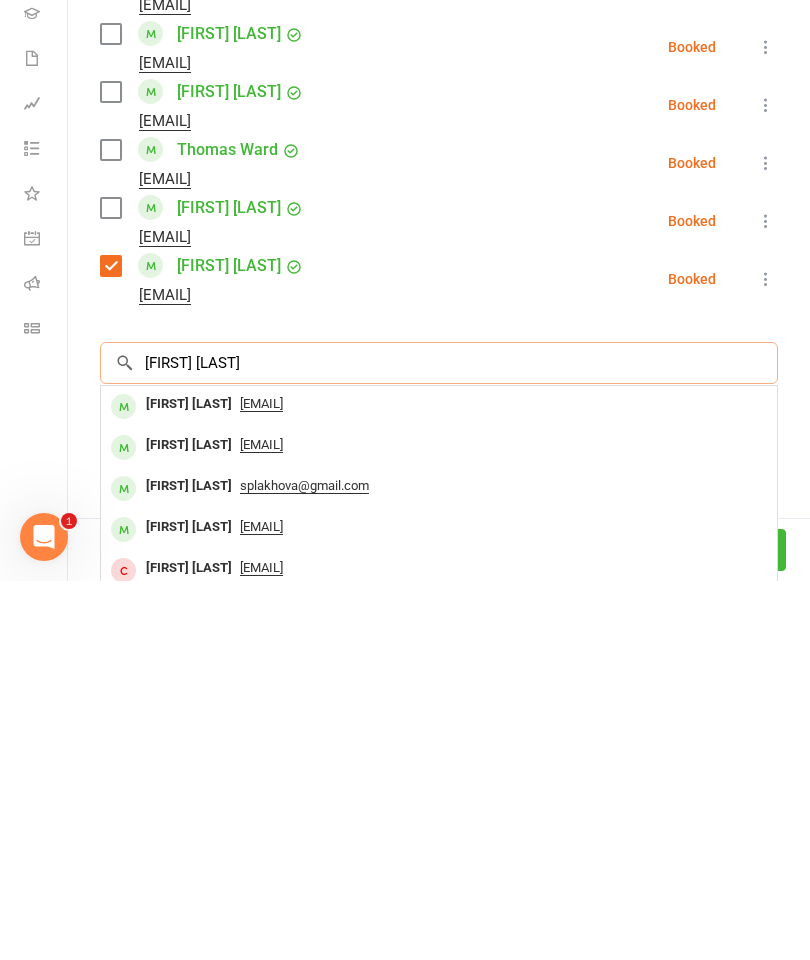 type on "[FIRST] [LAST]" 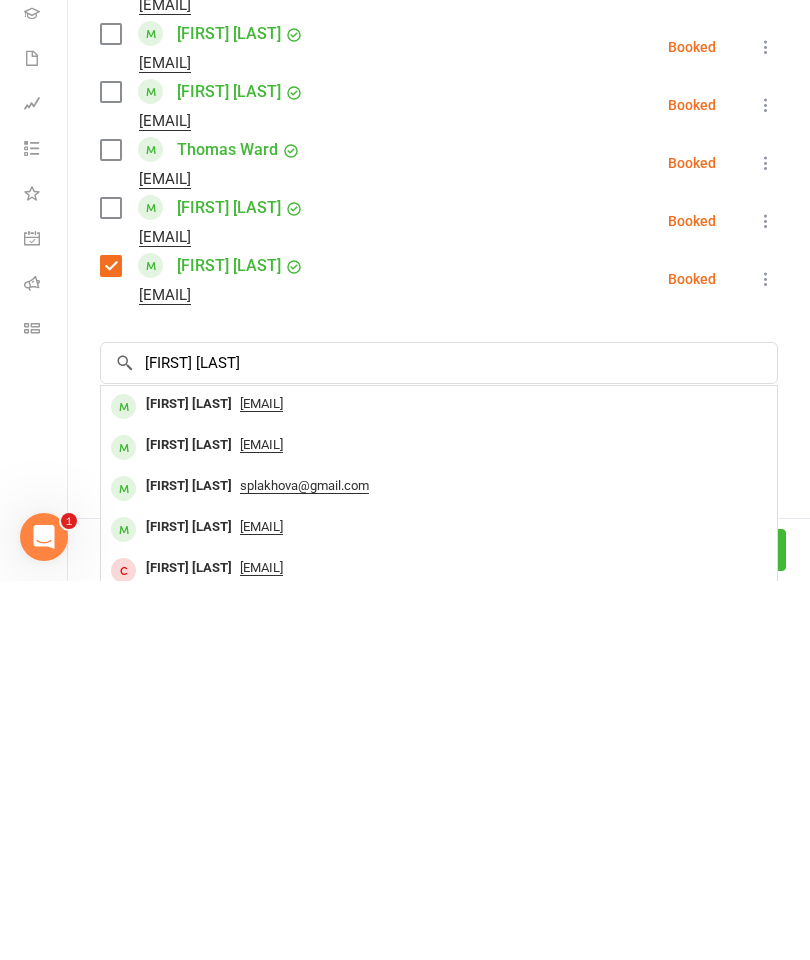 click on "[FIRST] [LAST]" at bounding box center (189, 783) 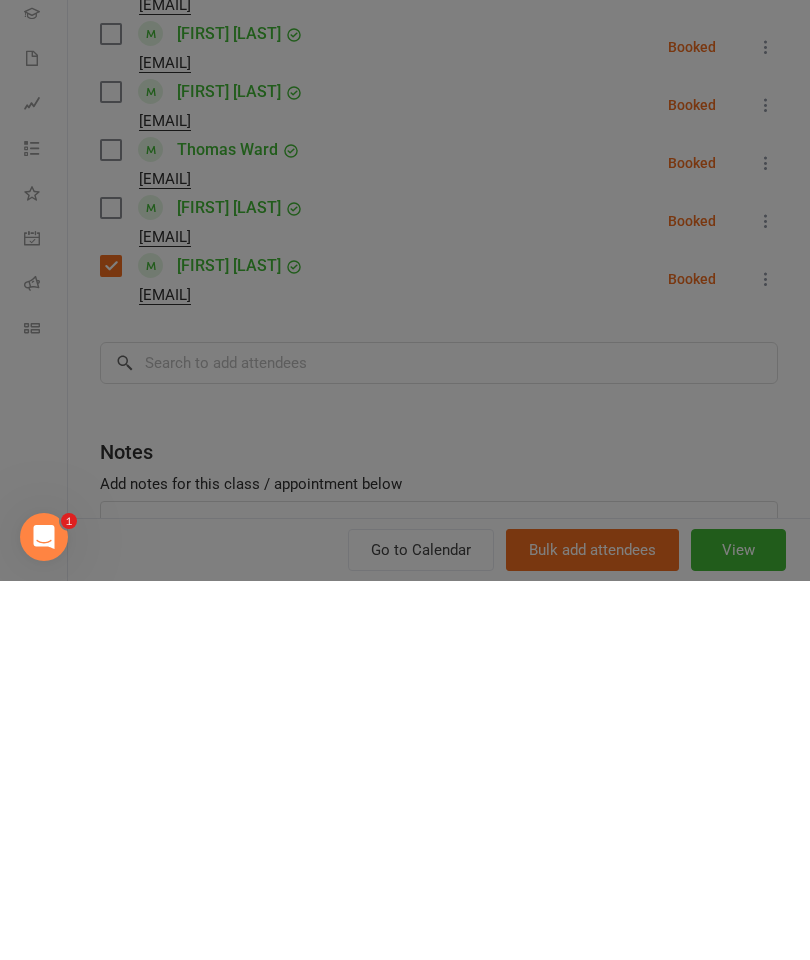 scroll, scrollTop: 1916, scrollLeft: 0, axis: vertical 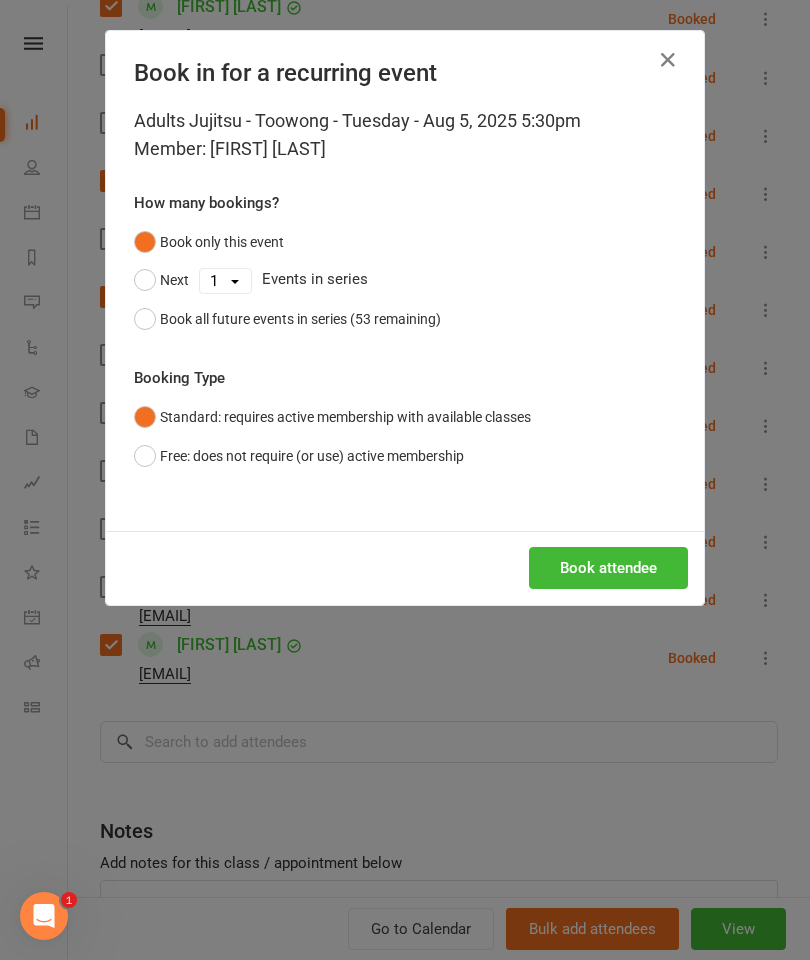 click on "Book attendee" at bounding box center (608, 568) 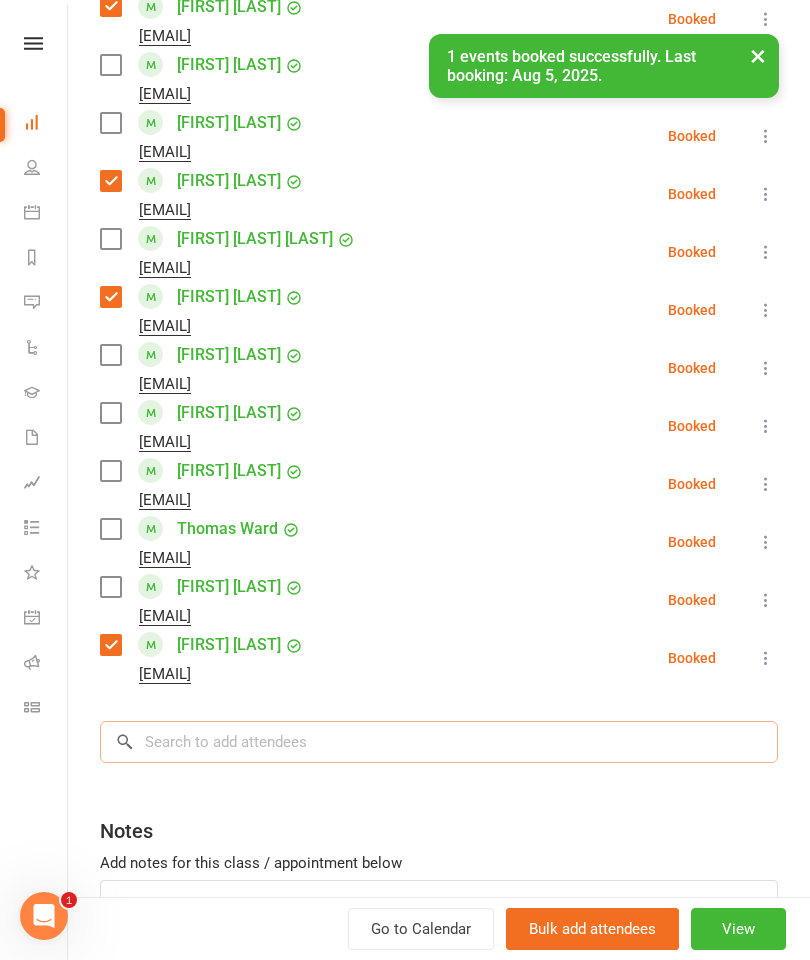click at bounding box center [439, 742] 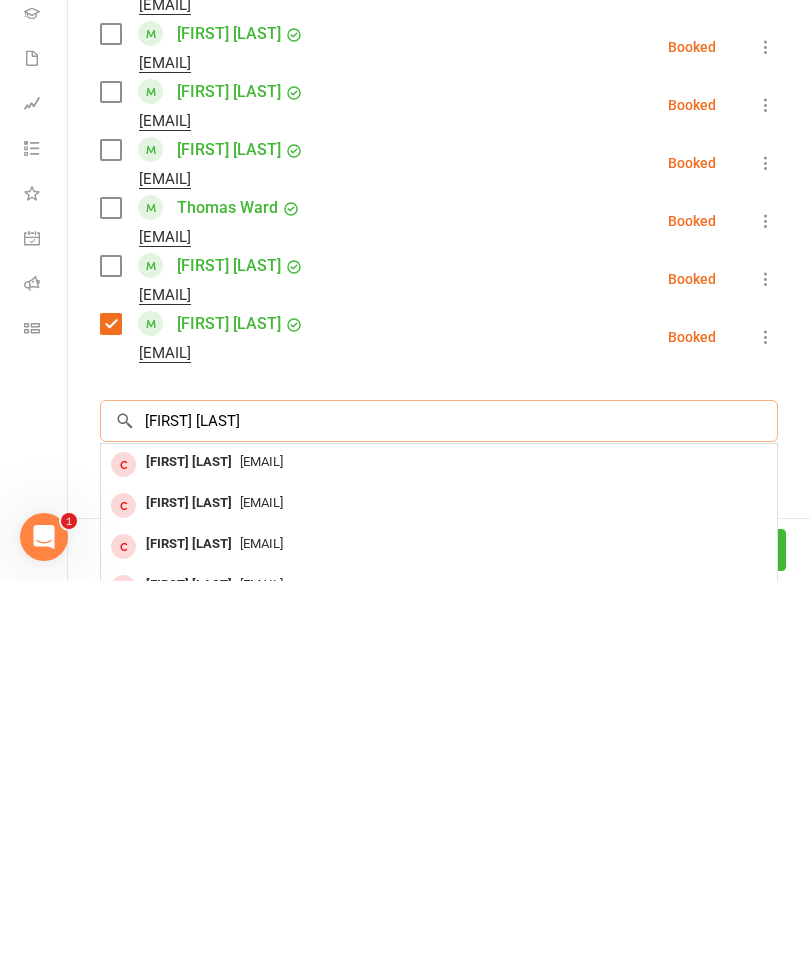 scroll, scrollTop: 1988, scrollLeft: 0, axis: vertical 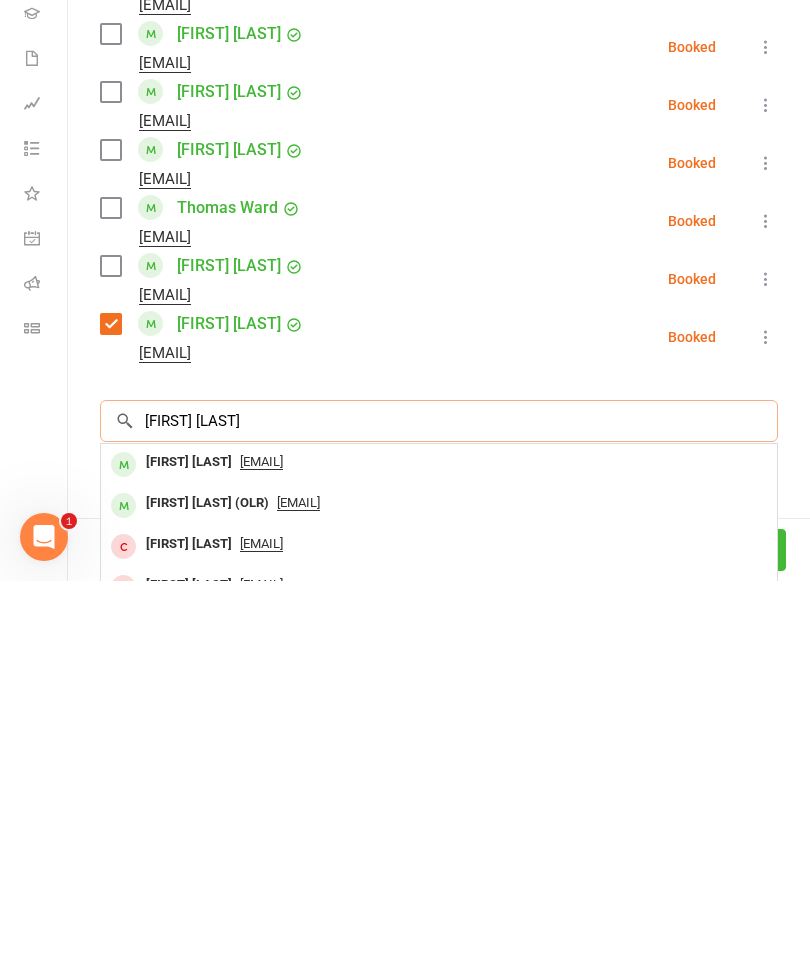 type on "[FIRST] [LAST]" 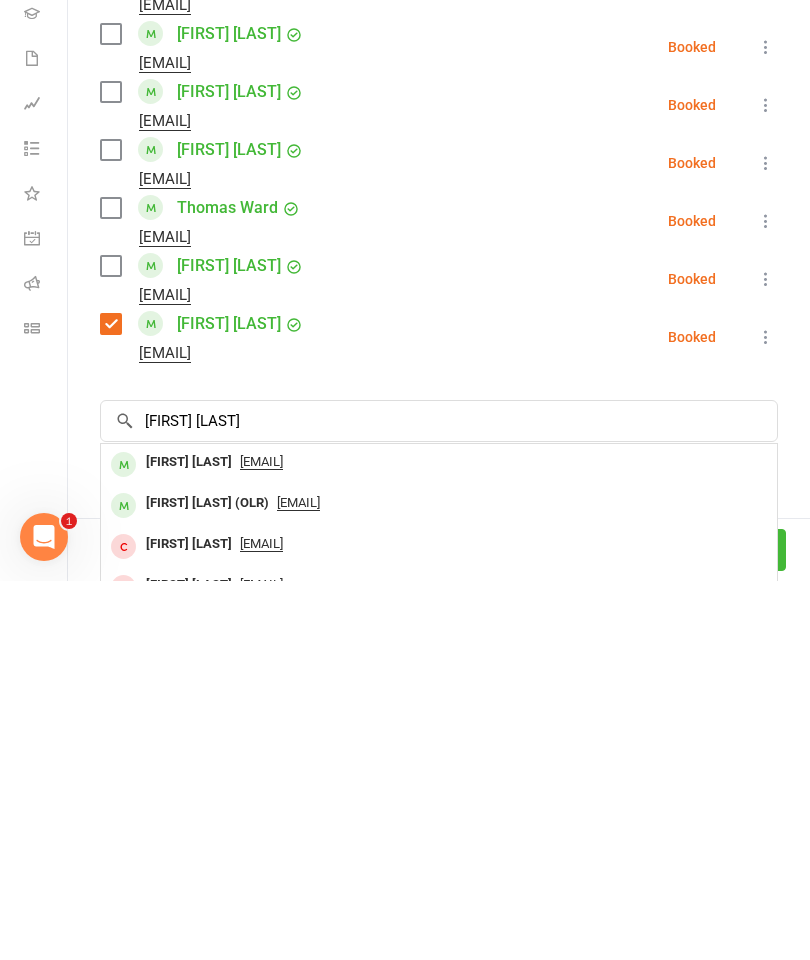 click on "[FIRST] [LAST]" at bounding box center [189, 841] 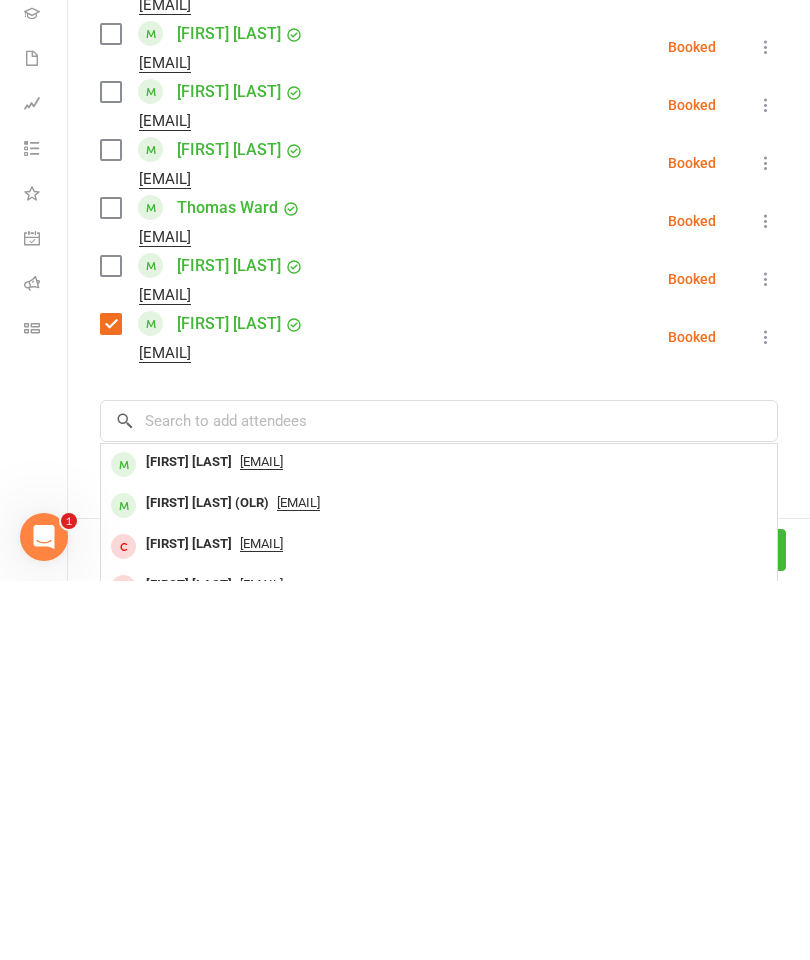 scroll, scrollTop: 2367, scrollLeft: 0, axis: vertical 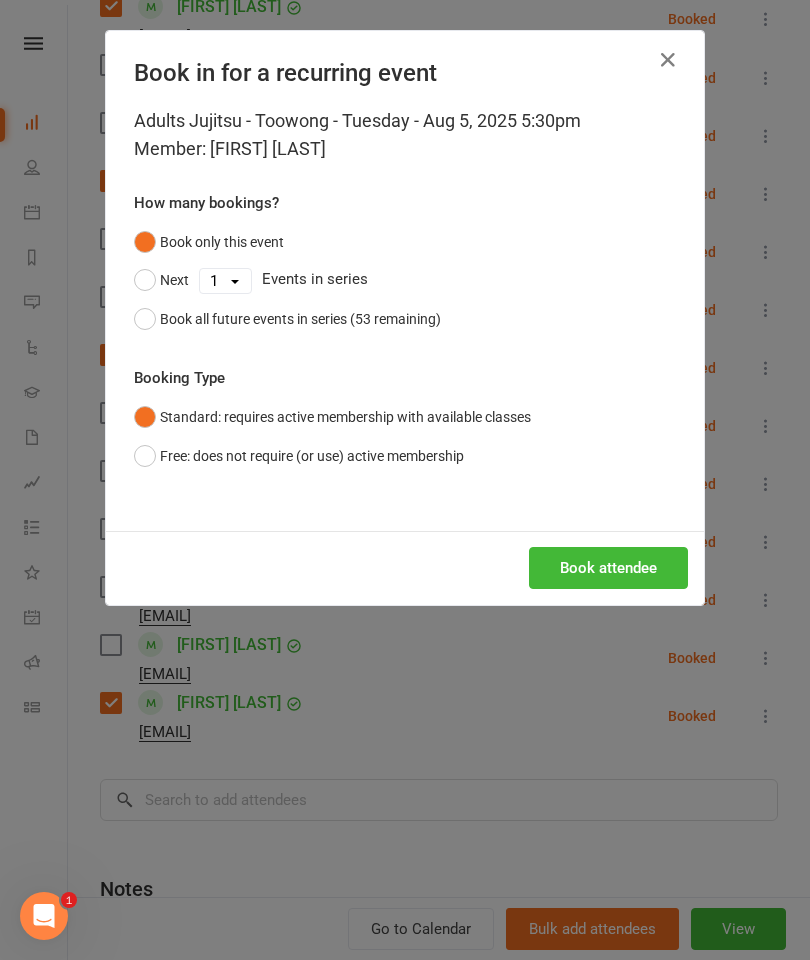 click on "Book attendee" at bounding box center (608, 568) 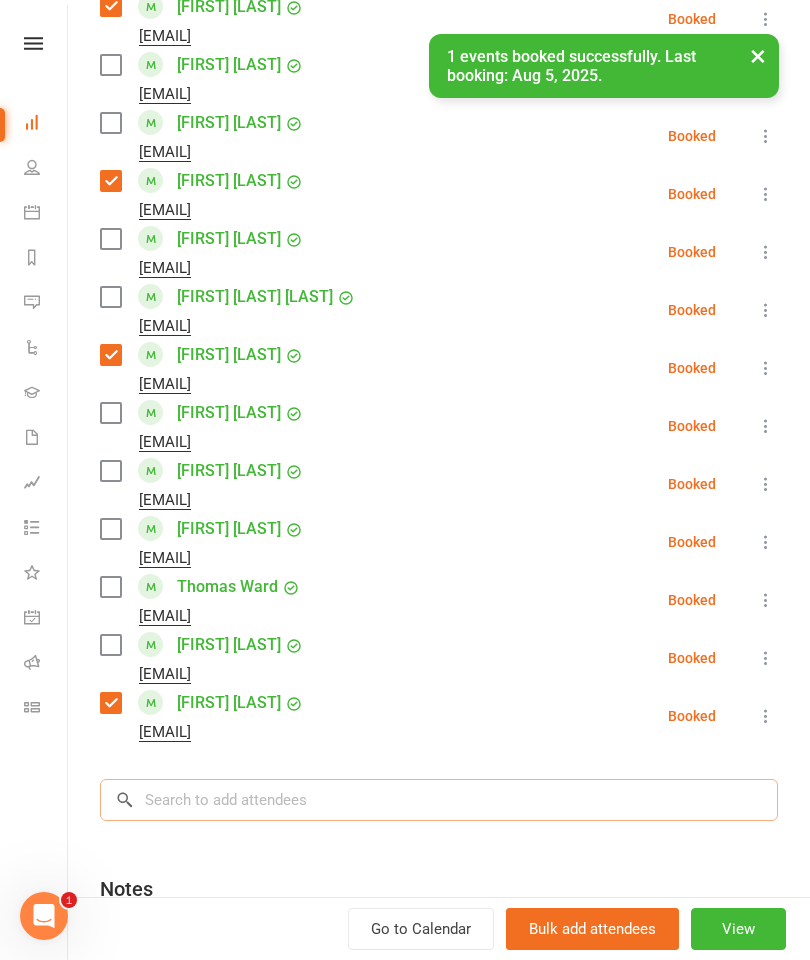 click at bounding box center [439, 800] 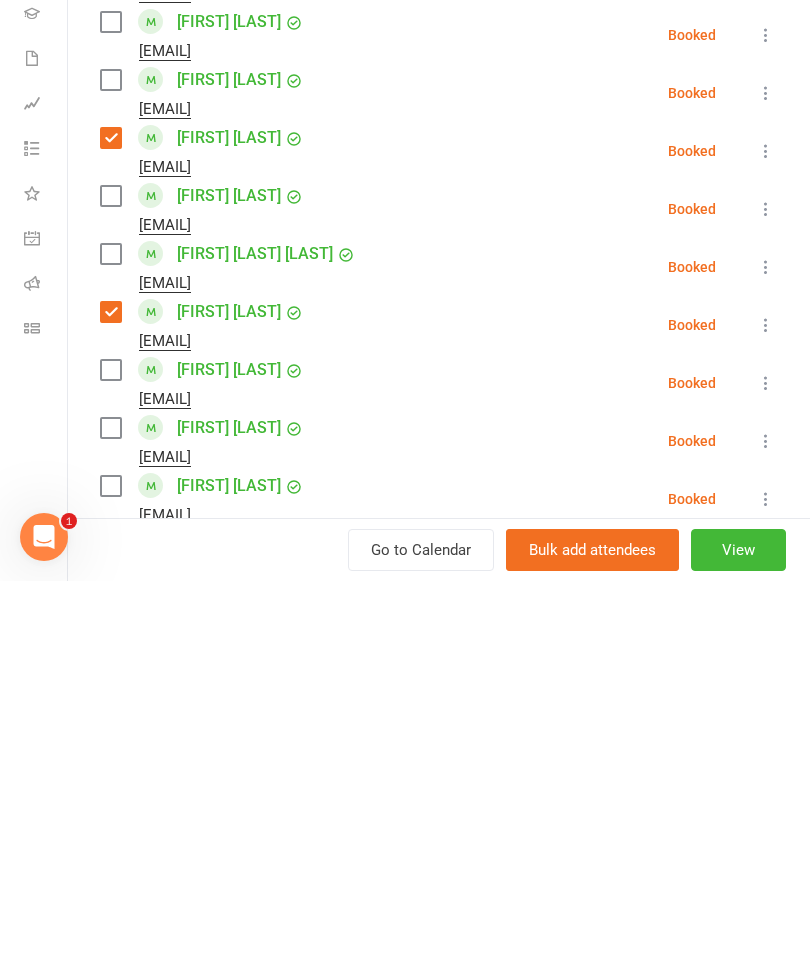 scroll, scrollTop: 973, scrollLeft: 0, axis: vertical 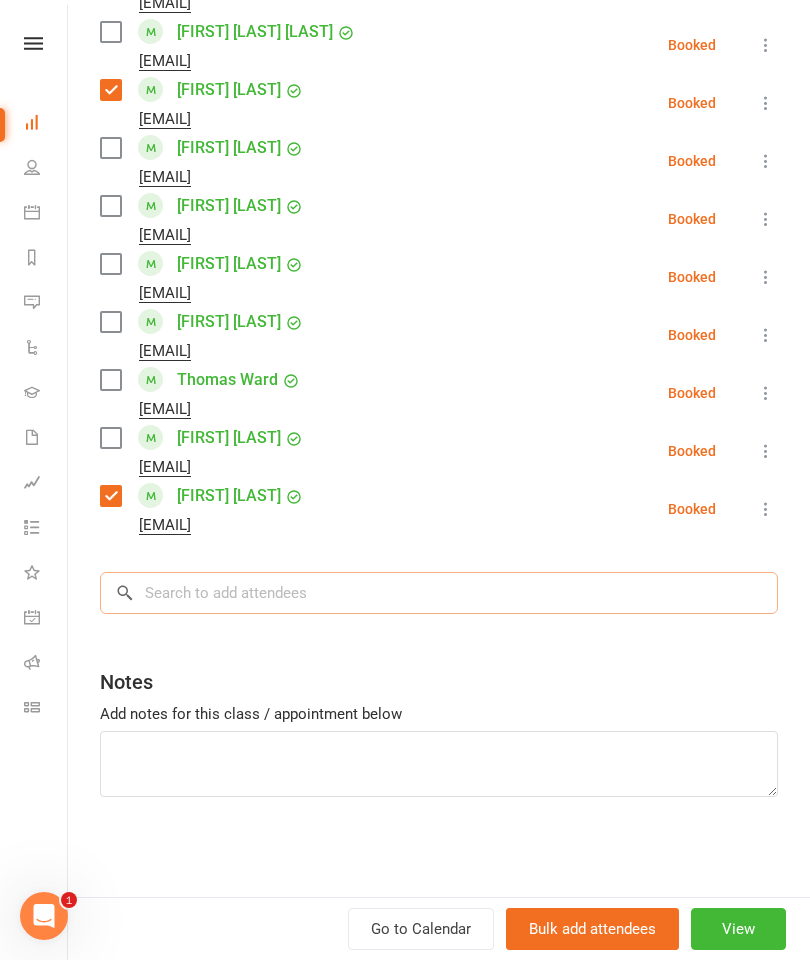 click at bounding box center (439, 593) 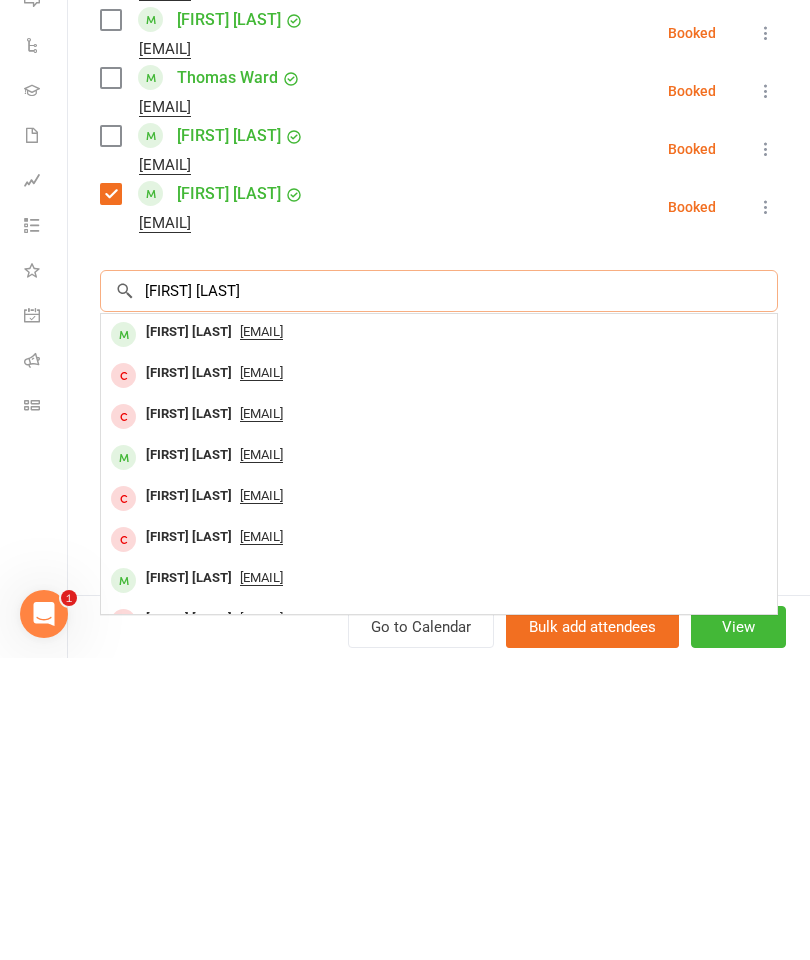 type on "[FIRST] [LAST]" 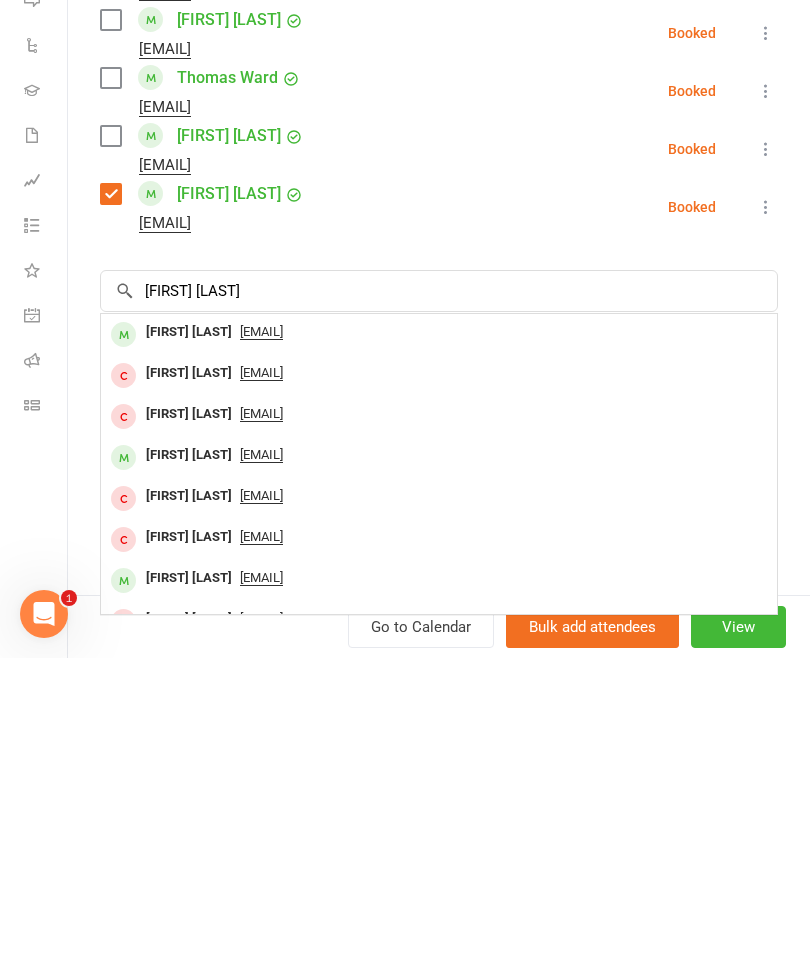 click on "[FIRST] [LAST]" at bounding box center [189, 634] 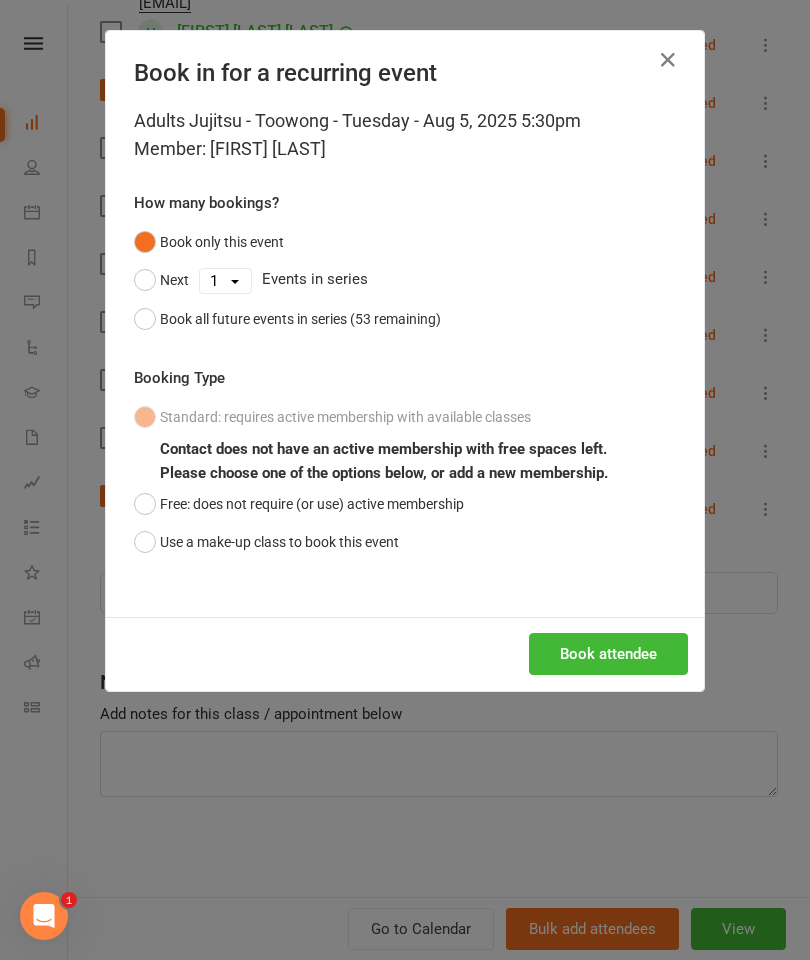 click on "Adults Jujitsu - Toowong - Tuesday - Aug 5, 2025 5:30pm Member: [FIRST] [LAST] How many bookings? Book only this event Next 1 2 3 4 5 6 7 8 9 10 11 12 13 14 15 16 17 18 19 20 21 22 23 24 25 26 27 28 29 30 31 32 33 34 35 36 37 38 39 40 41 42 43 44 45 46 47 48 49 50 51 52 53 Events in series Book all future events in series (53 remaining) Booking Type Standard: requires active membership with available classes Free: does not require (or use) active membership Book attendee" at bounding box center (405, 362) 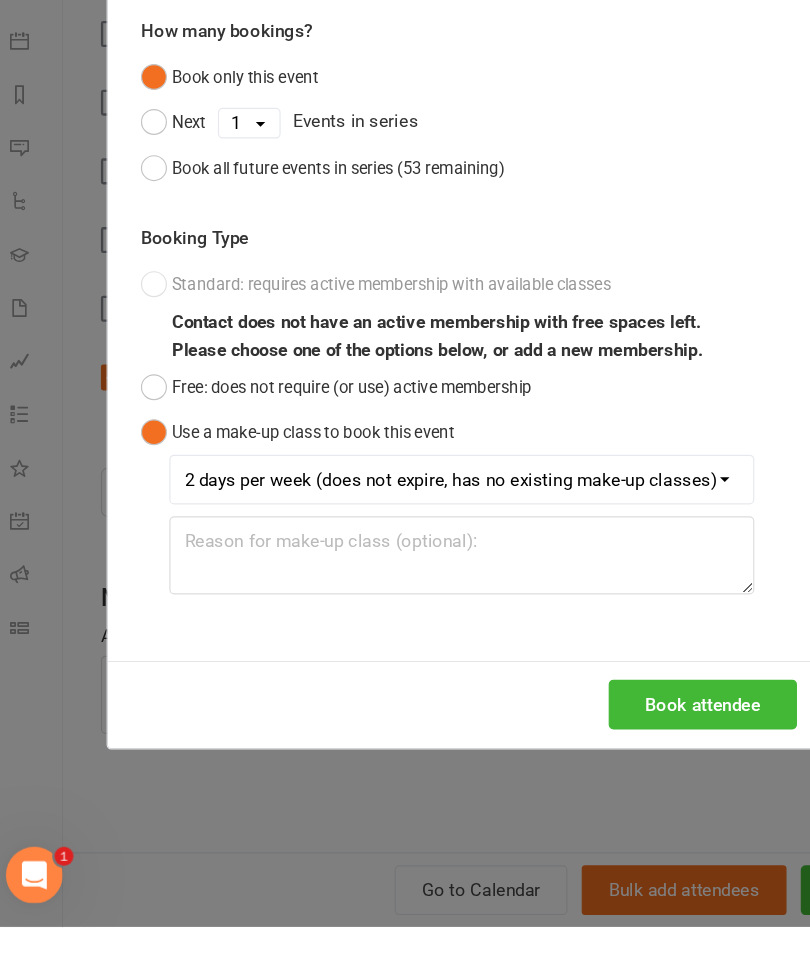 scroll, scrollTop: 2465, scrollLeft: 0, axis: vertical 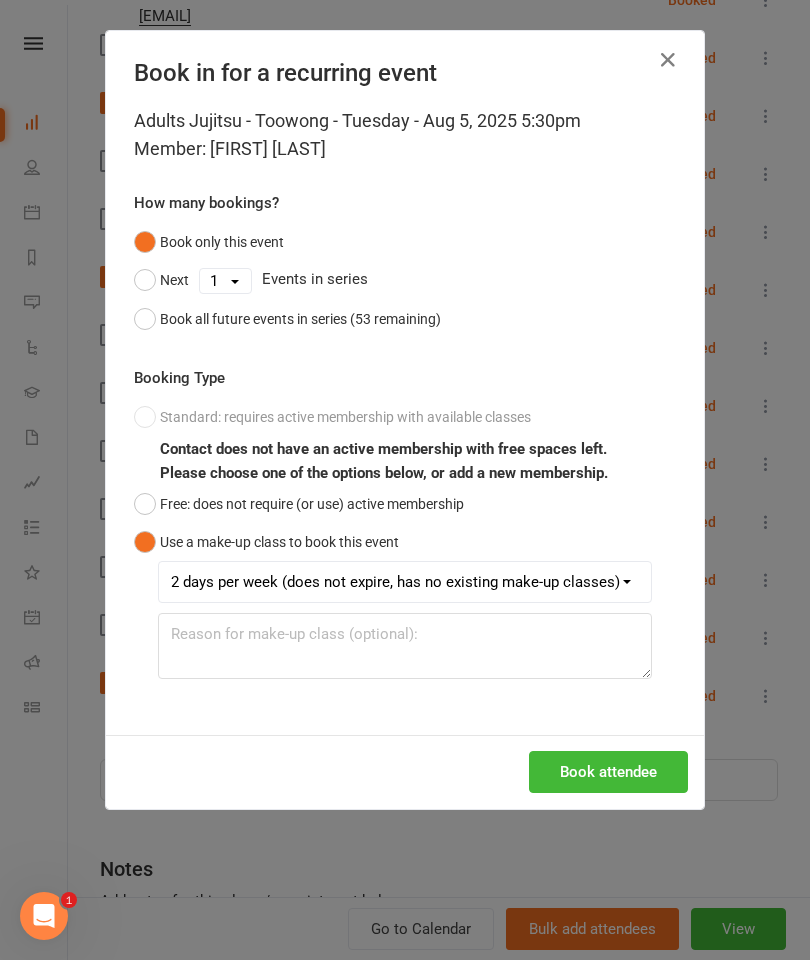 click on "Book attendee" at bounding box center [608, 772] 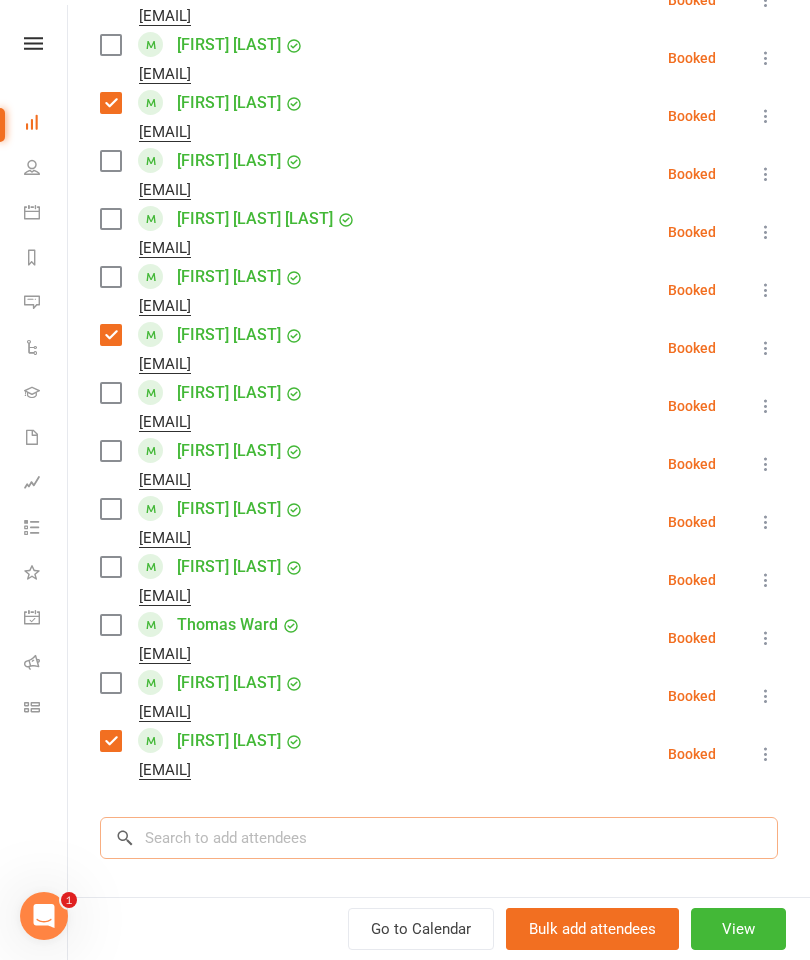 click at bounding box center (439, 838) 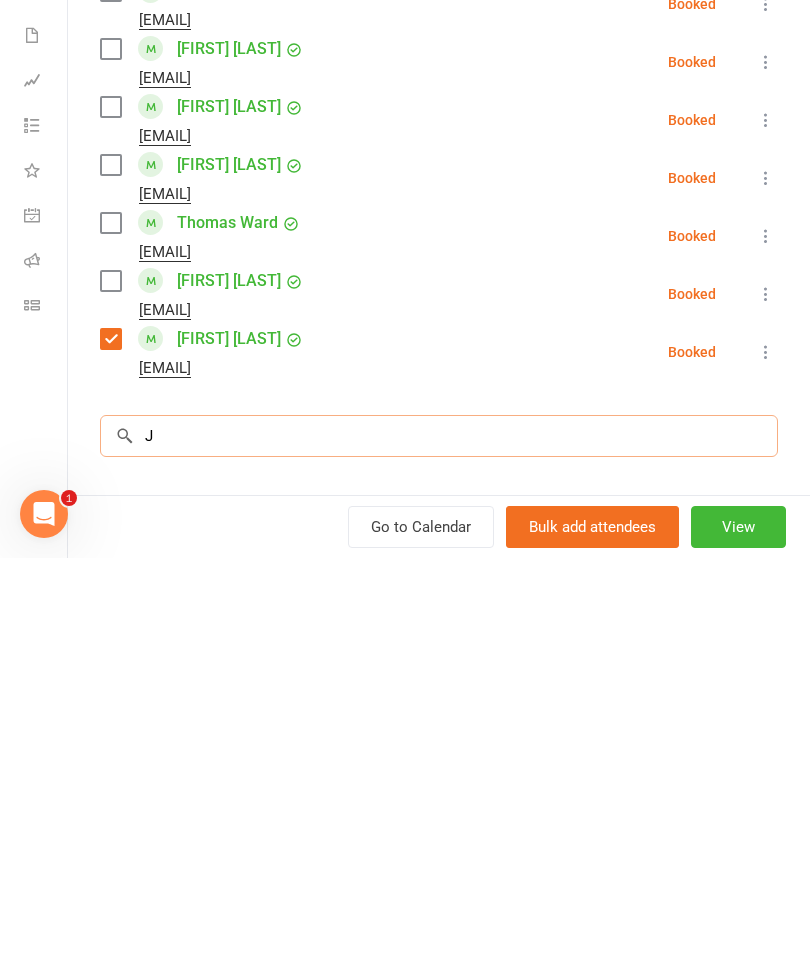 scroll, scrollTop: 2817, scrollLeft: 0, axis: vertical 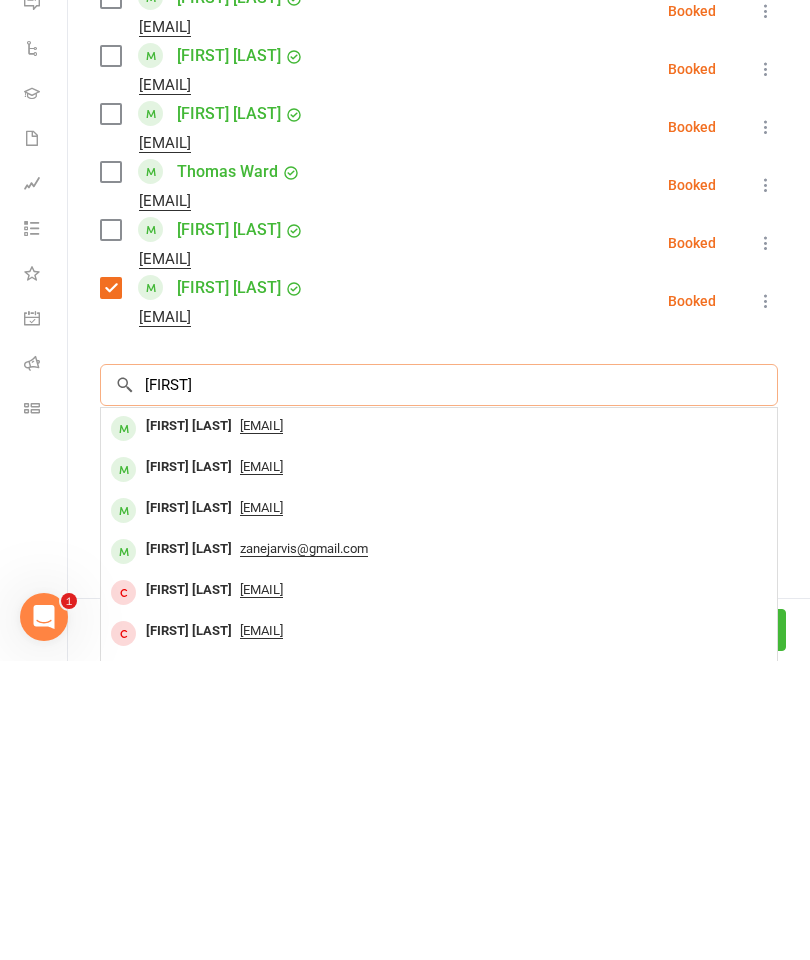 type on "[FIRST]" 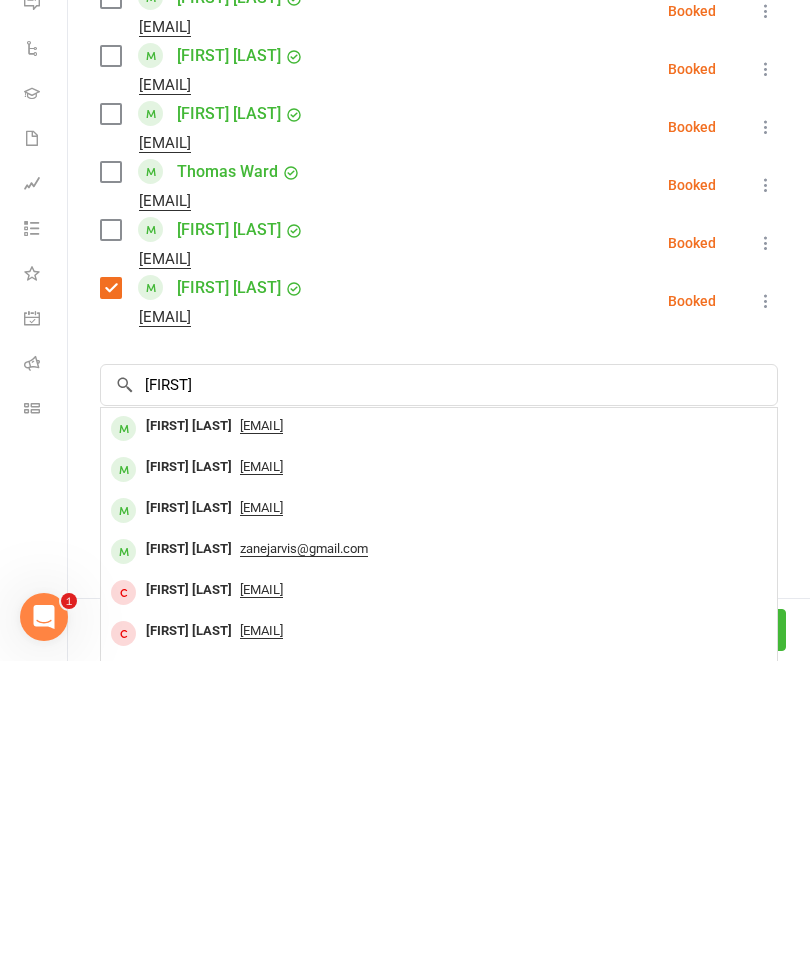 click on "[FIRST] [LAST]" at bounding box center [189, 807] 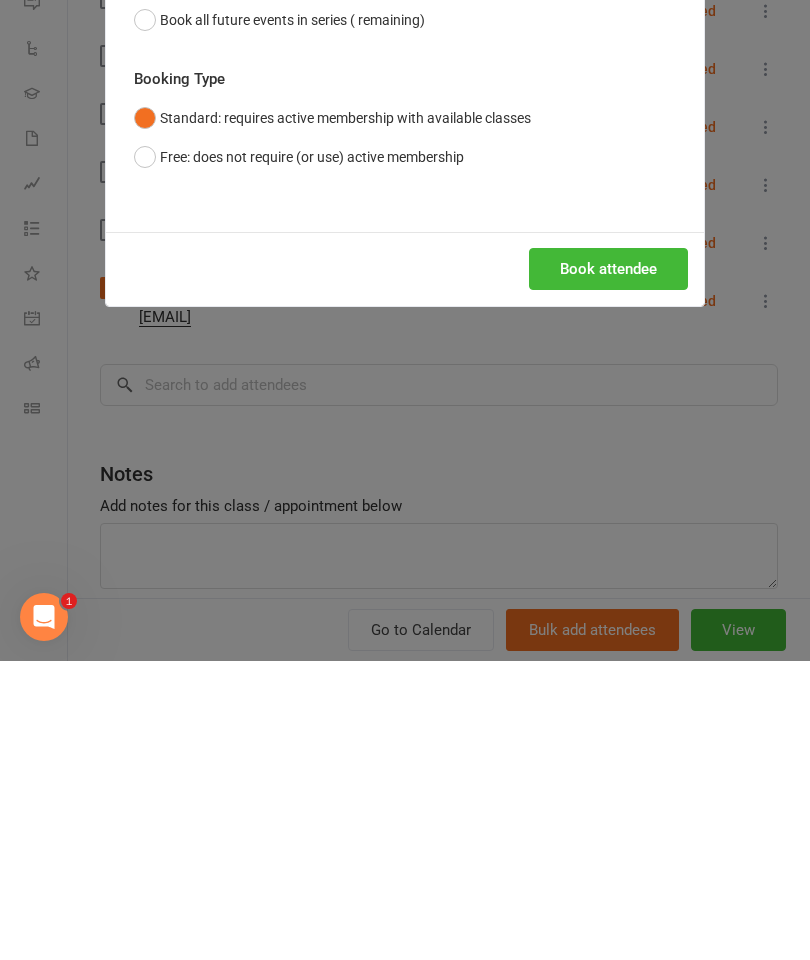 scroll, scrollTop: 2737, scrollLeft: 0, axis: vertical 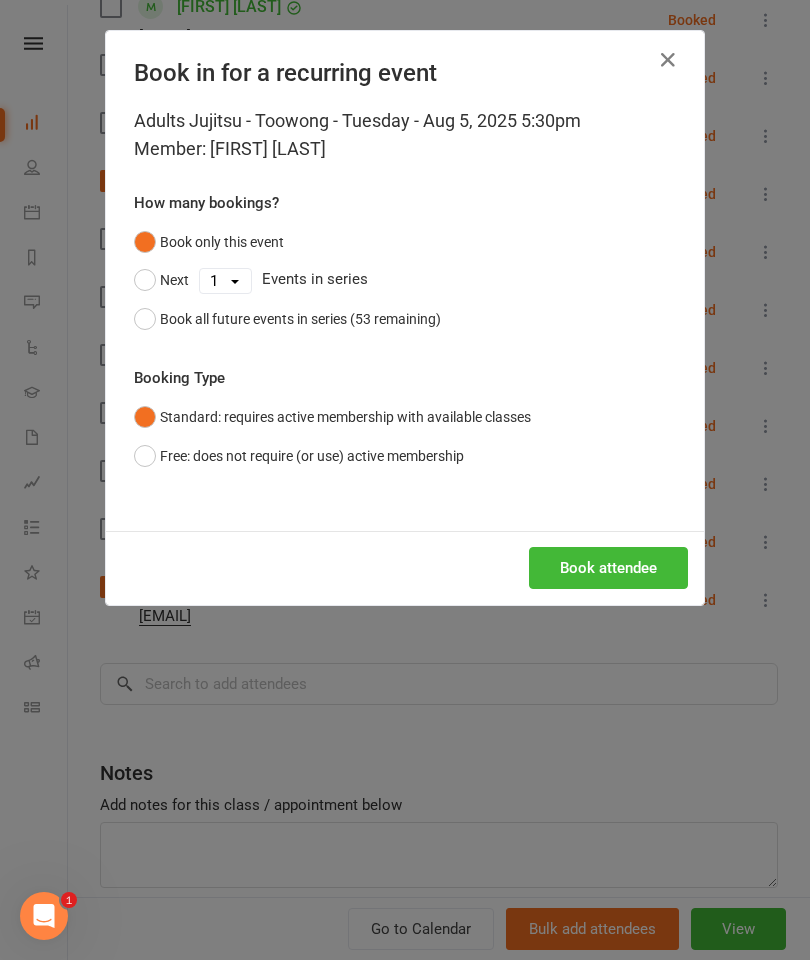 click on "Book attendee" at bounding box center [608, 568] 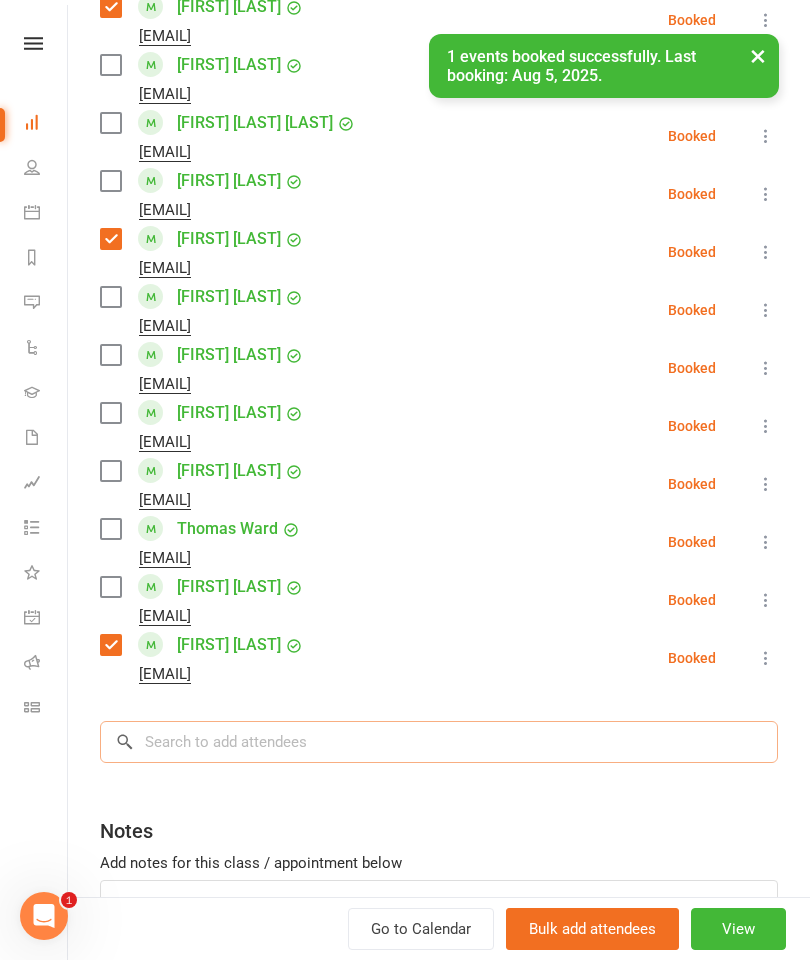 click at bounding box center [439, 742] 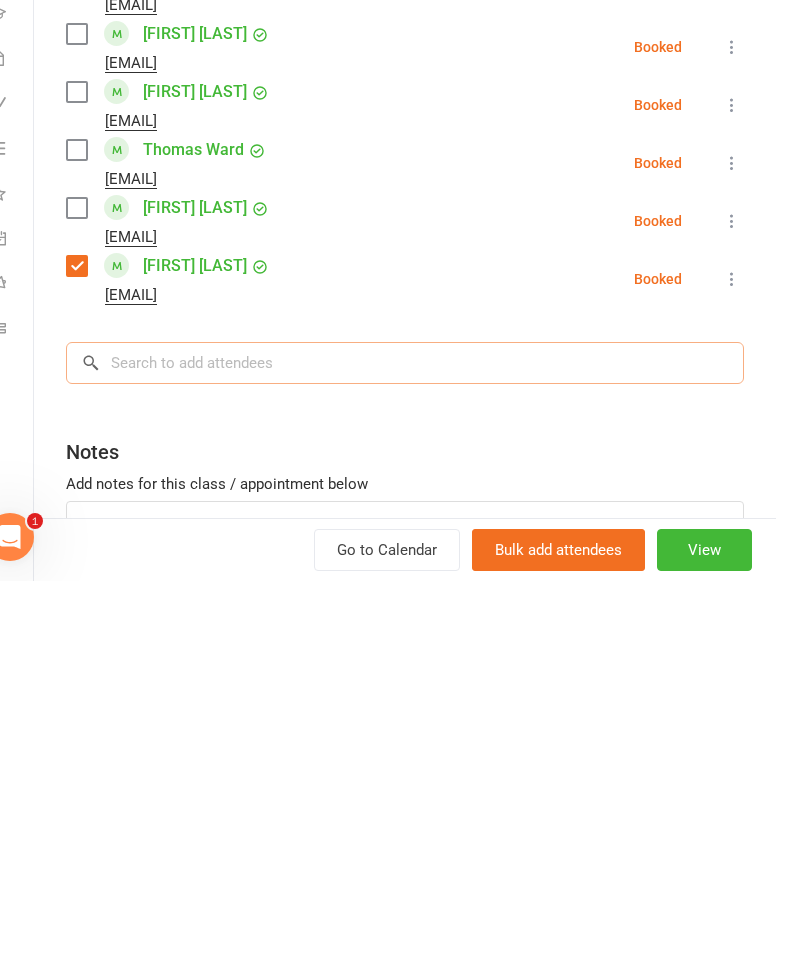 scroll, scrollTop: 2817, scrollLeft: 0, axis: vertical 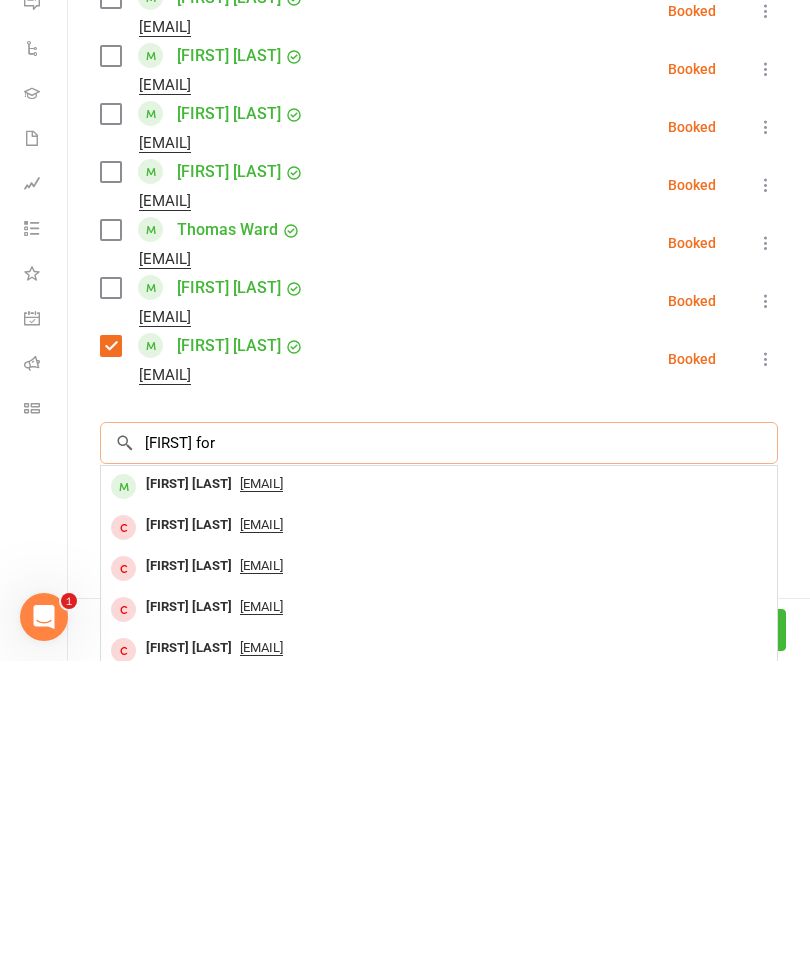 type on "[FIRST] for" 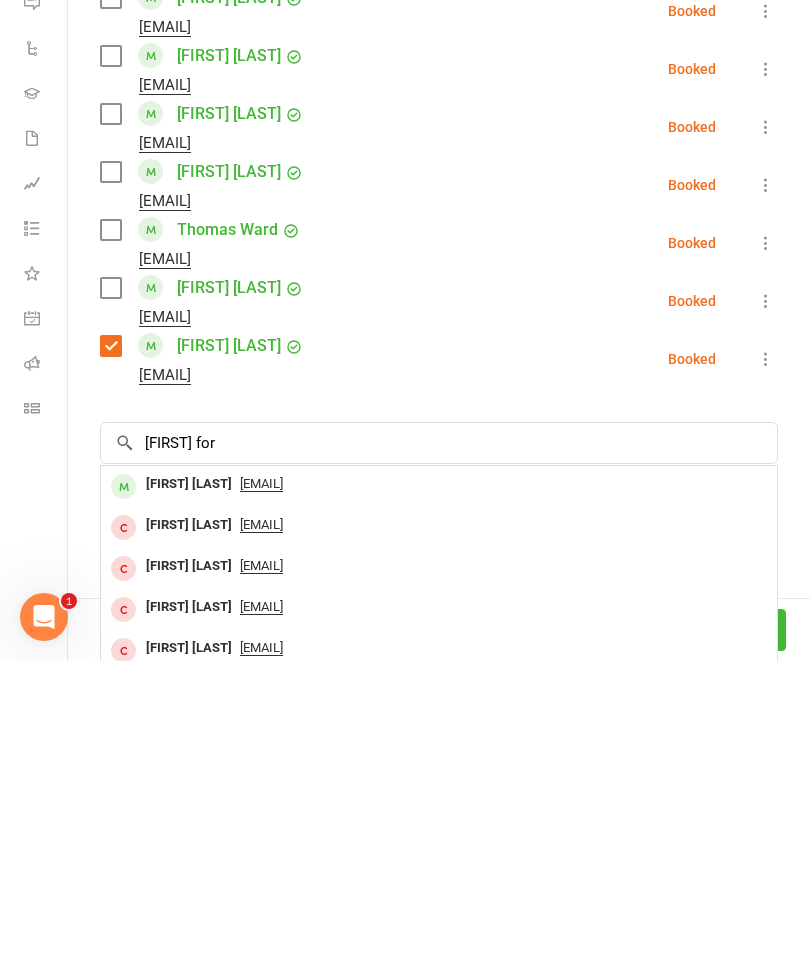 click on "[FIRST] [LAST]" at bounding box center (189, 783) 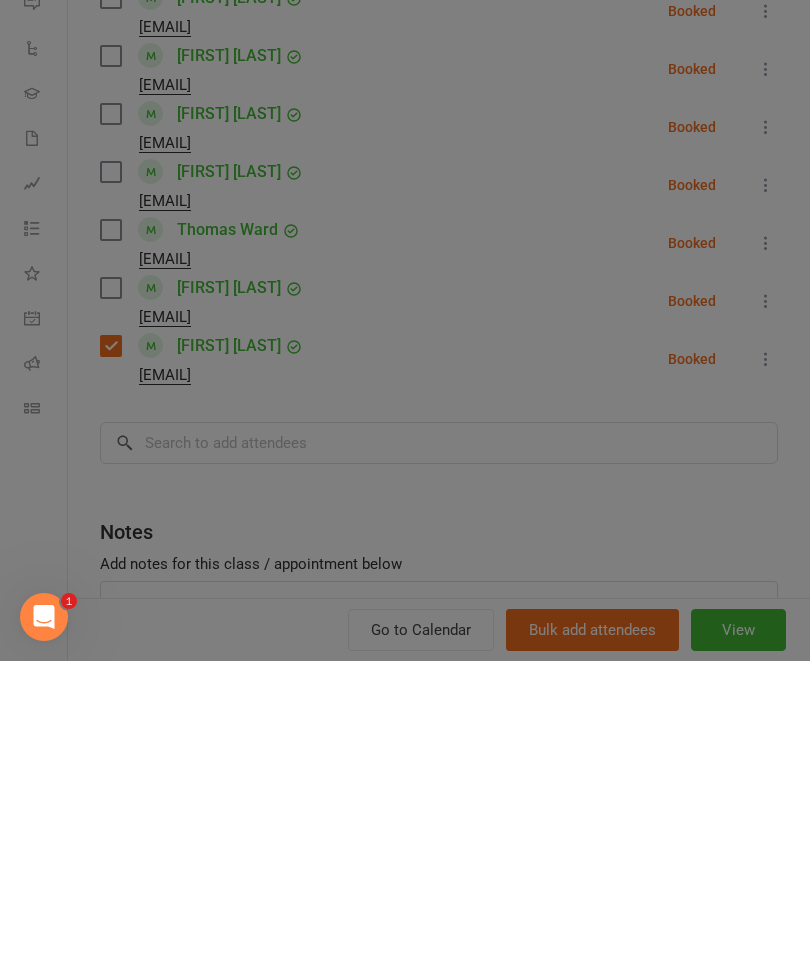 scroll, scrollTop: 2737, scrollLeft: 0, axis: vertical 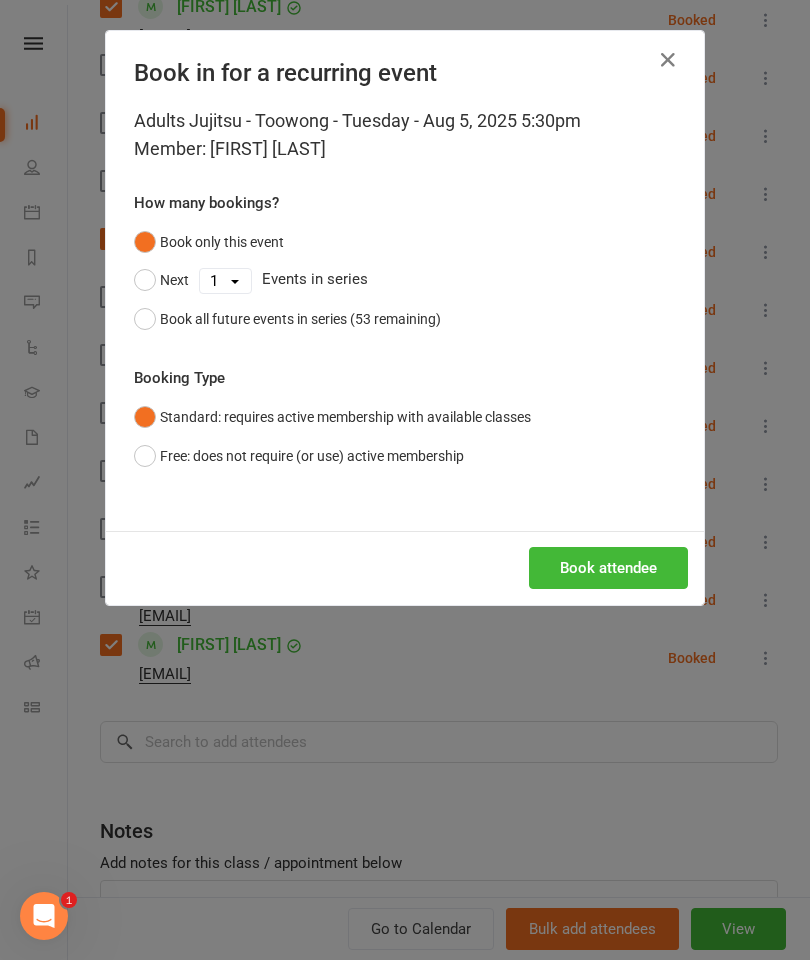 click on "Book attendee" at bounding box center [608, 568] 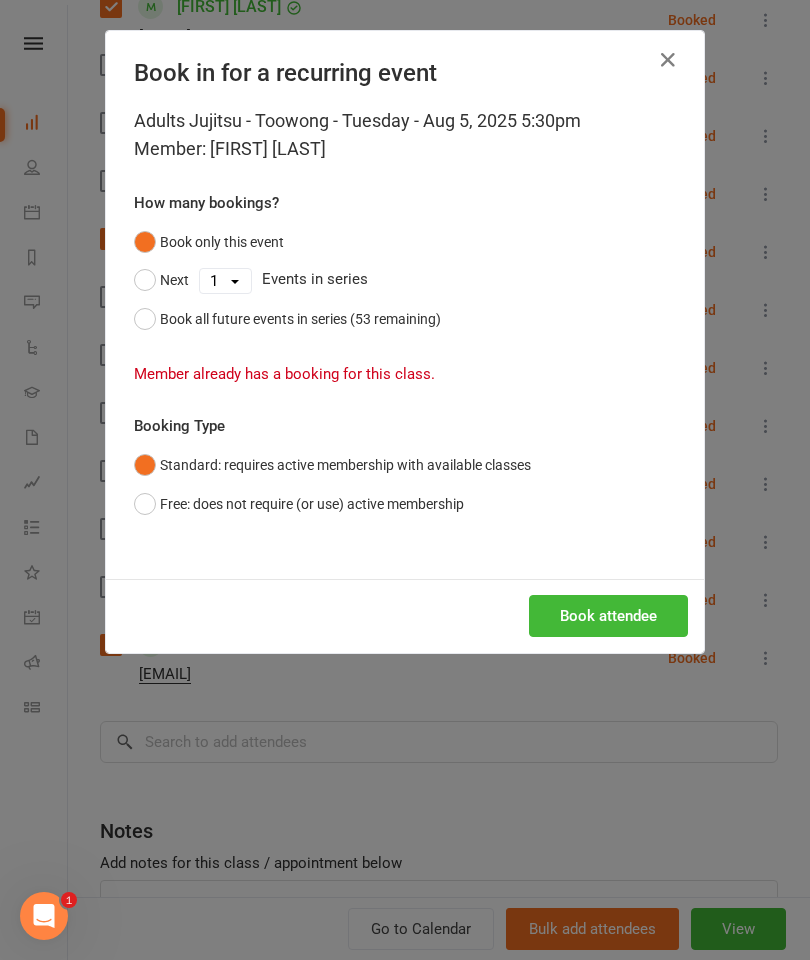 click at bounding box center (668, 60) 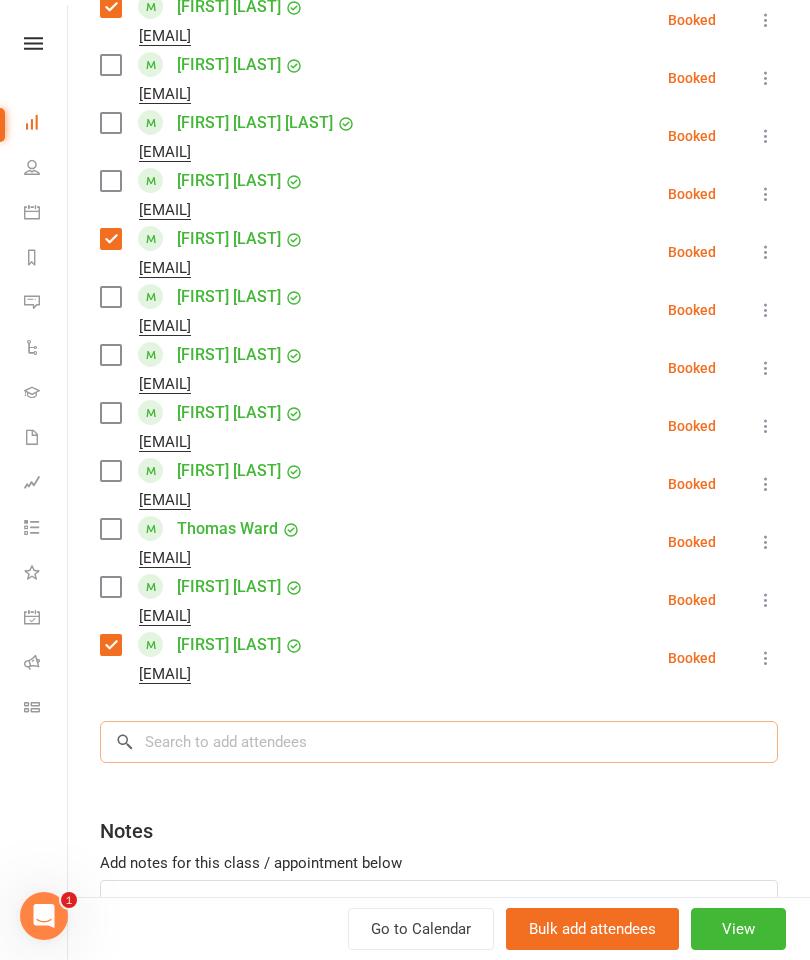 click at bounding box center (439, 742) 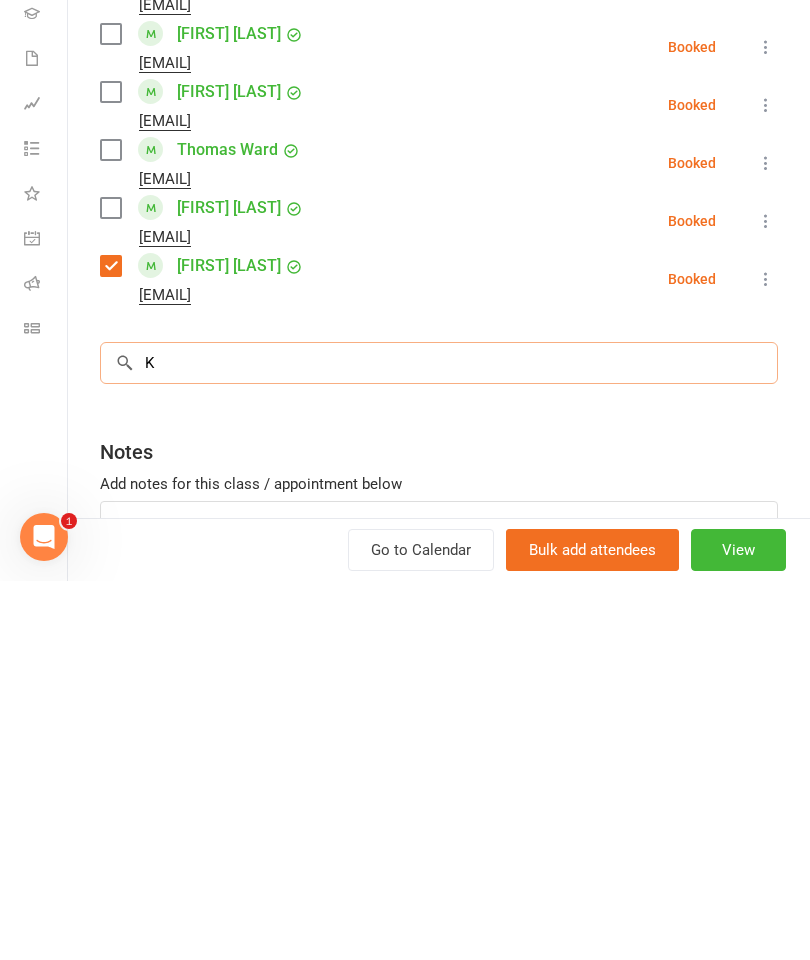 scroll, scrollTop: 2817, scrollLeft: 0, axis: vertical 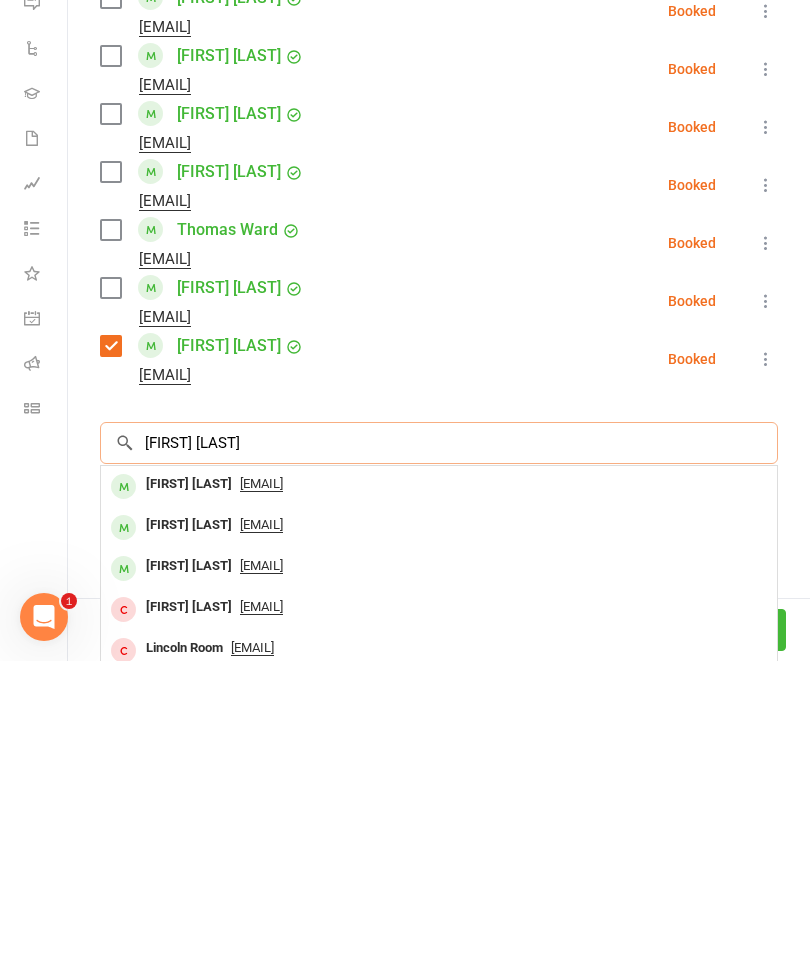 type on "[FIRST] [LAST]" 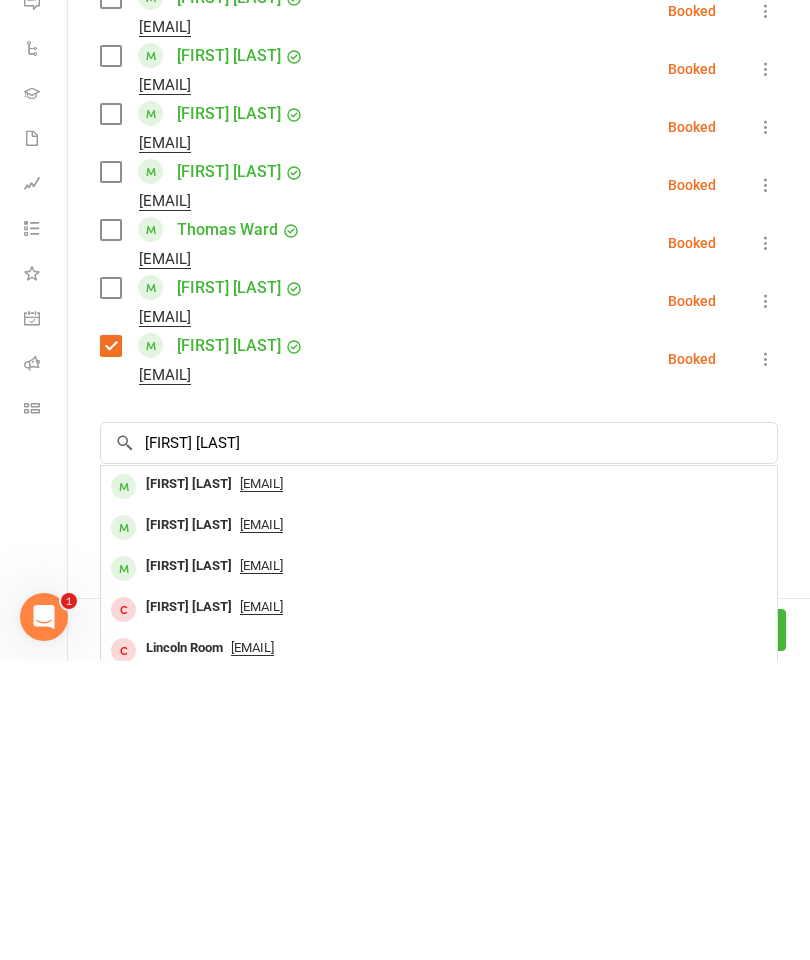click on "[FIRST] [LAST]" at bounding box center [189, 783] 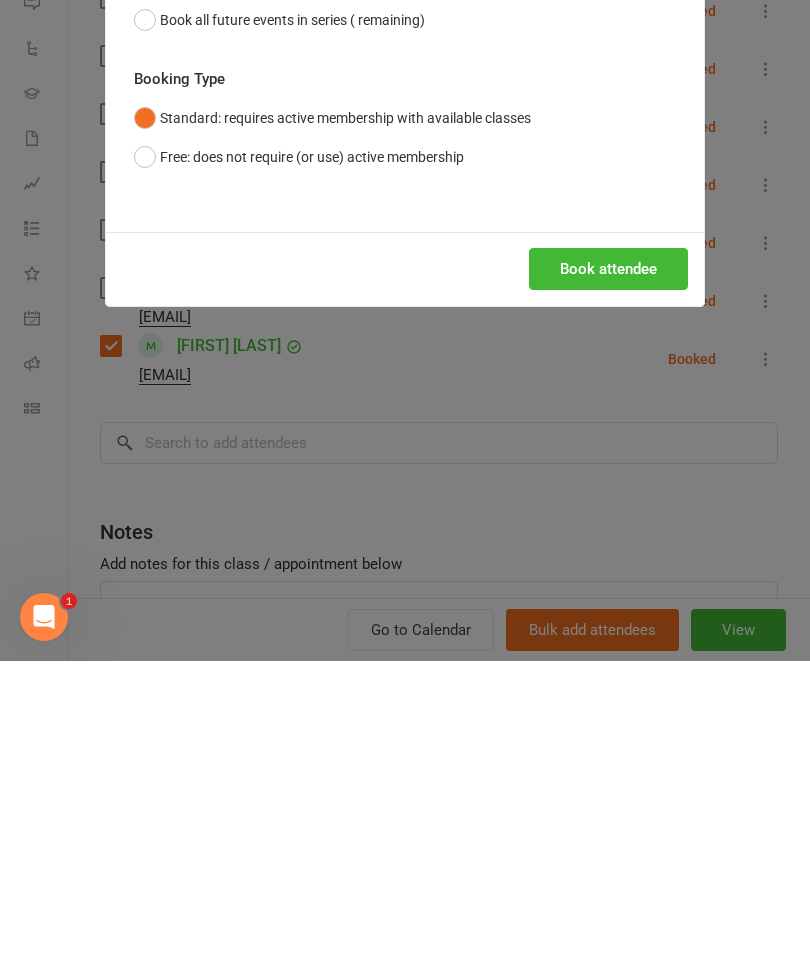 scroll, scrollTop: 2737, scrollLeft: 0, axis: vertical 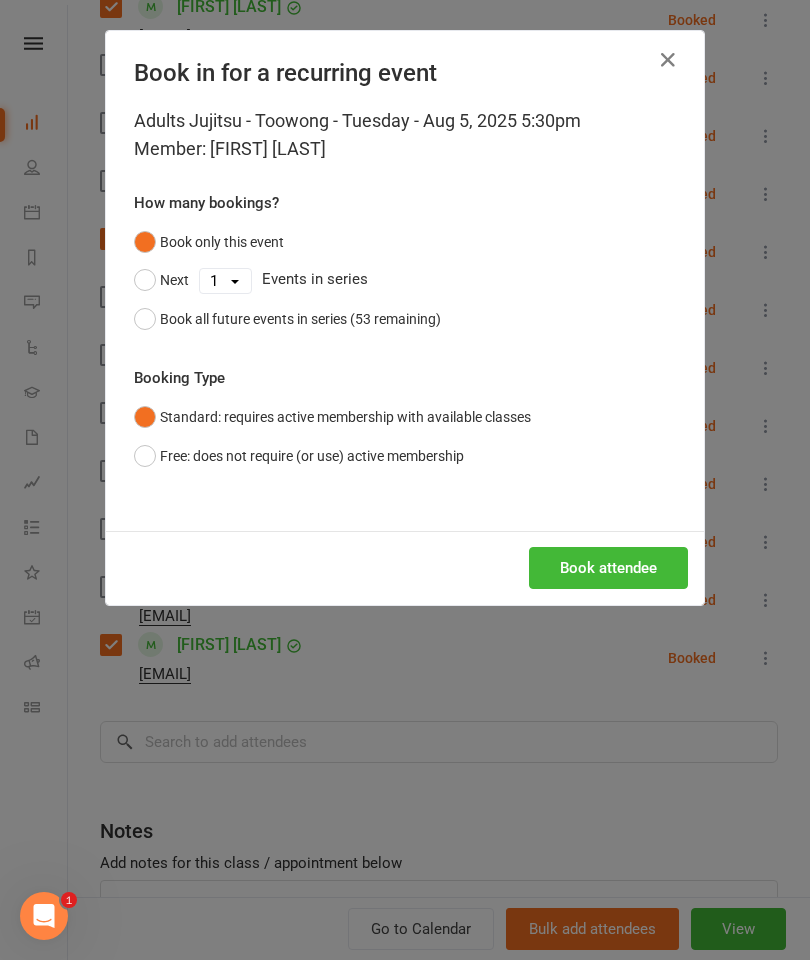 click on "Book attendee" at bounding box center (608, 568) 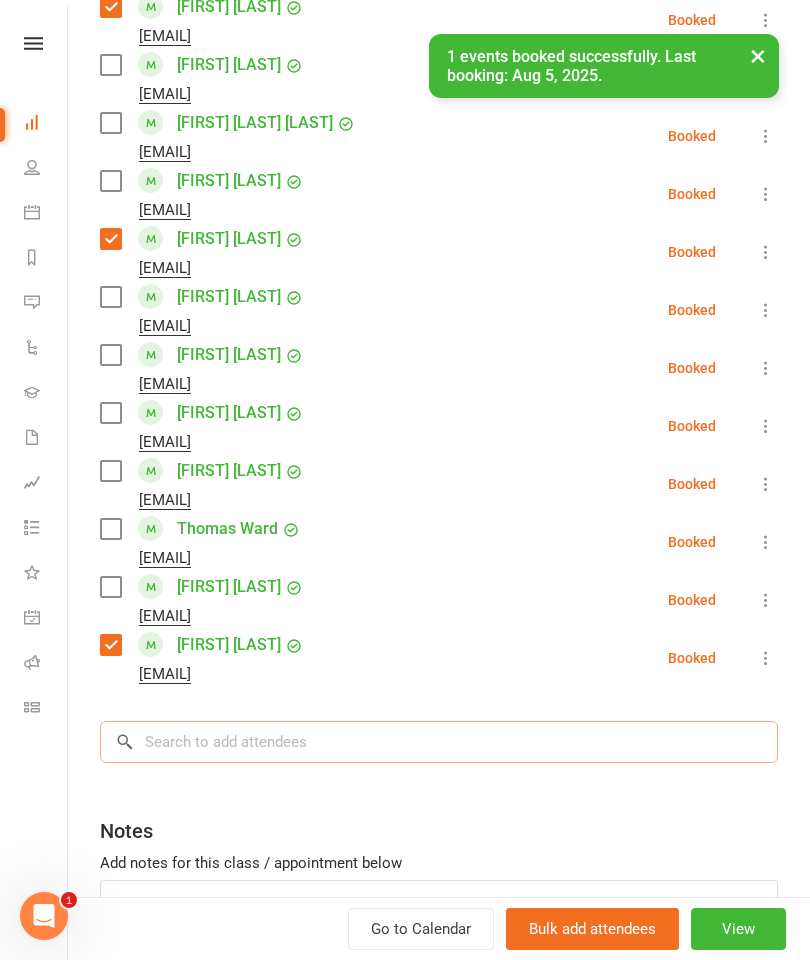 click at bounding box center [439, 742] 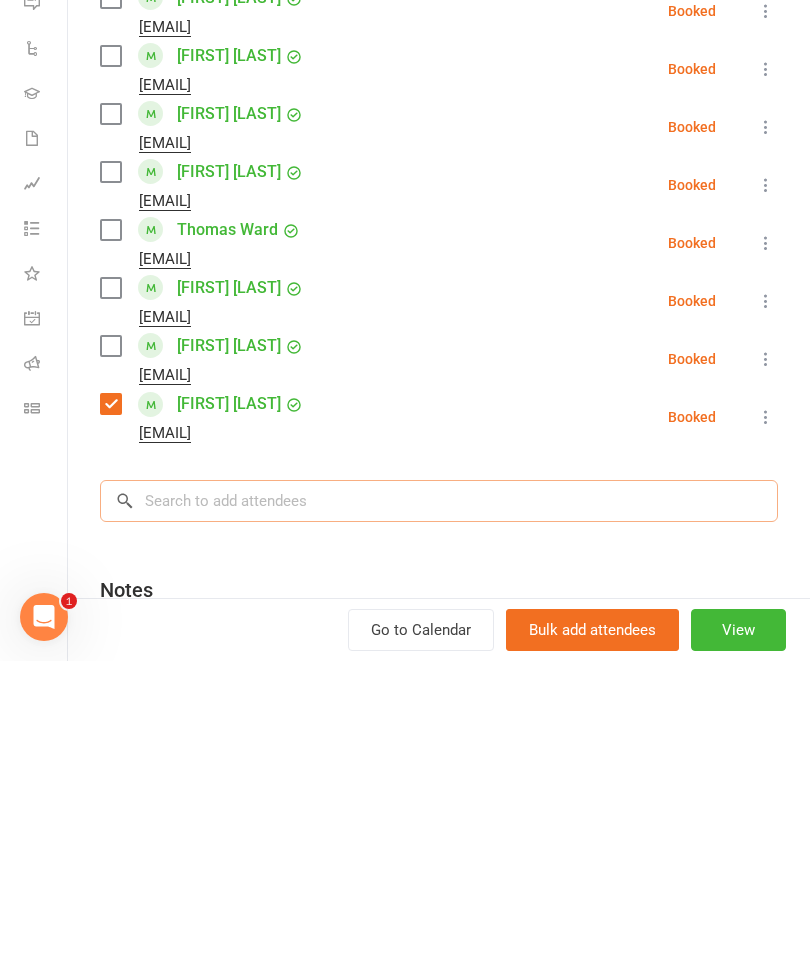 scroll, scrollTop: 2817, scrollLeft: 0, axis: vertical 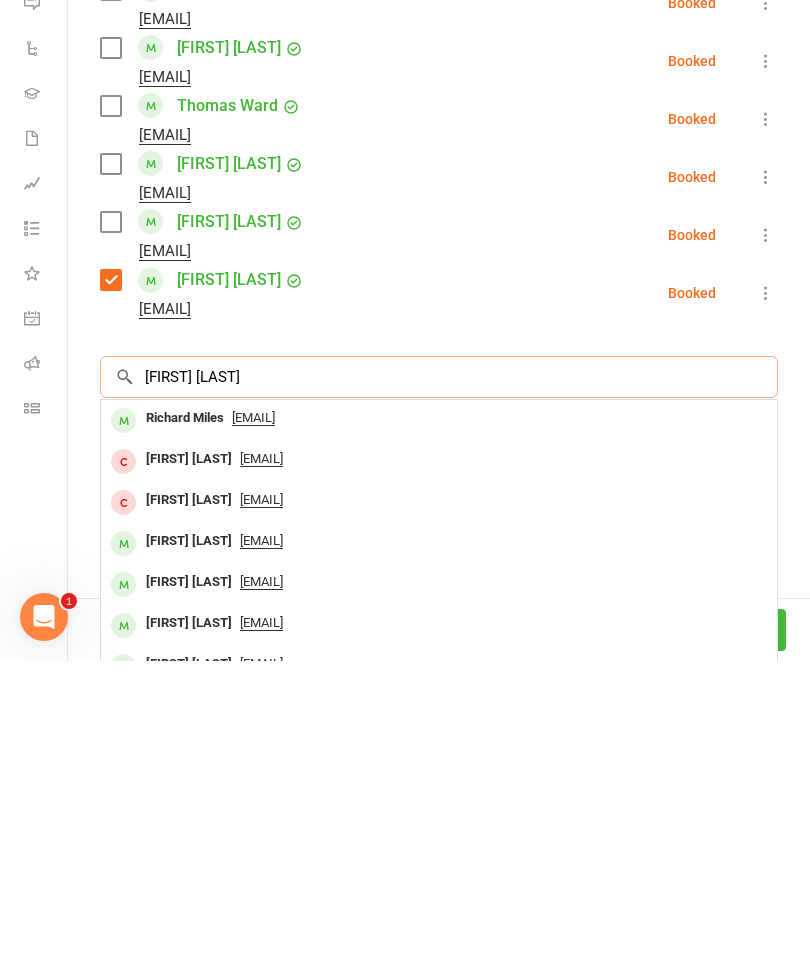type on "[FIRST] [LAST]" 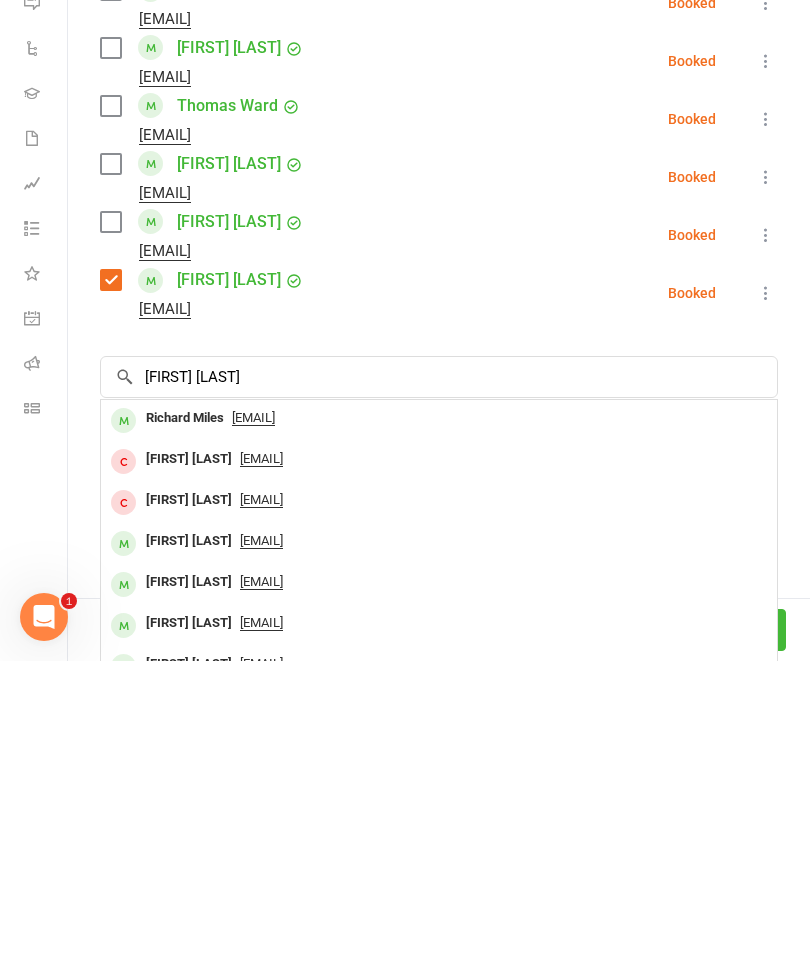 click on "Richard Miles" at bounding box center [185, 717] 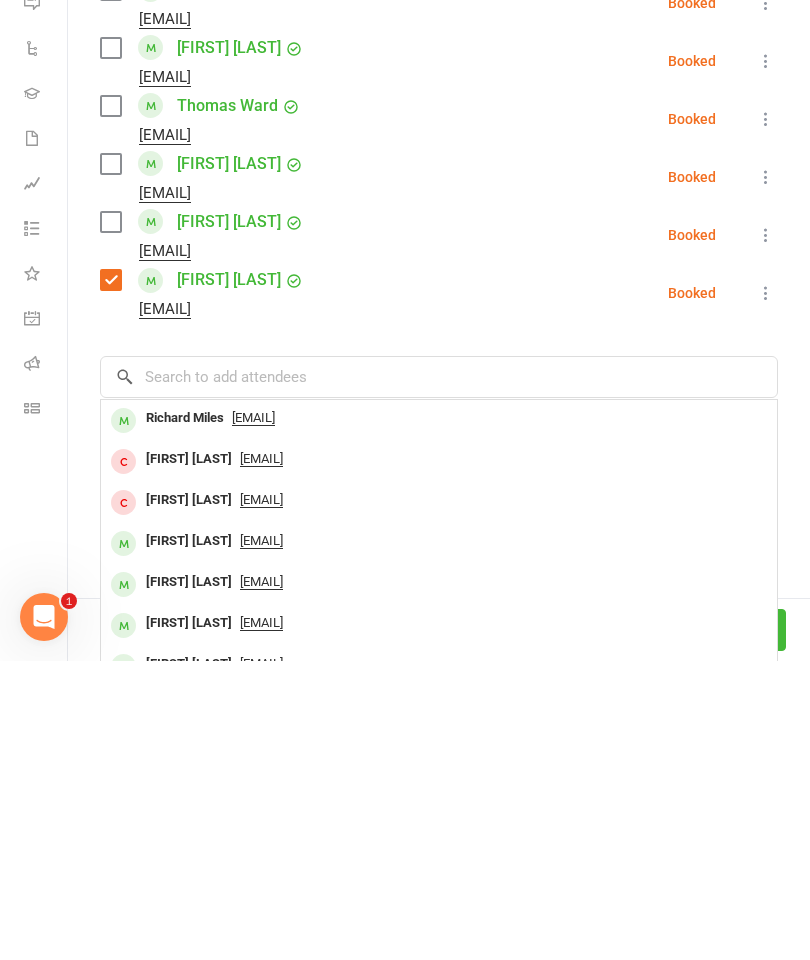 scroll, scrollTop: 2737, scrollLeft: 0, axis: vertical 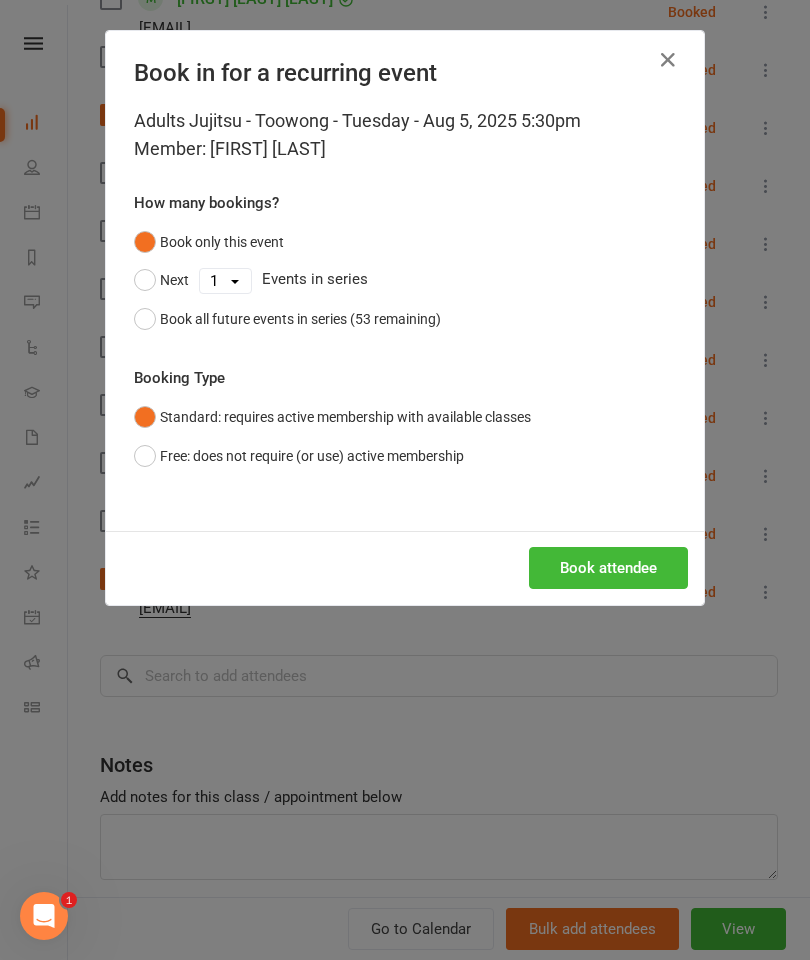 click on "Book attendee" at bounding box center (608, 568) 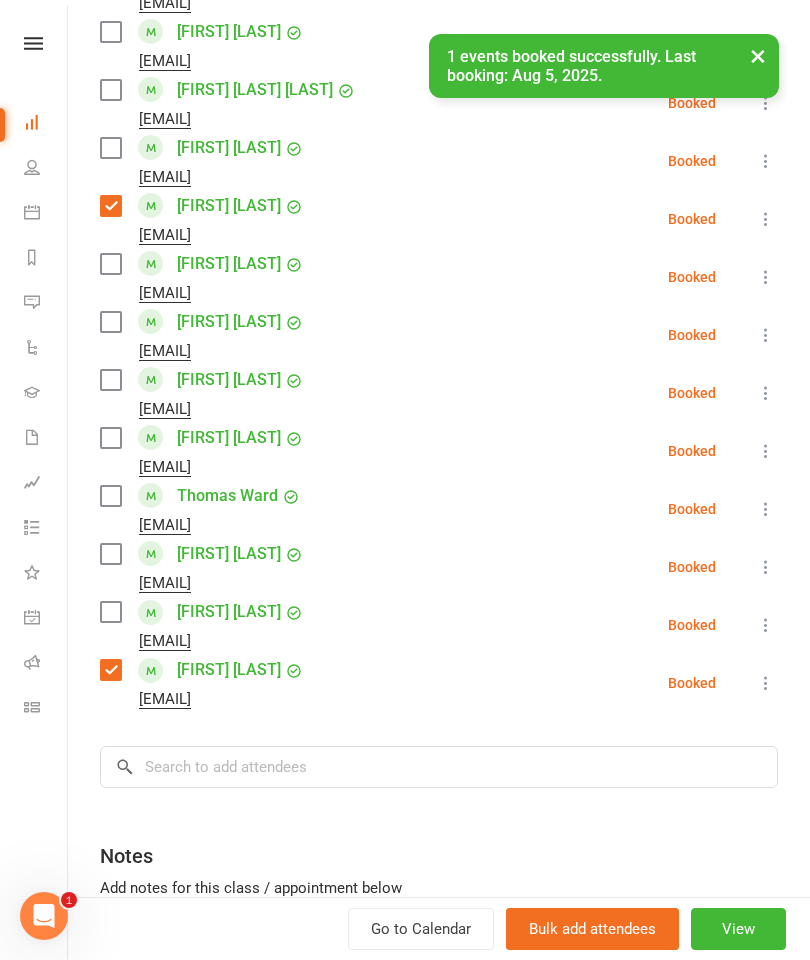 scroll, scrollTop: 1563, scrollLeft: 0, axis: vertical 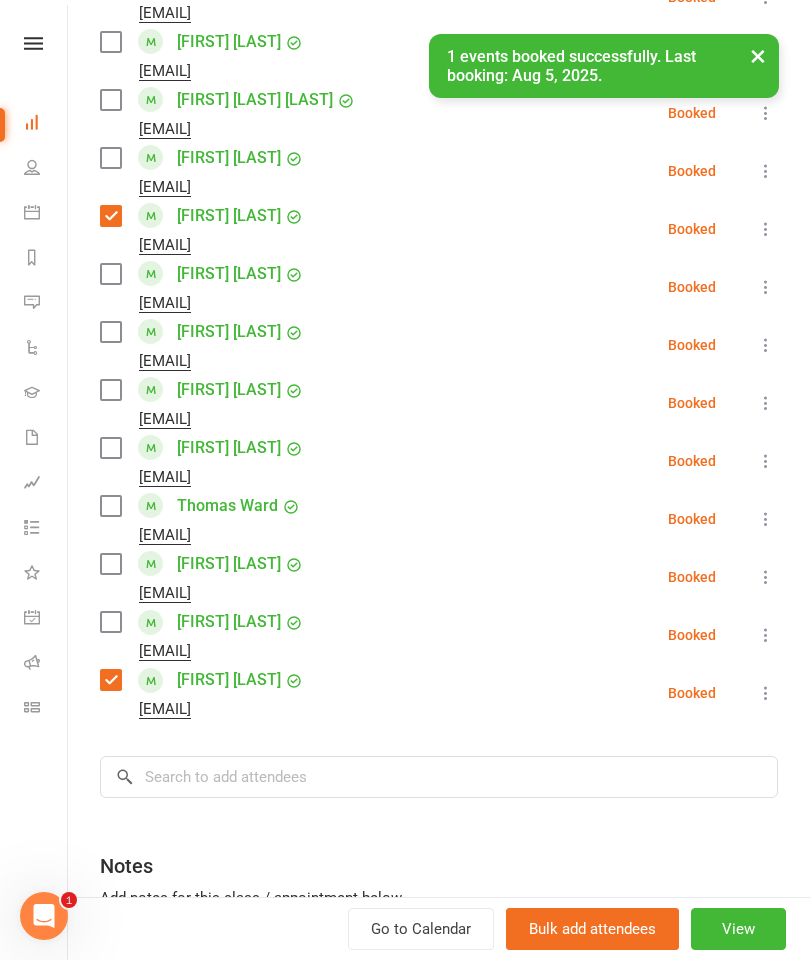 click at bounding box center (110, 622) 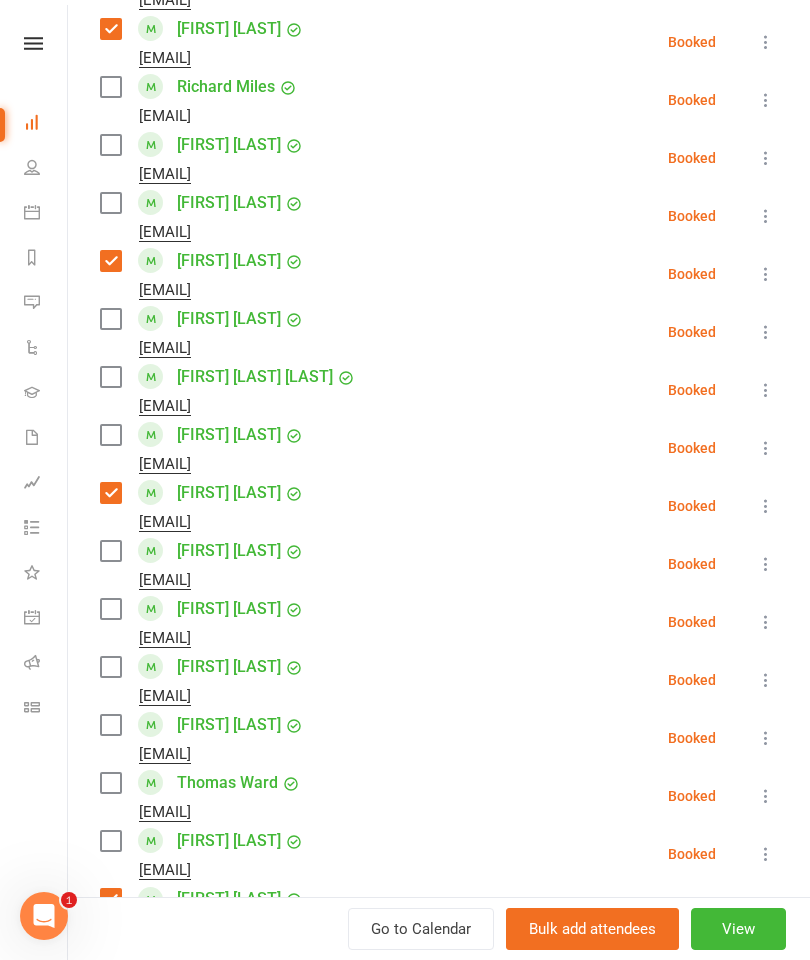 scroll, scrollTop: 1285, scrollLeft: 0, axis: vertical 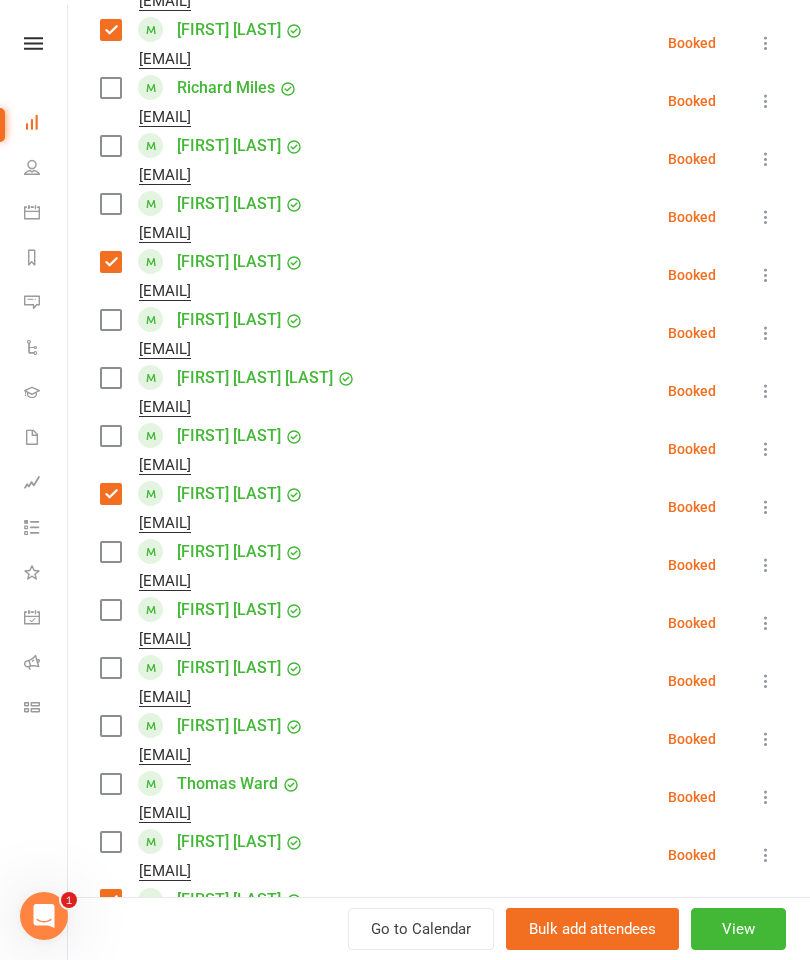 click at bounding box center (110, 610) 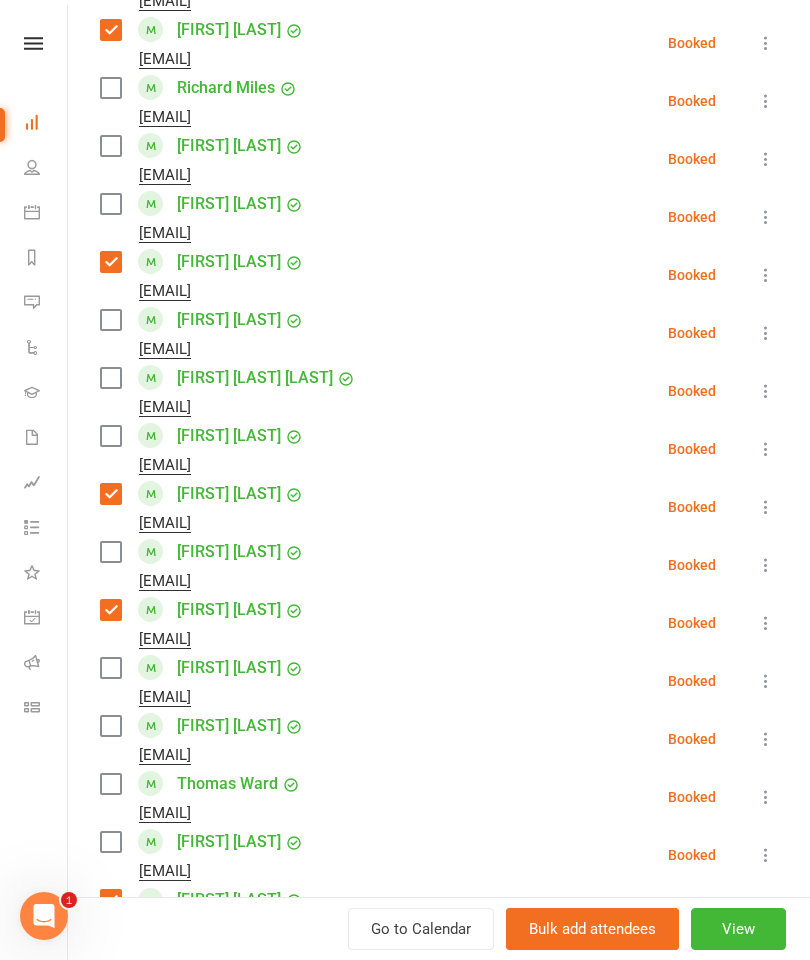 scroll, scrollTop: 1275, scrollLeft: 0, axis: vertical 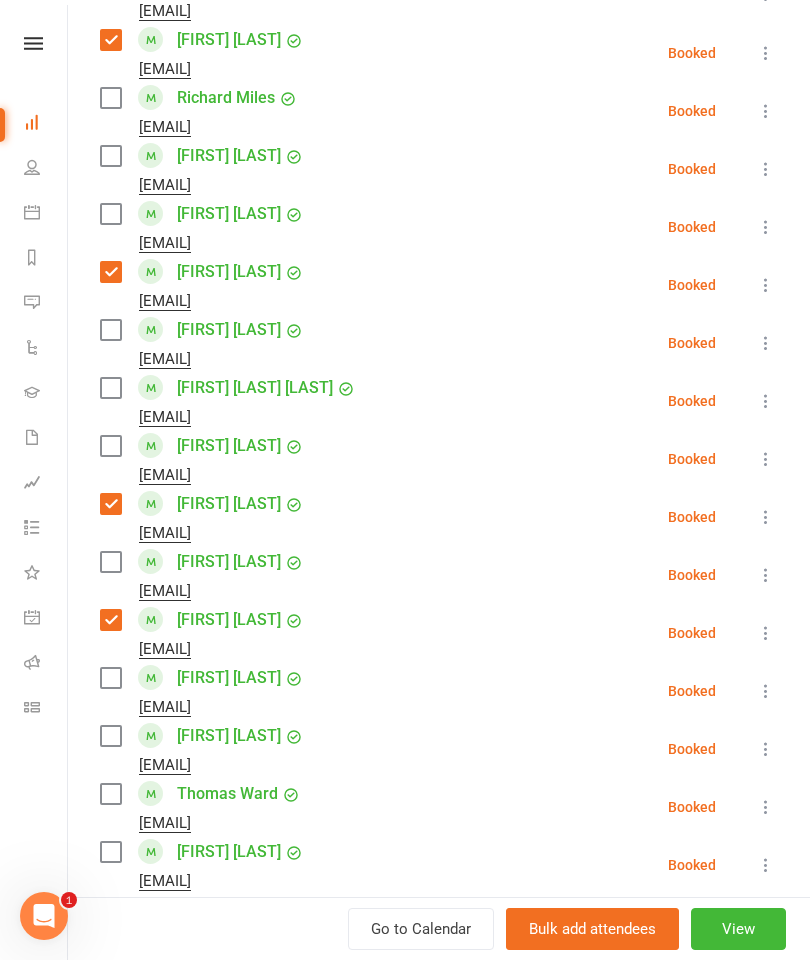 click at bounding box center (110, 562) 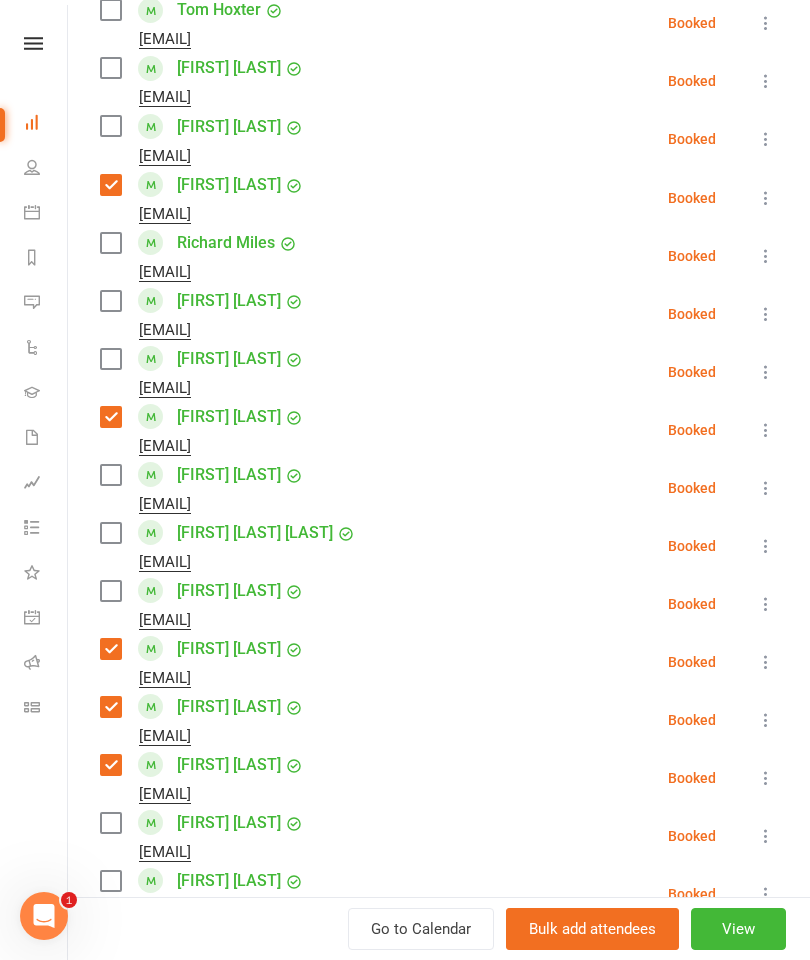 scroll, scrollTop: 1110, scrollLeft: 0, axis: vertical 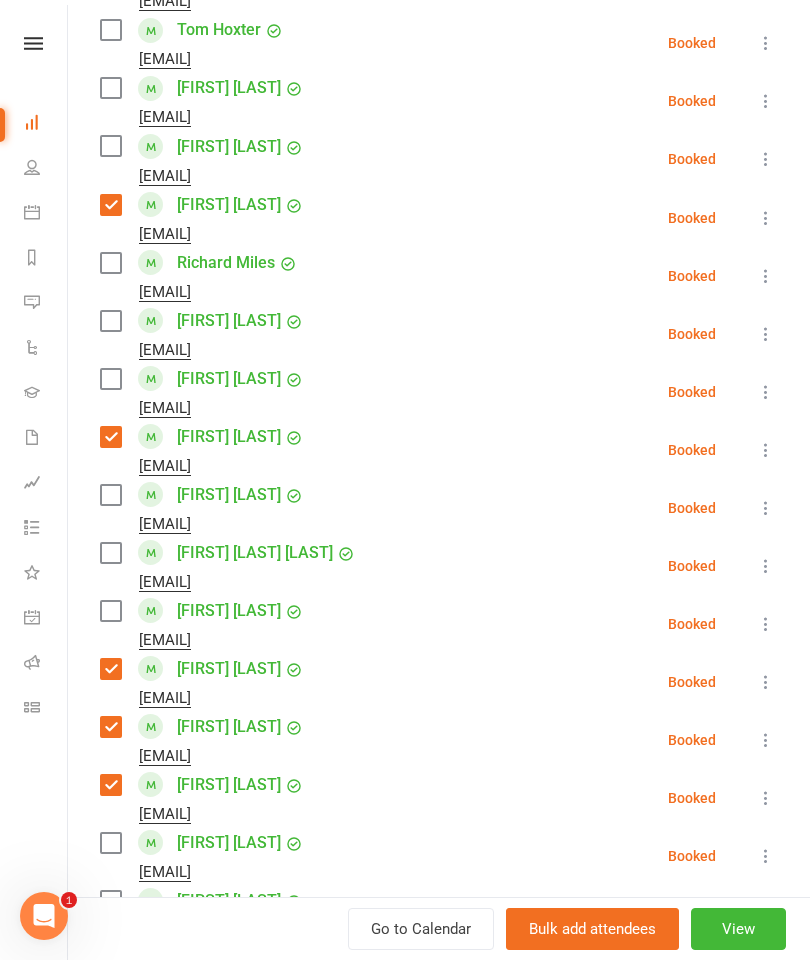 click at bounding box center [110, 611] 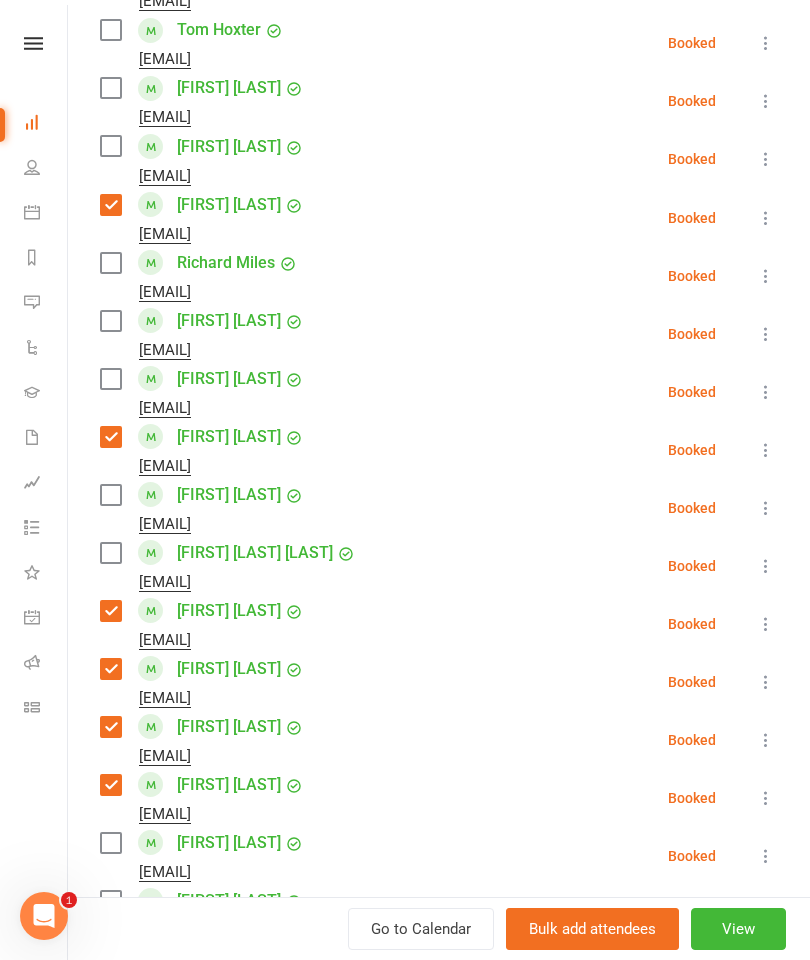 click at bounding box center (110, 553) 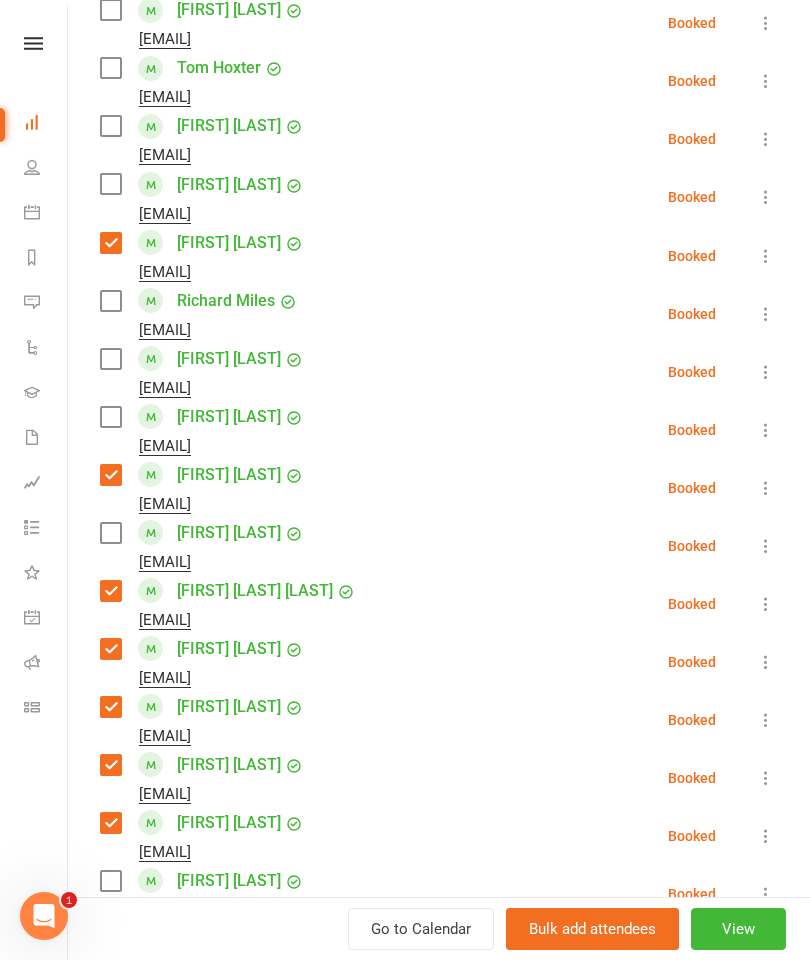 scroll, scrollTop: 1057, scrollLeft: 0, axis: vertical 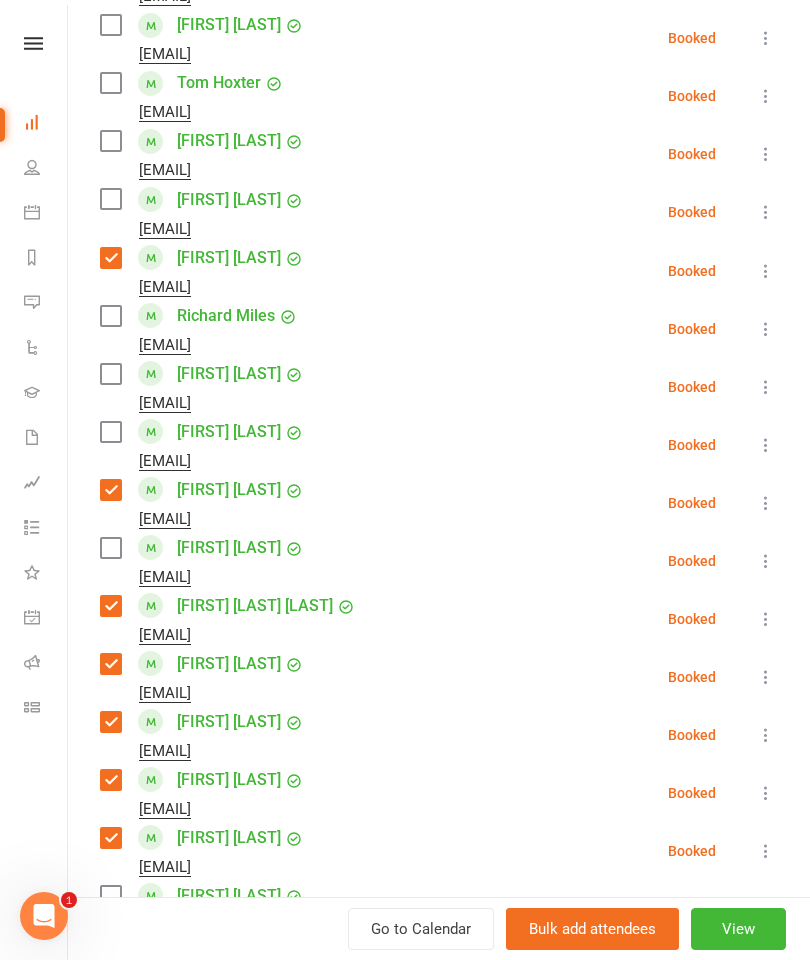 click at bounding box center [110, 548] 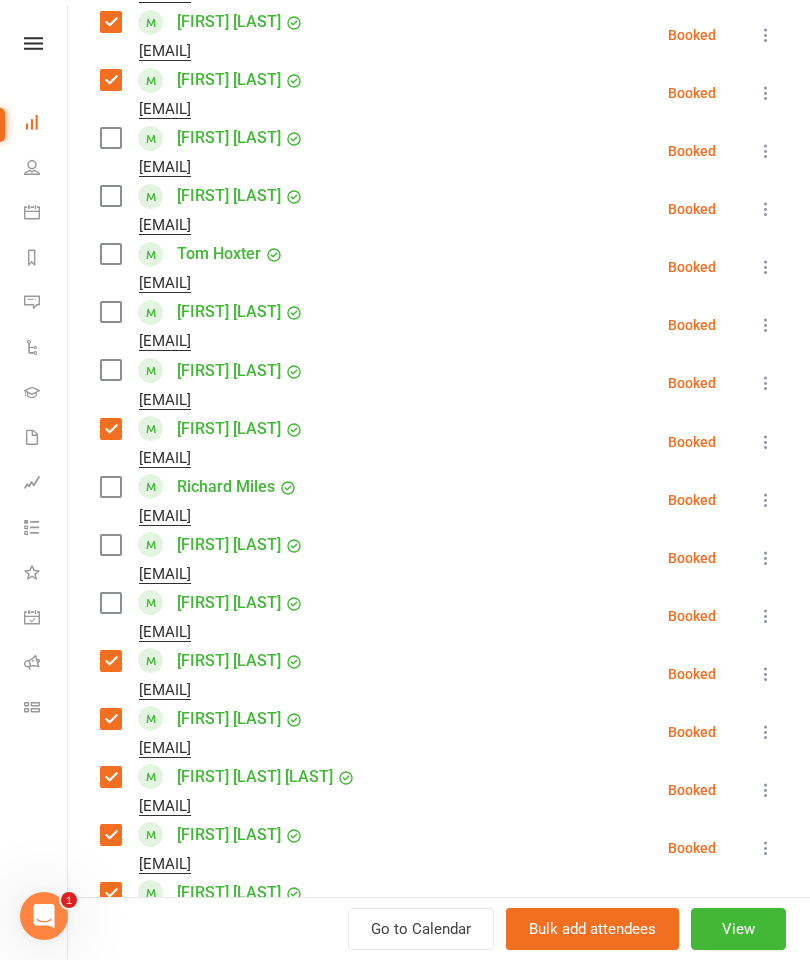 scroll, scrollTop: 841, scrollLeft: 0, axis: vertical 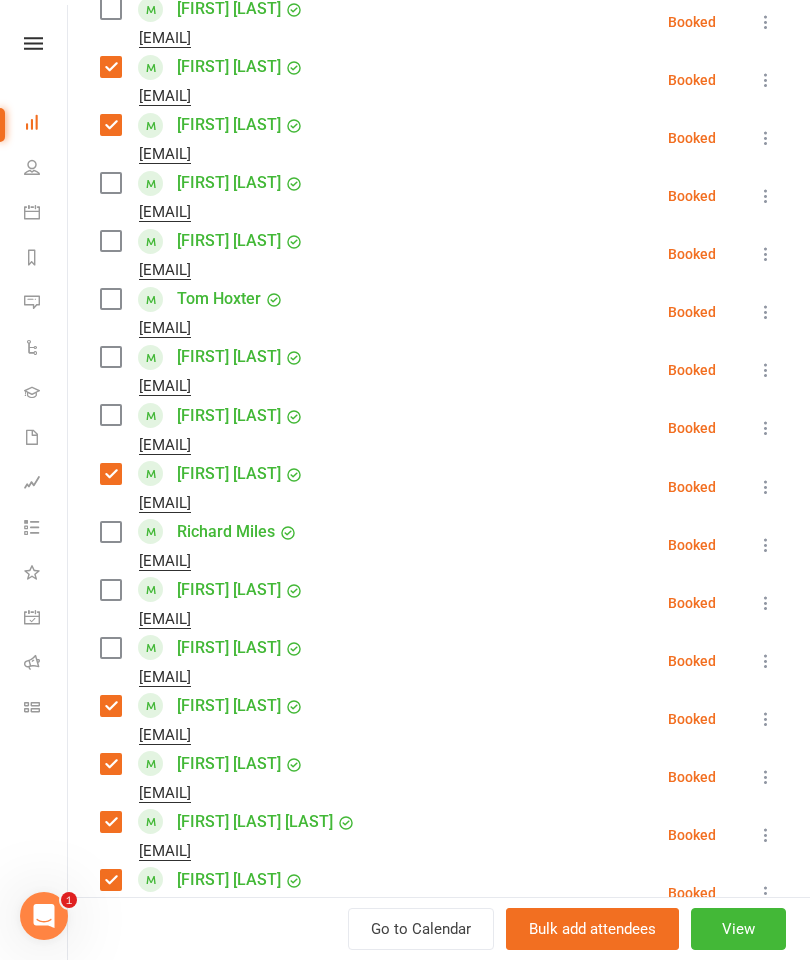 click at bounding box center (110, 532) 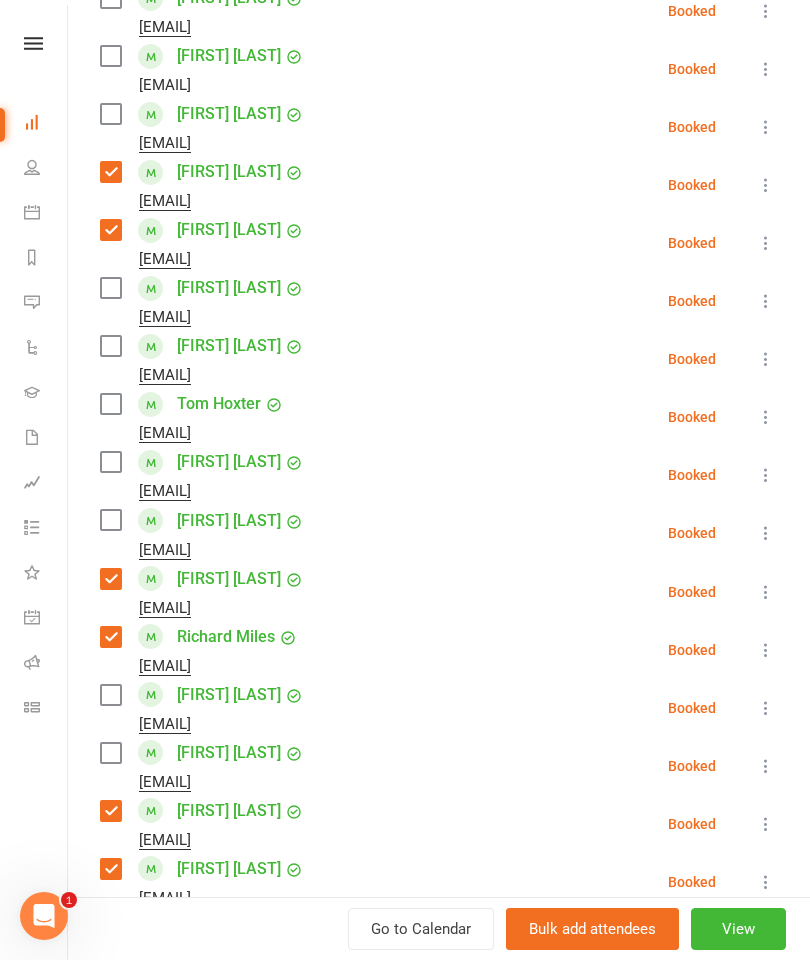 scroll, scrollTop: 723, scrollLeft: 0, axis: vertical 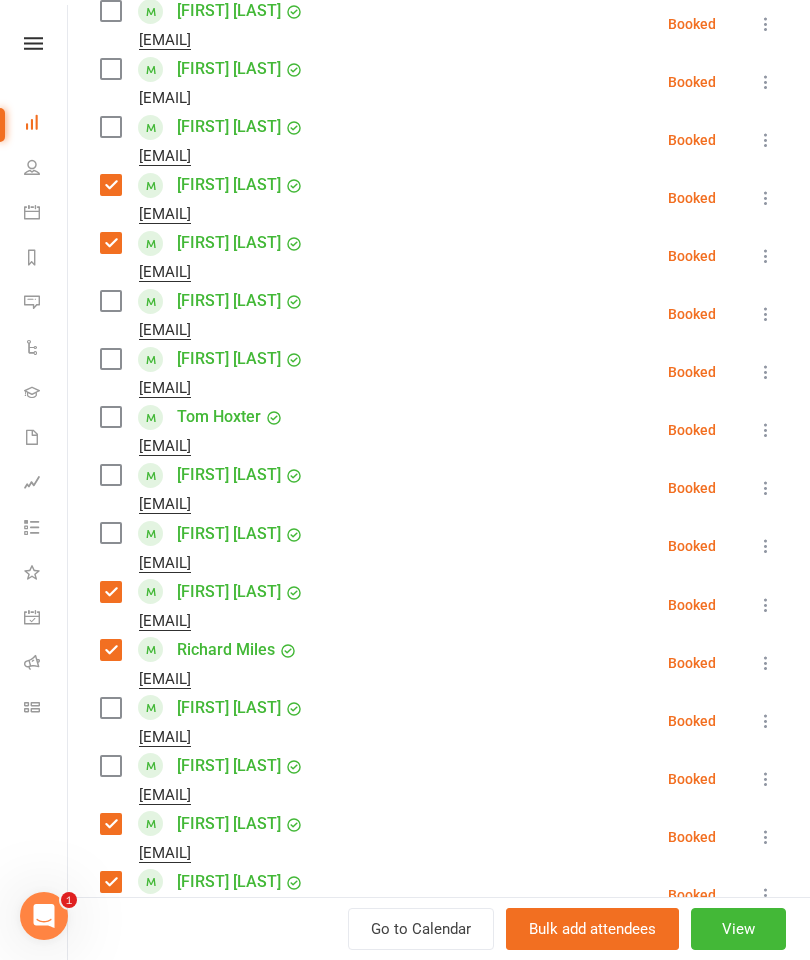 click at bounding box center [110, 533] 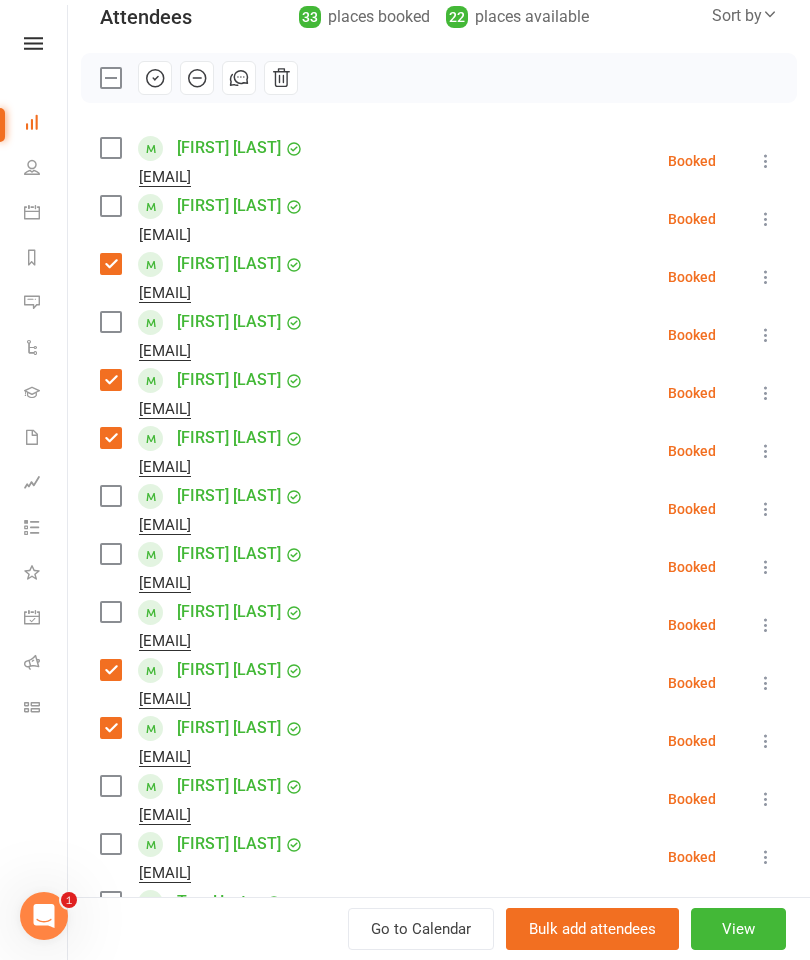 scroll, scrollTop: 239, scrollLeft: 0, axis: vertical 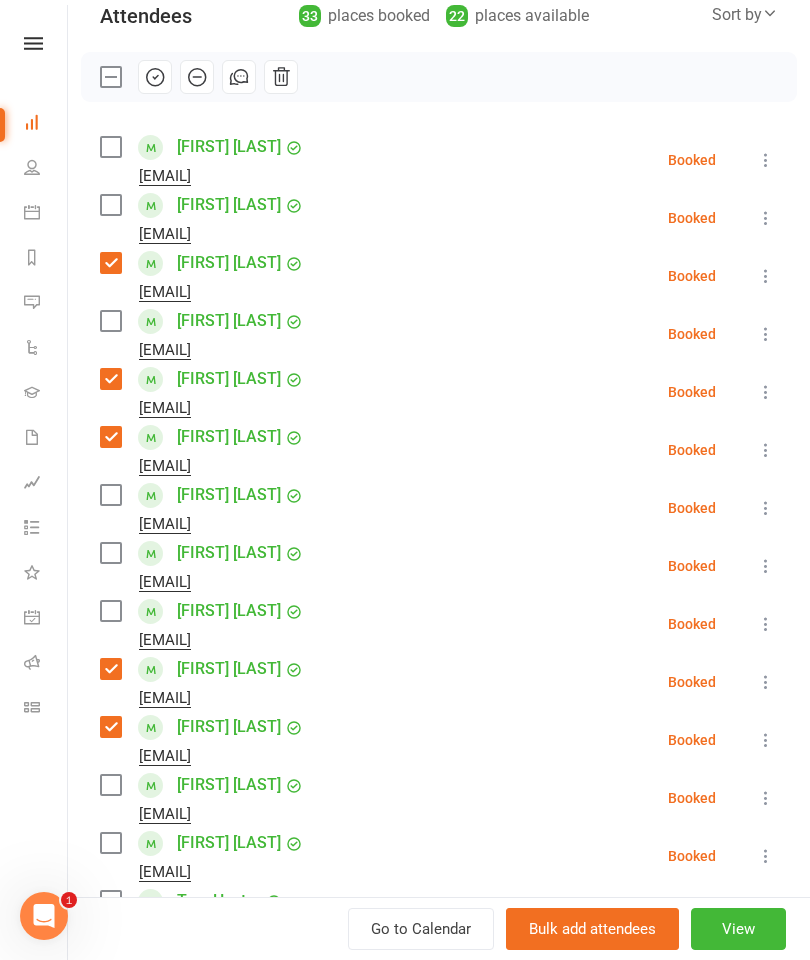 click at bounding box center (110, 611) 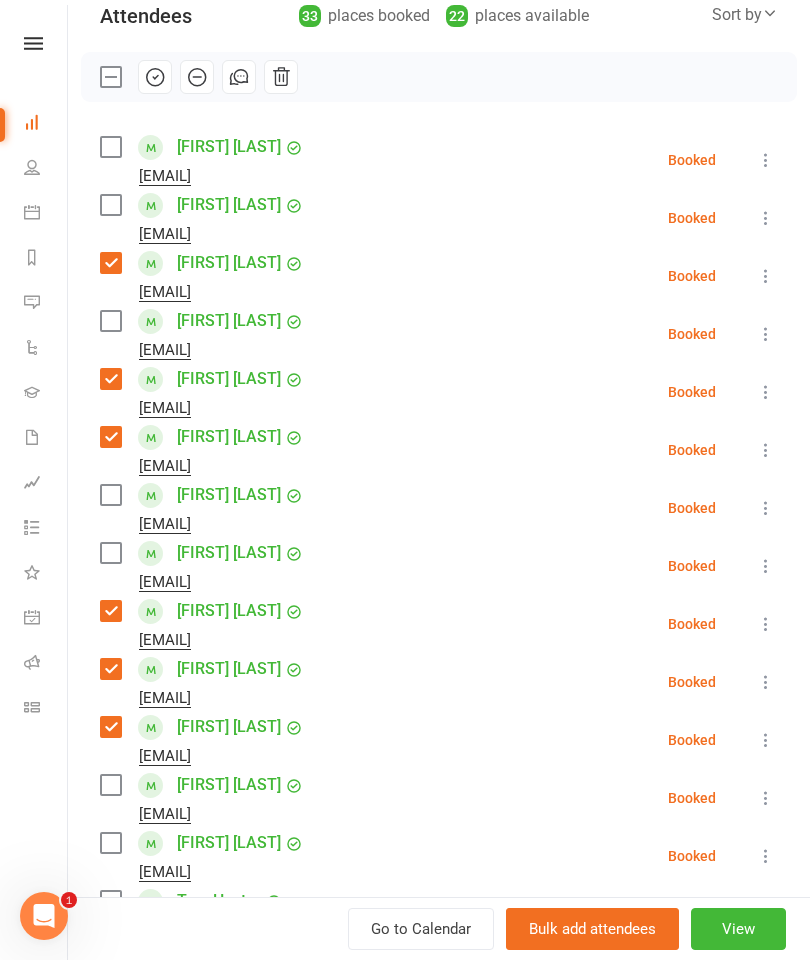 click at bounding box center [110, 553] 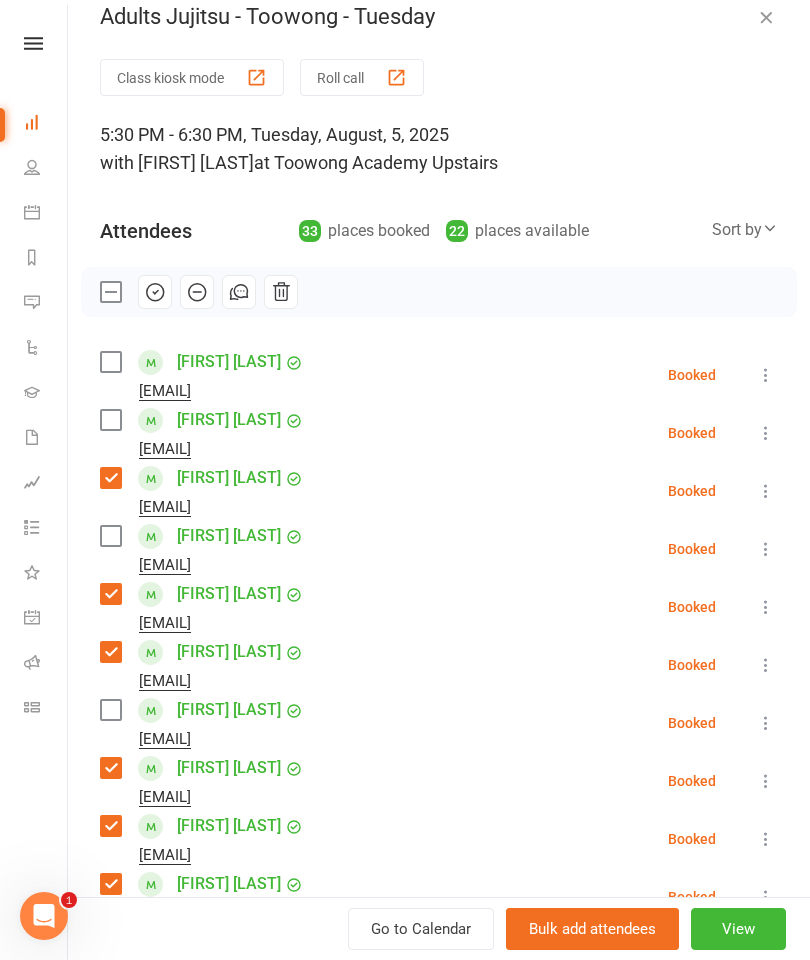 scroll, scrollTop: 17, scrollLeft: 0, axis: vertical 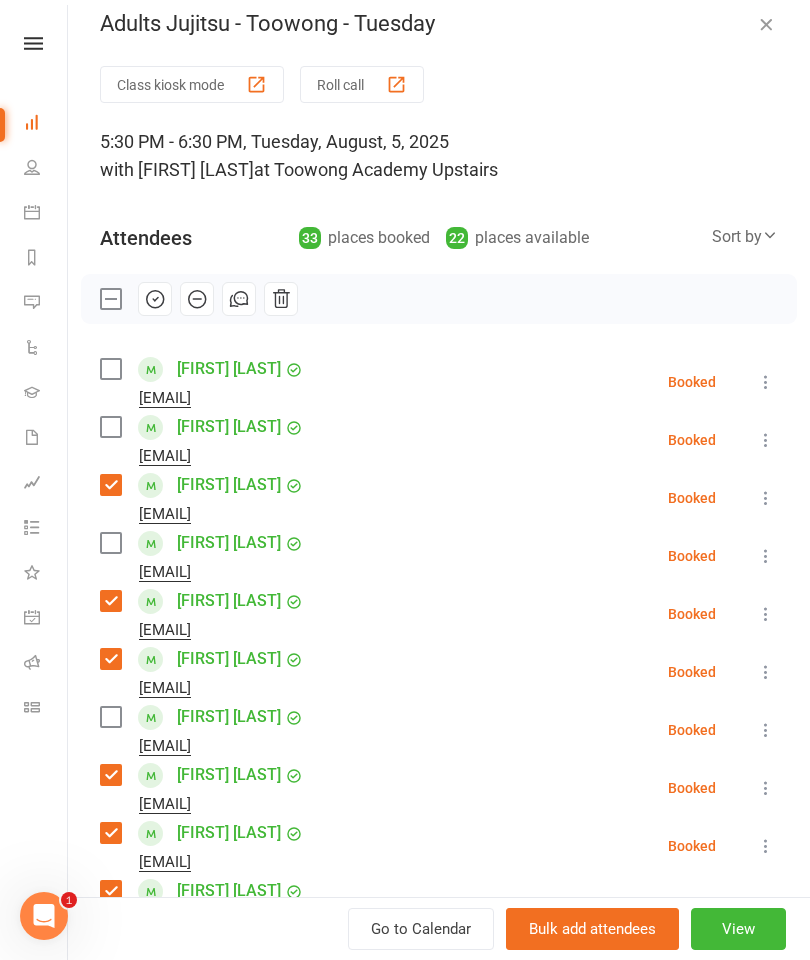 click at bounding box center (110, 427) 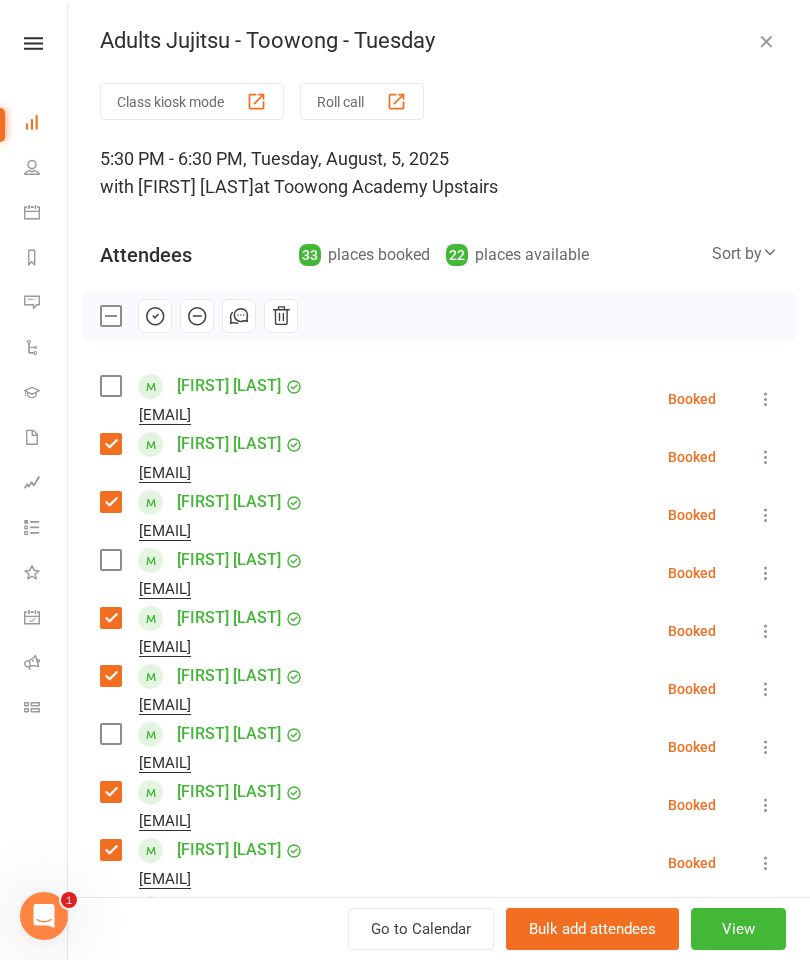 scroll, scrollTop: 0, scrollLeft: 0, axis: both 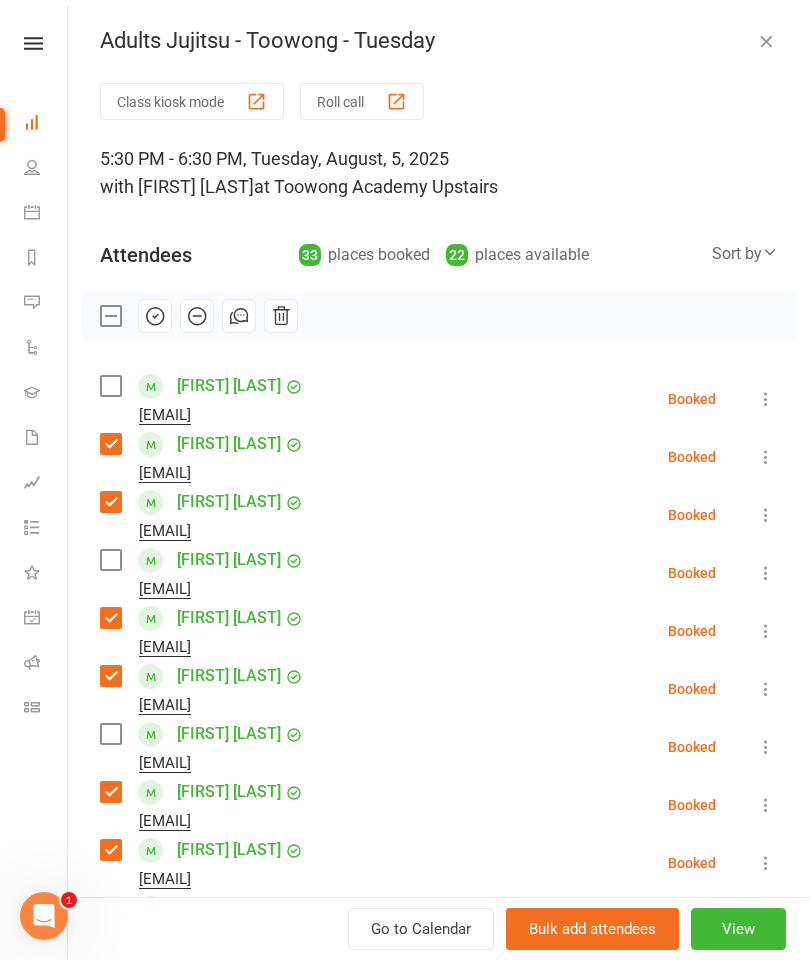 click at bounding box center [155, 316] 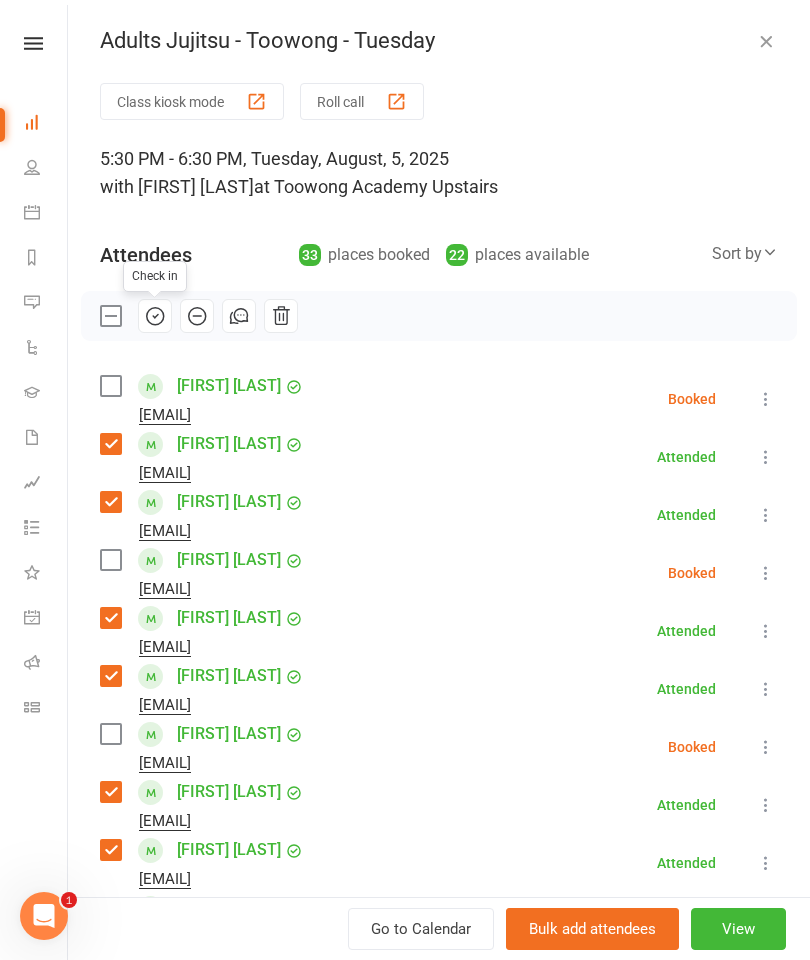 click at bounding box center (110, 316) 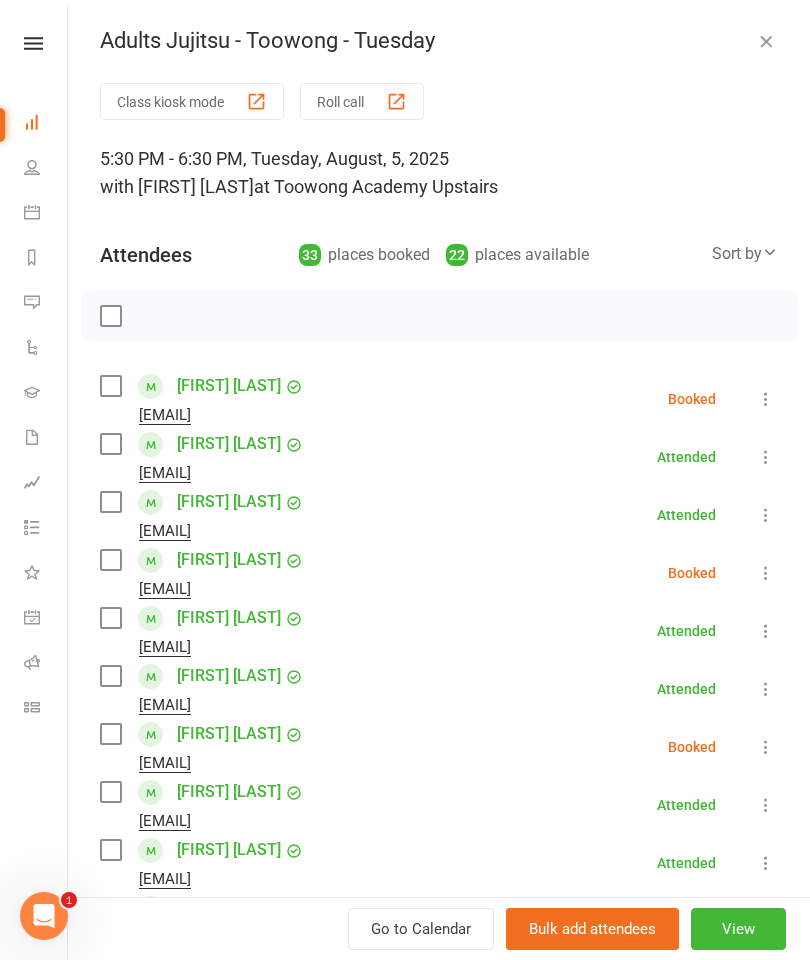 click at bounding box center [110, 386] 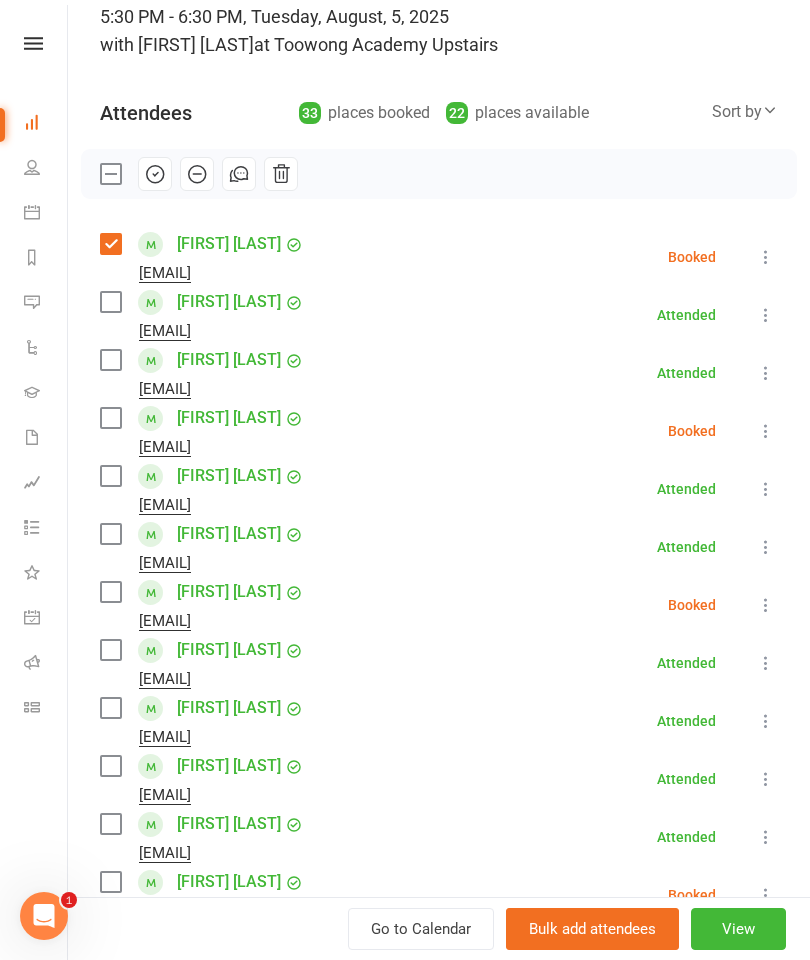 scroll, scrollTop: 141, scrollLeft: 0, axis: vertical 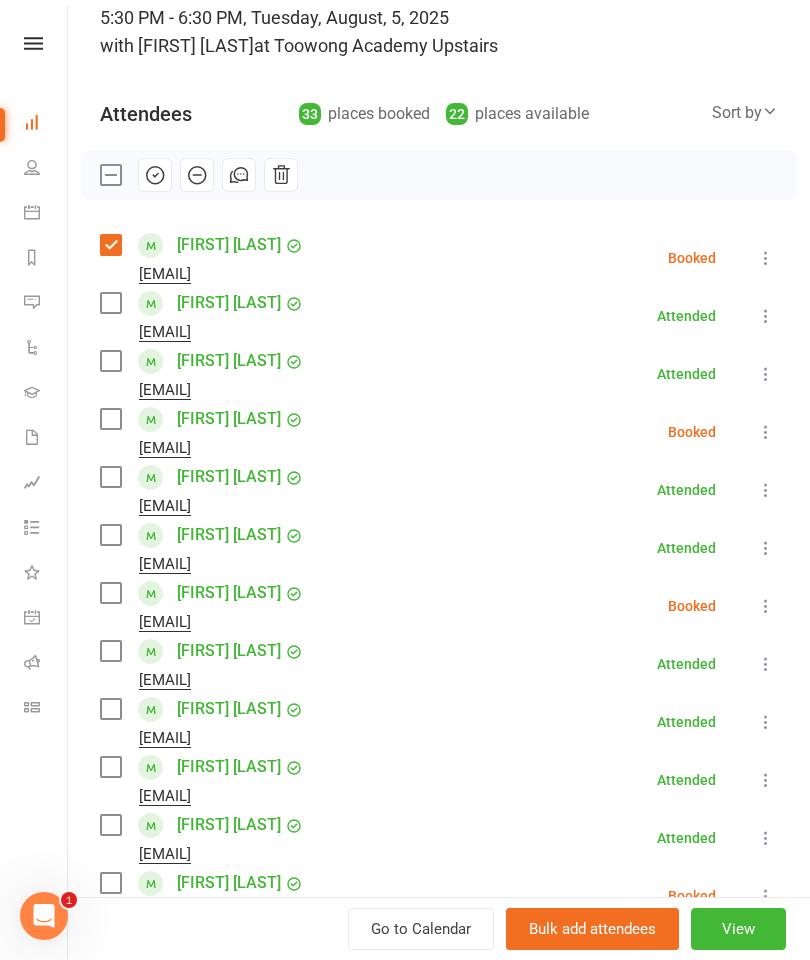 click at bounding box center [110, 419] 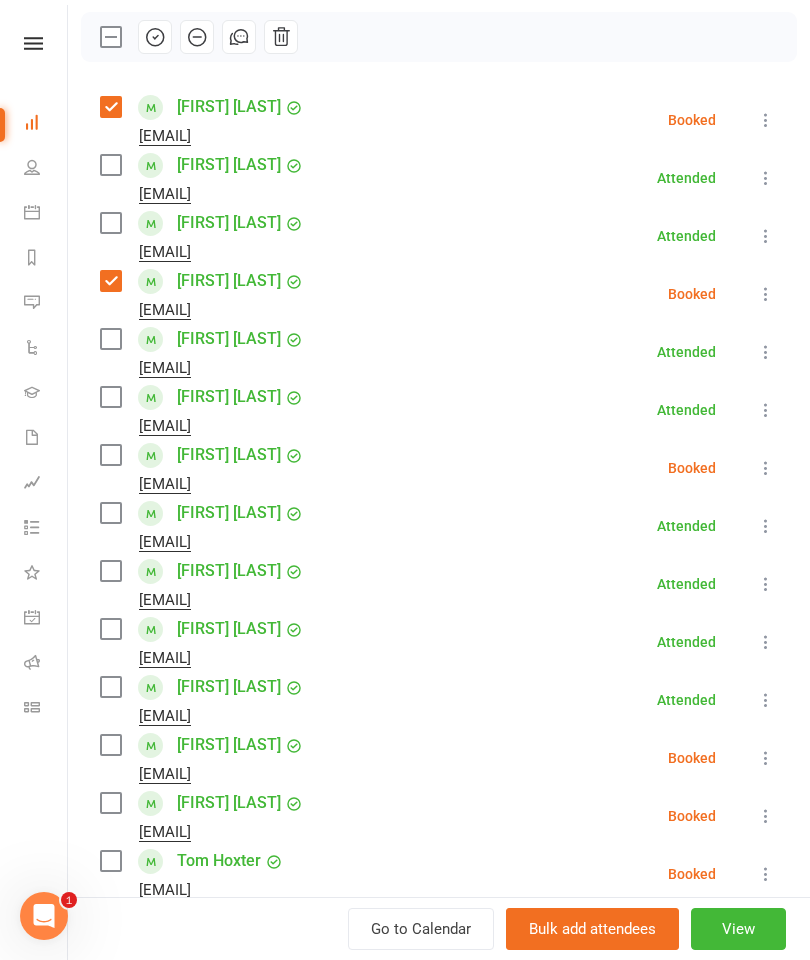 scroll, scrollTop: 281, scrollLeft: 0, axis: vertical 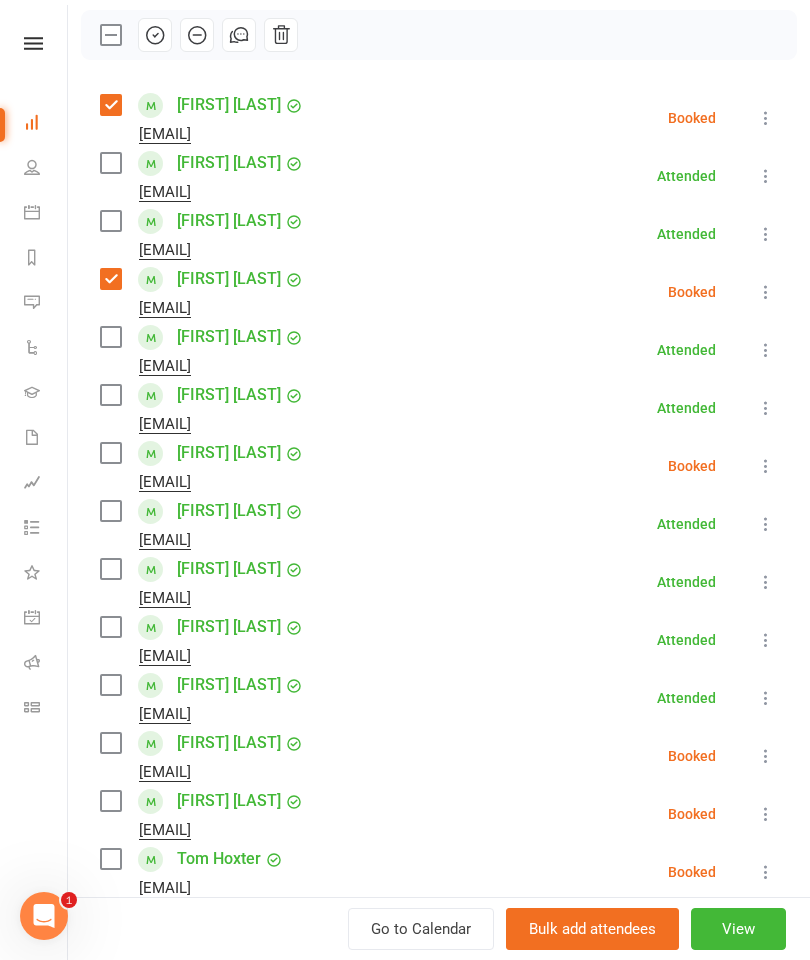 click at bounding box center (110, 453) 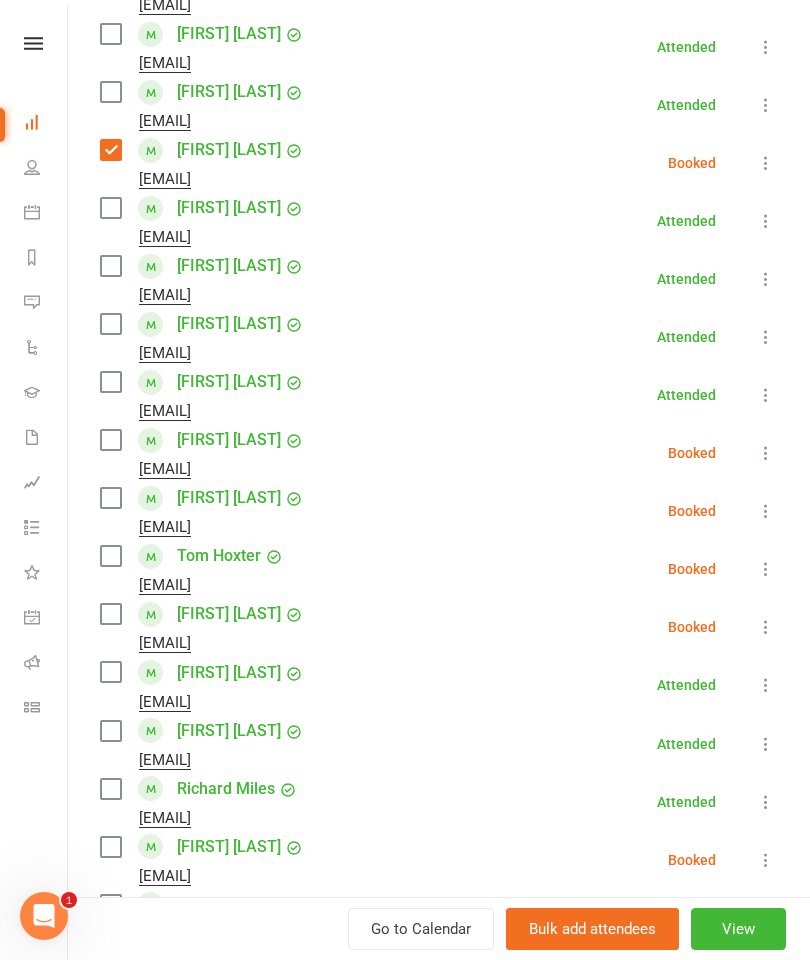 scroll, scrollTop: 586, scrollLeft: 0, axis: vertical 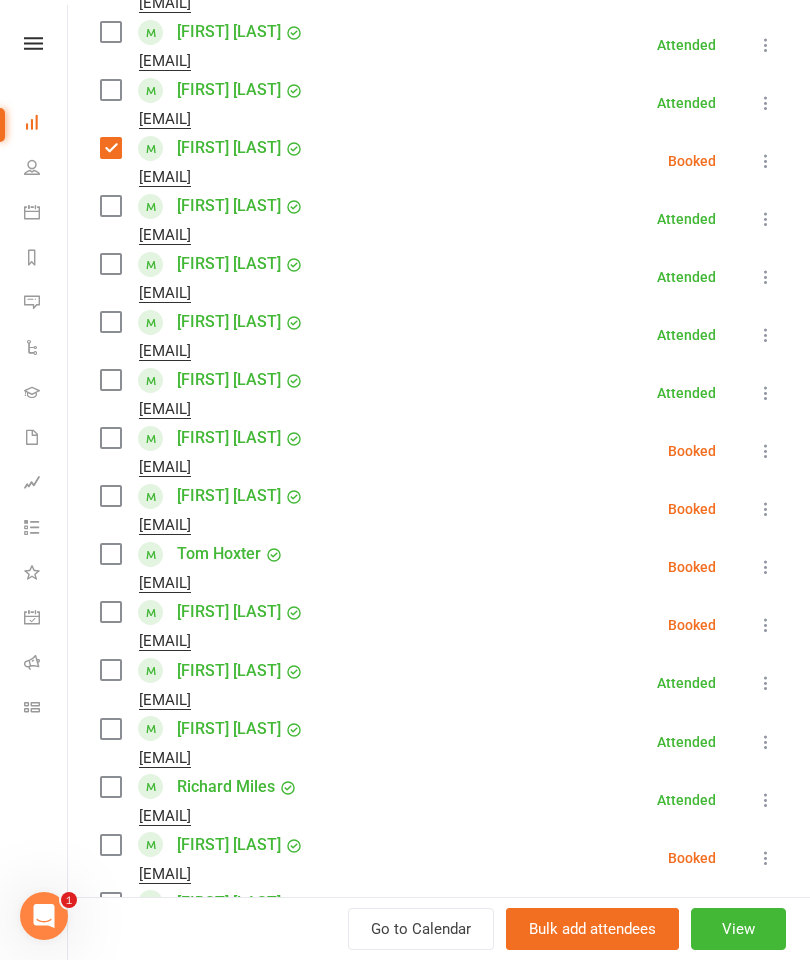 click at bounding box center [110, 438] 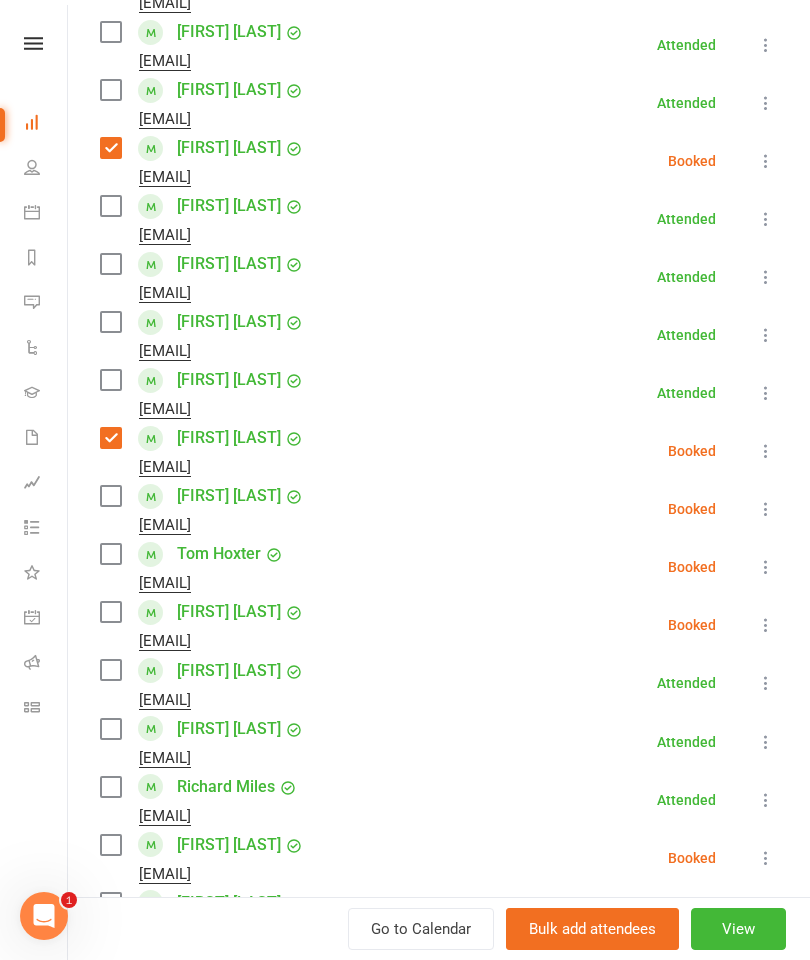click on "[FIRST] [LAST]  [EMAIL]" at bounding box center (206, 509) 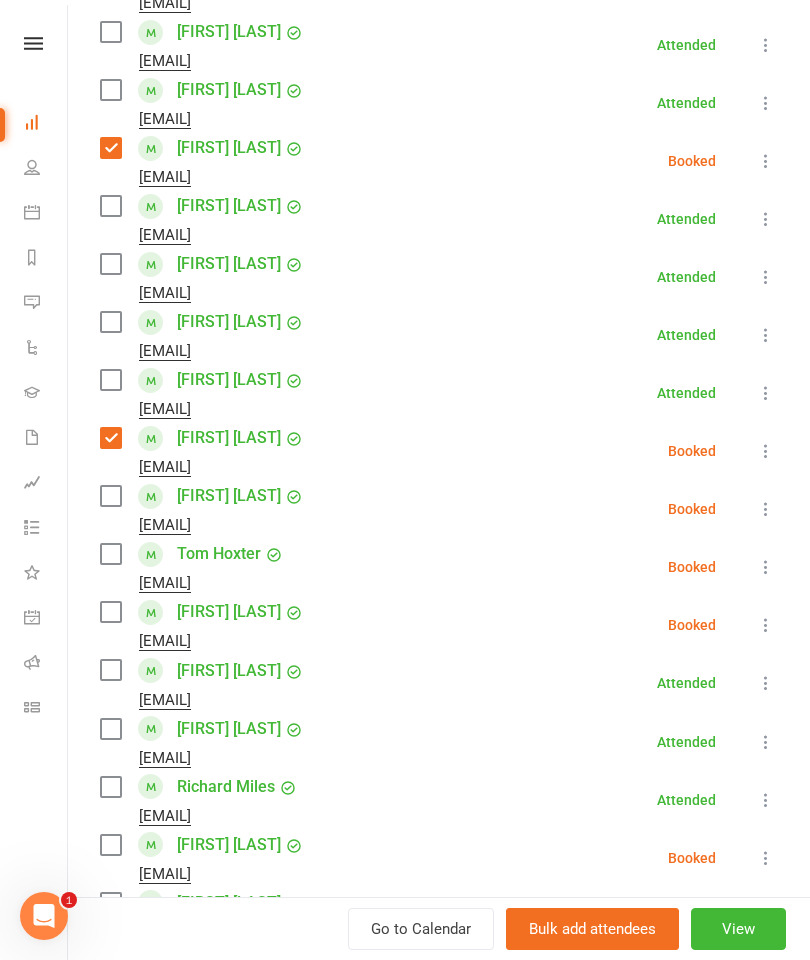 click at bounding box center (110, 496) 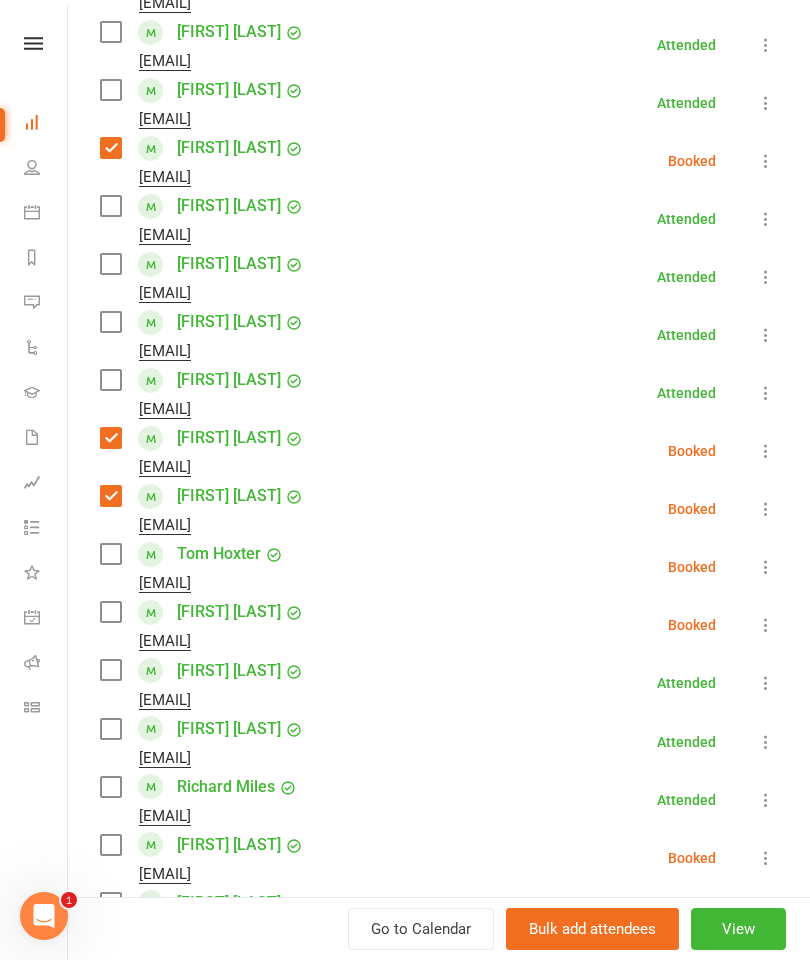 click at bounding box center [110, 554] 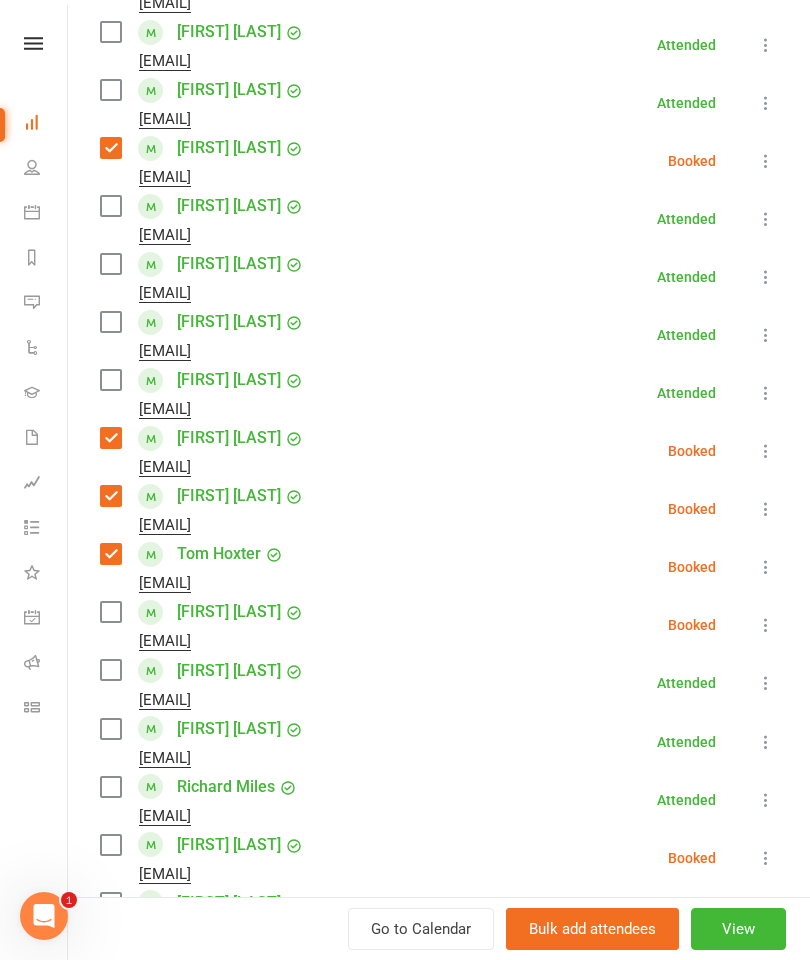 click at bounding box center (110, 612) 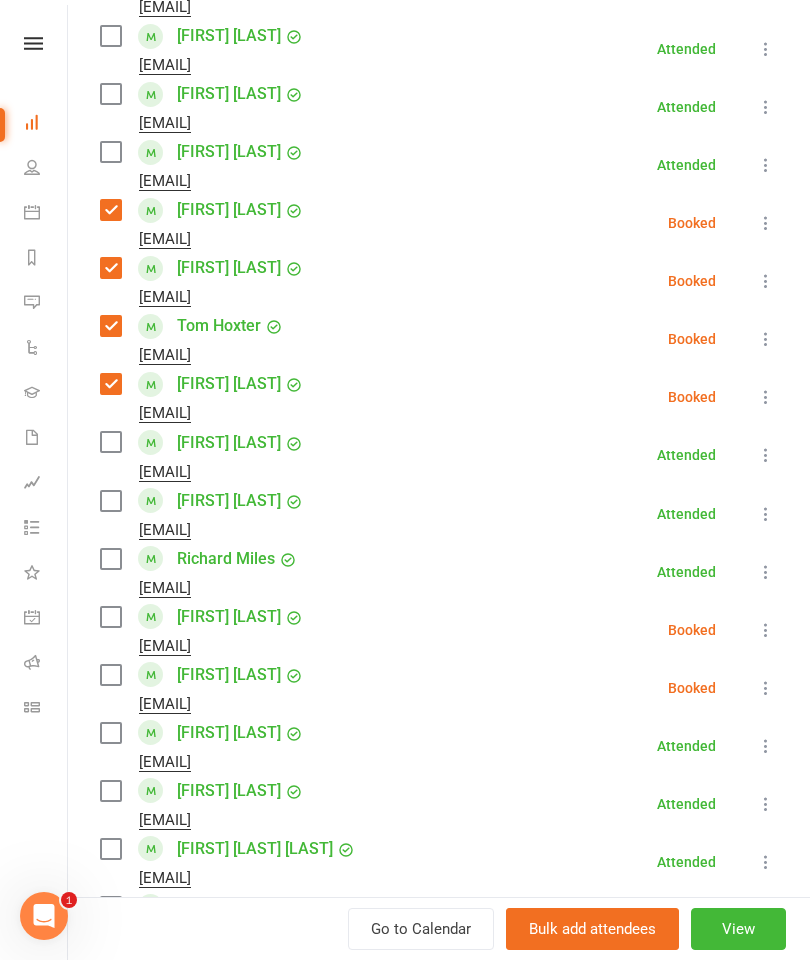 scroll, scrollTop: 829, scrollLeft: 0, axis: vertical 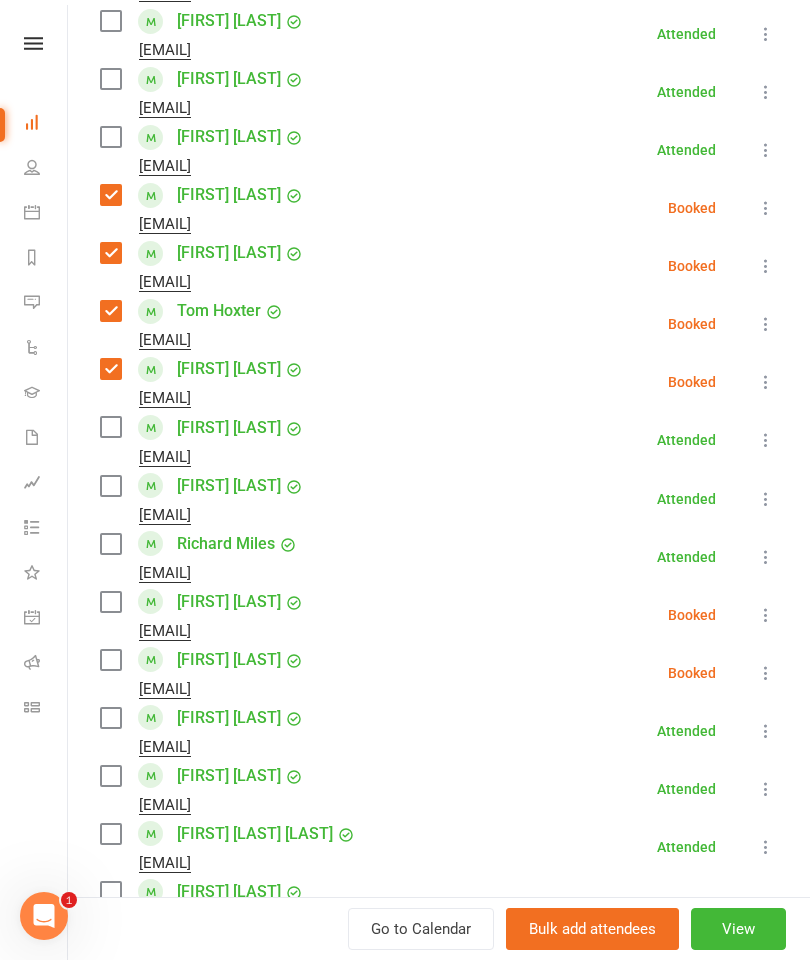 click at bounding box center [110, 602] 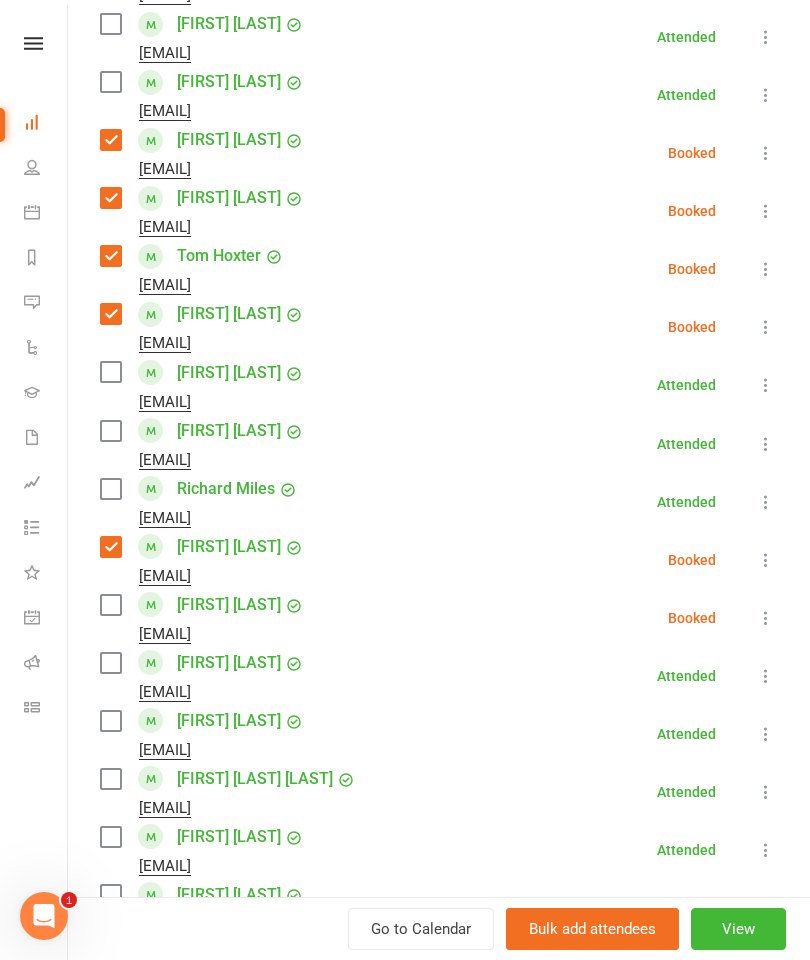 scroll, scrollTop: 886, scrollLeft: 0, axis: vertical 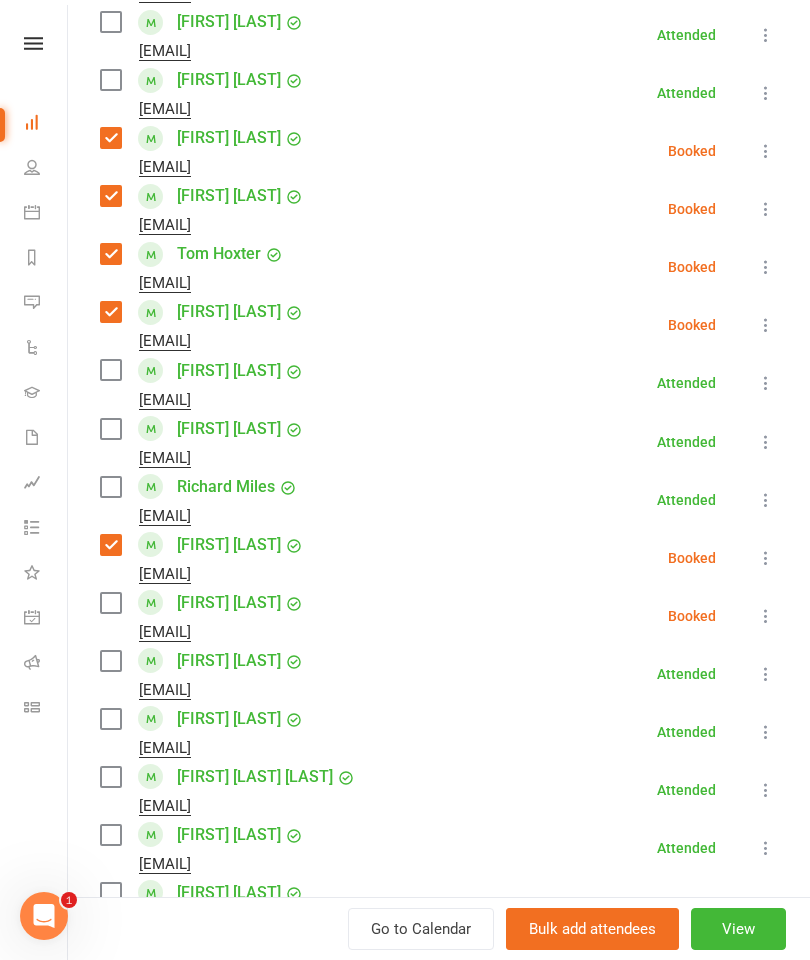 click at bounding box center [110, 603] 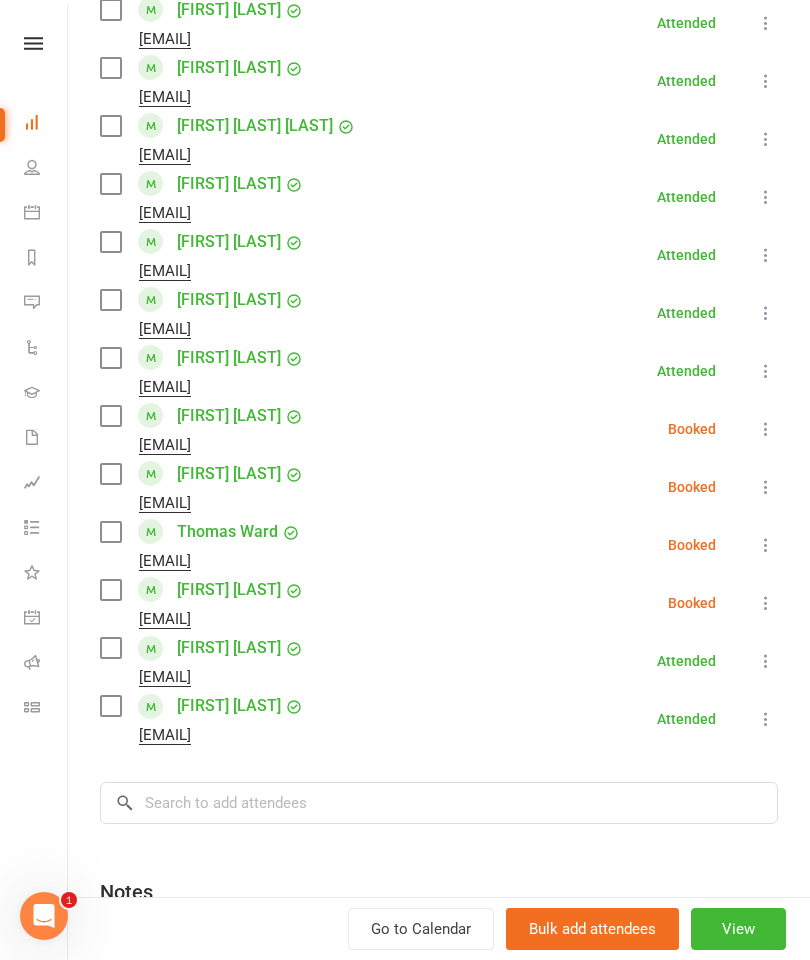 scroll, scrollTop: 1538, scrollLeft: 0, axis: vertical 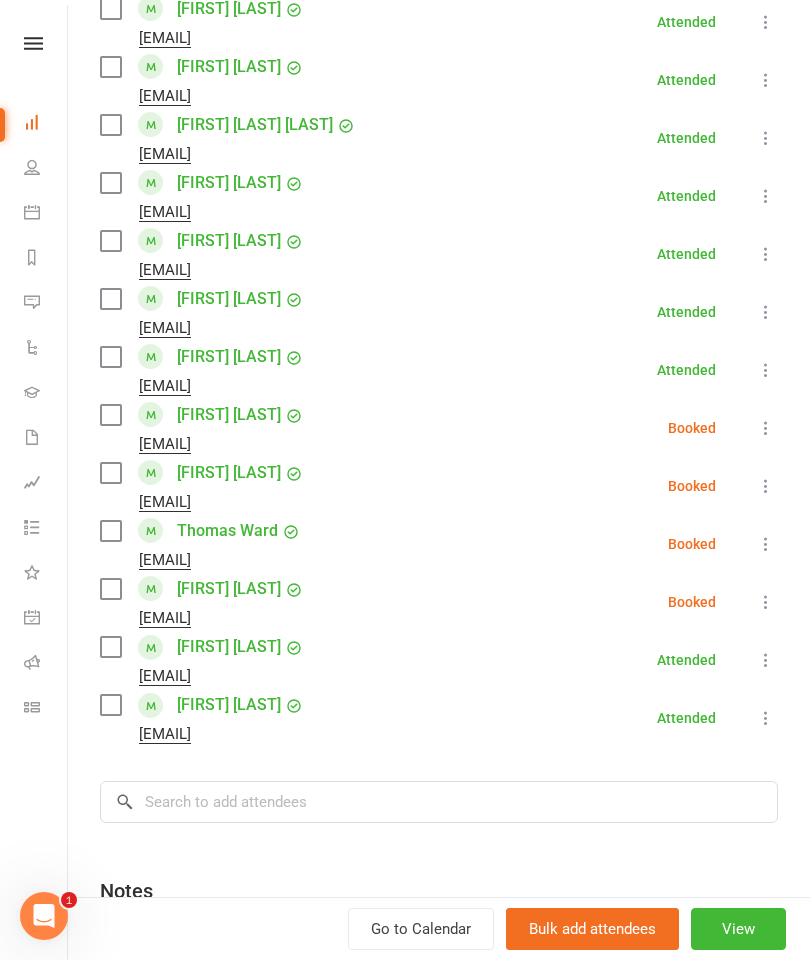 click at bounding box center [110, 589] 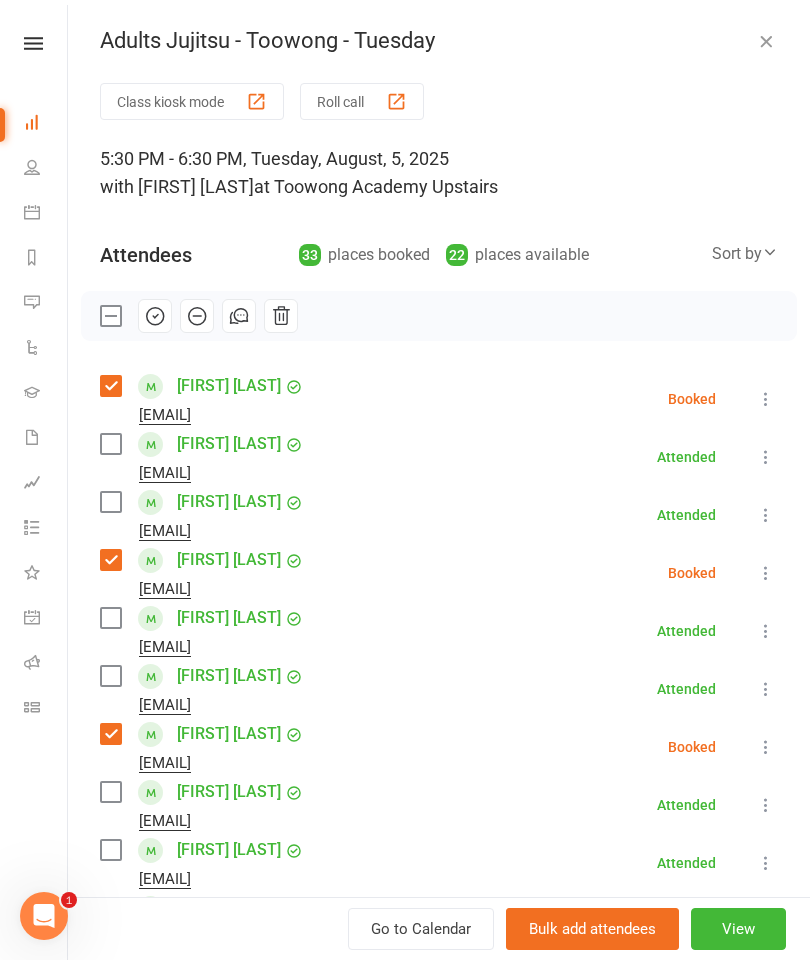 scroll, scrollTop: 0, scrollLeft: 0, axis: both 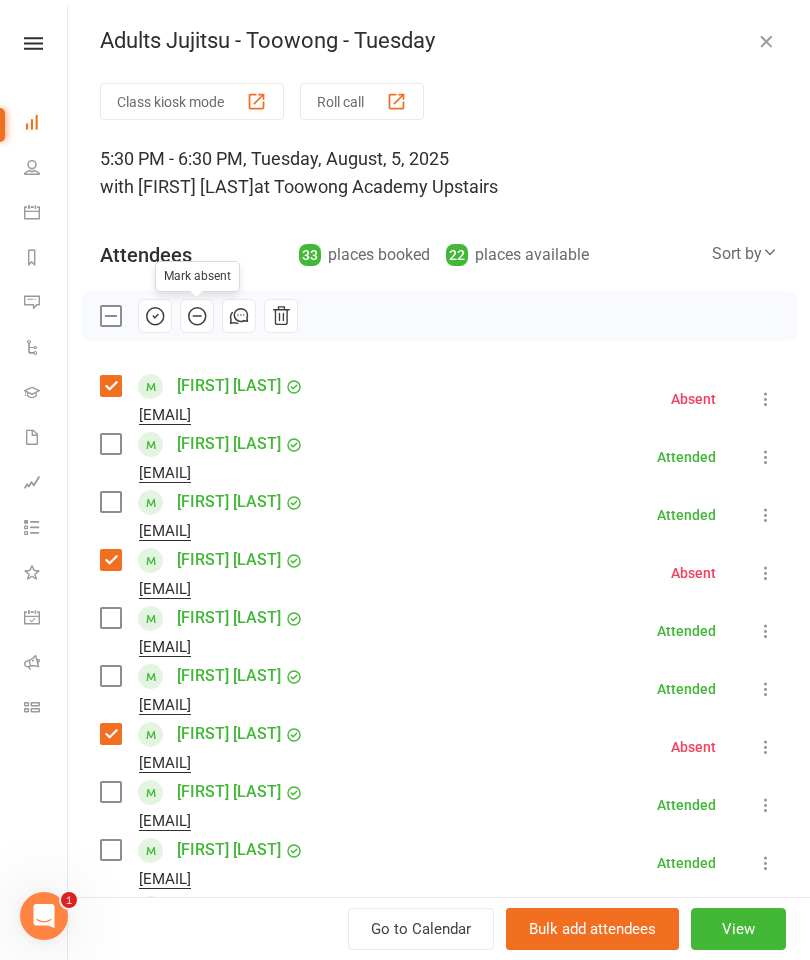 click at bounding box center (110, 316) 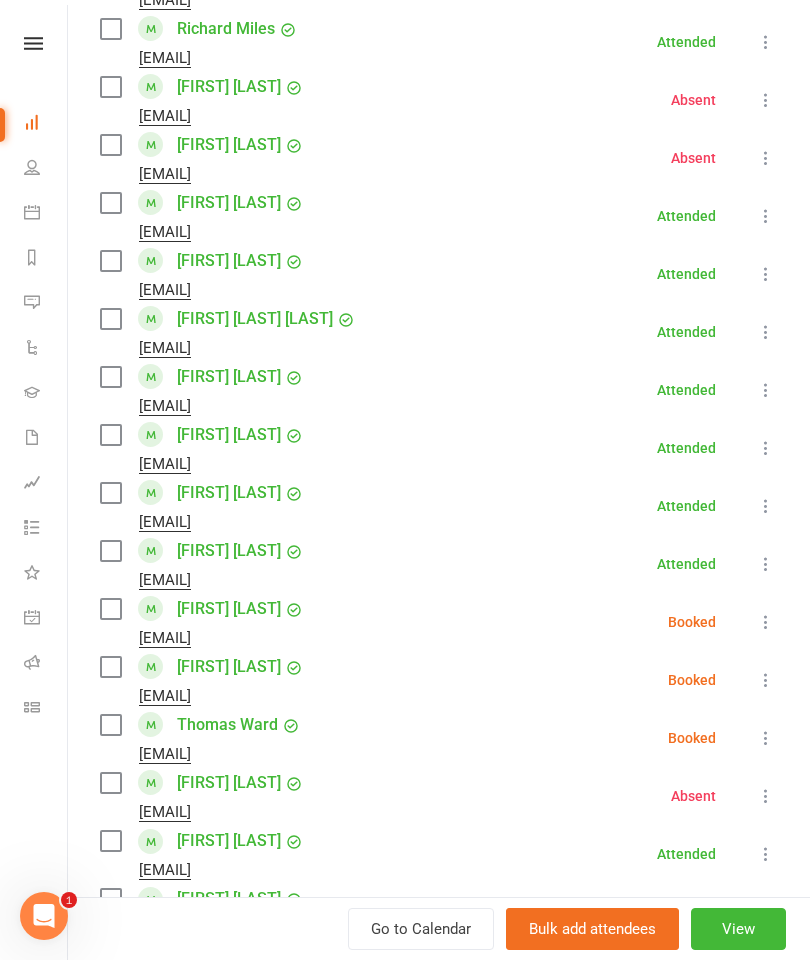 scroll, scrollTop: 1355, scrollLeft: 0, axis: vertical 